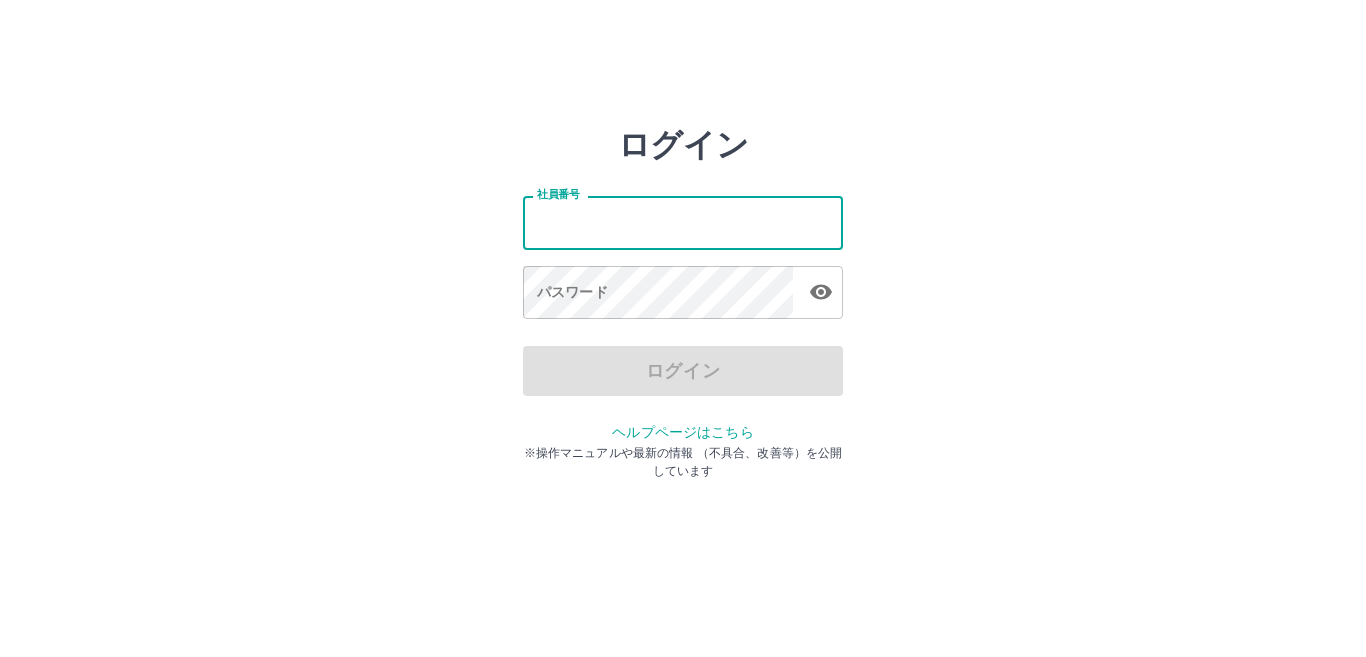 scroll, scrollTop: 0, scrollLeft: 0, axis: both 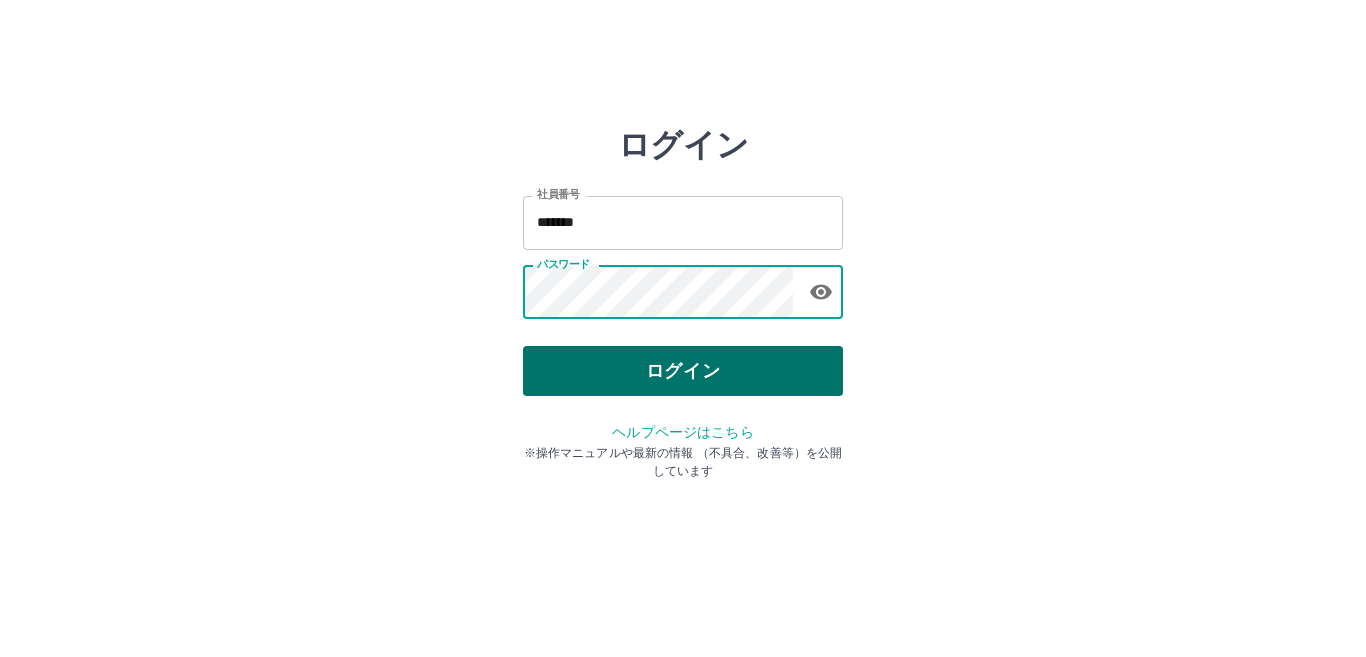 click on "ログイン" at bounding box center [683, 371] 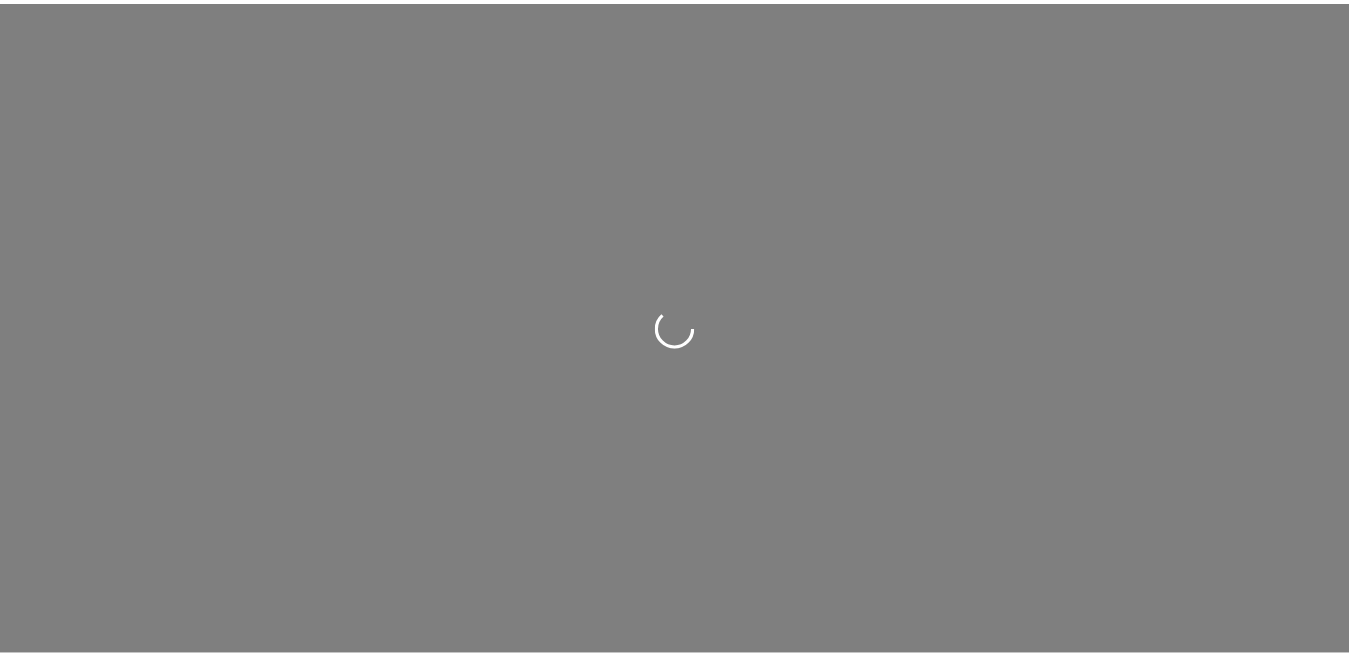 scroll, scrollTop: 0, scrollLeft: 0, axis: both 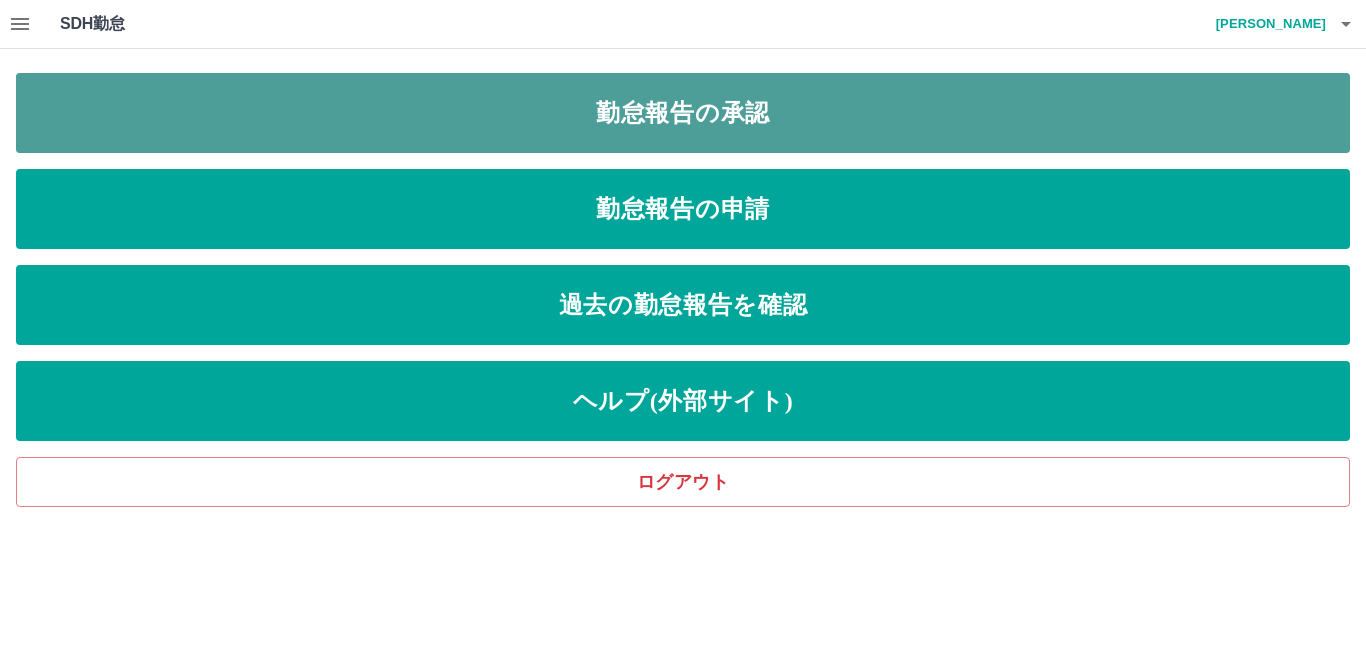 click on "勤怠報告の承認" at bounding box center [683, 113] 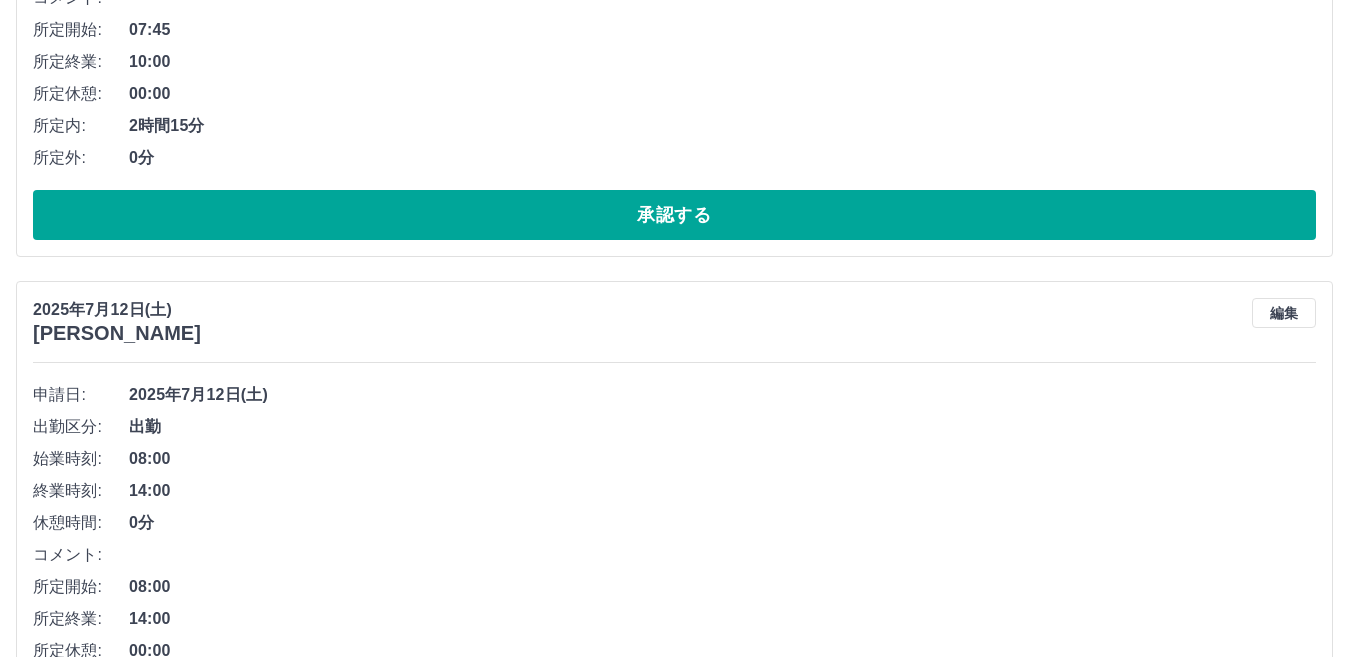scroll, scrollTop: 800, scrollLeft: 0, axis: vertical 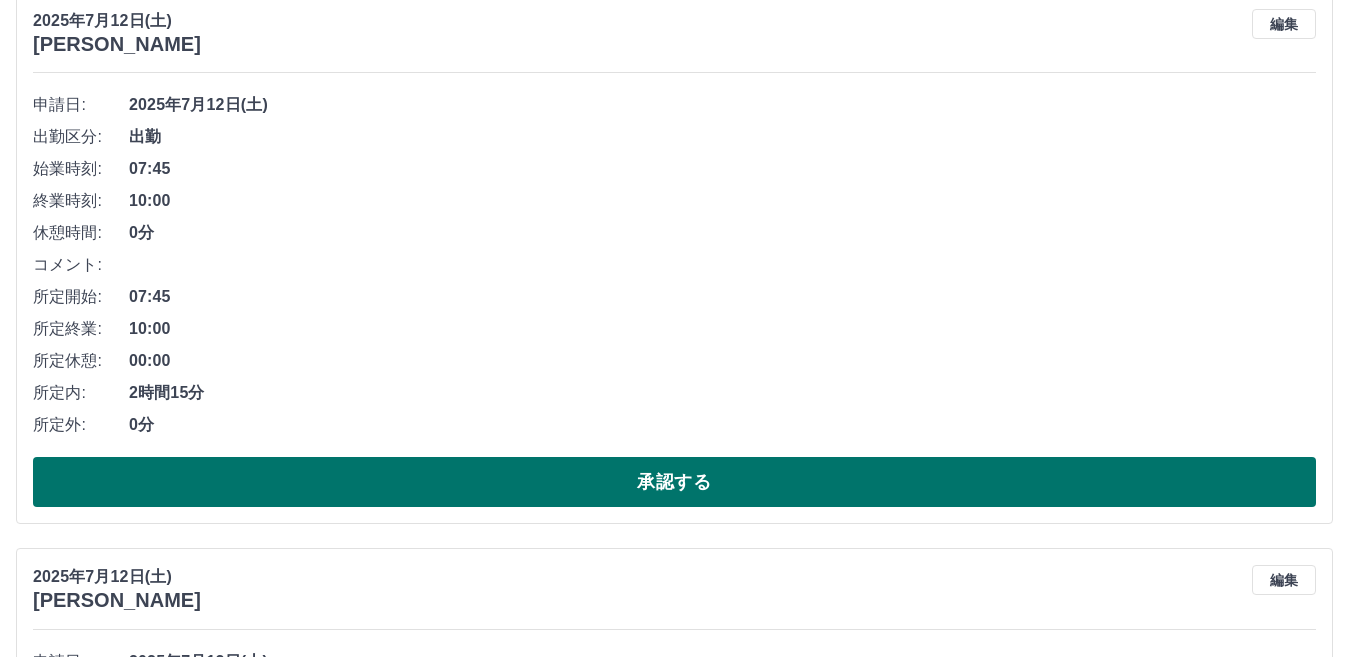 click on "承認する" at bounding box center (674, 482) 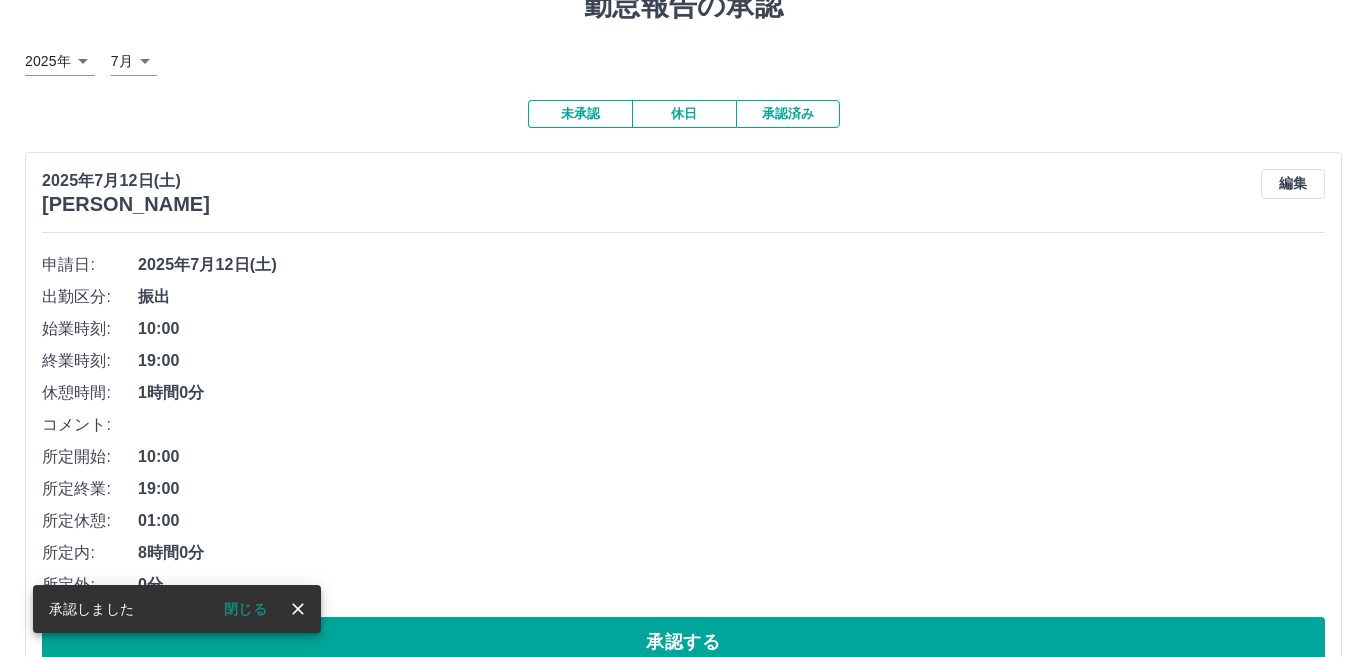 scroll, scrollTop: 0, scrollLeft: 0, axis: both 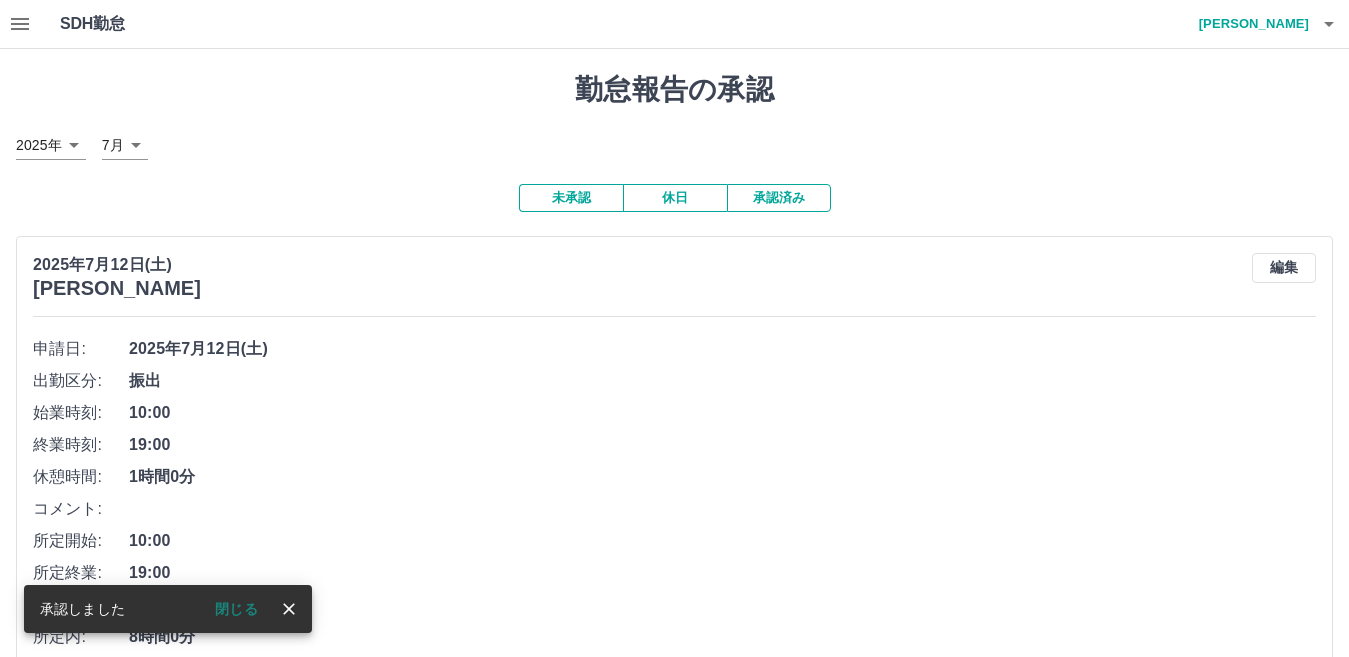 click on "安藤　充彦" at bounding box center [1249, 24] 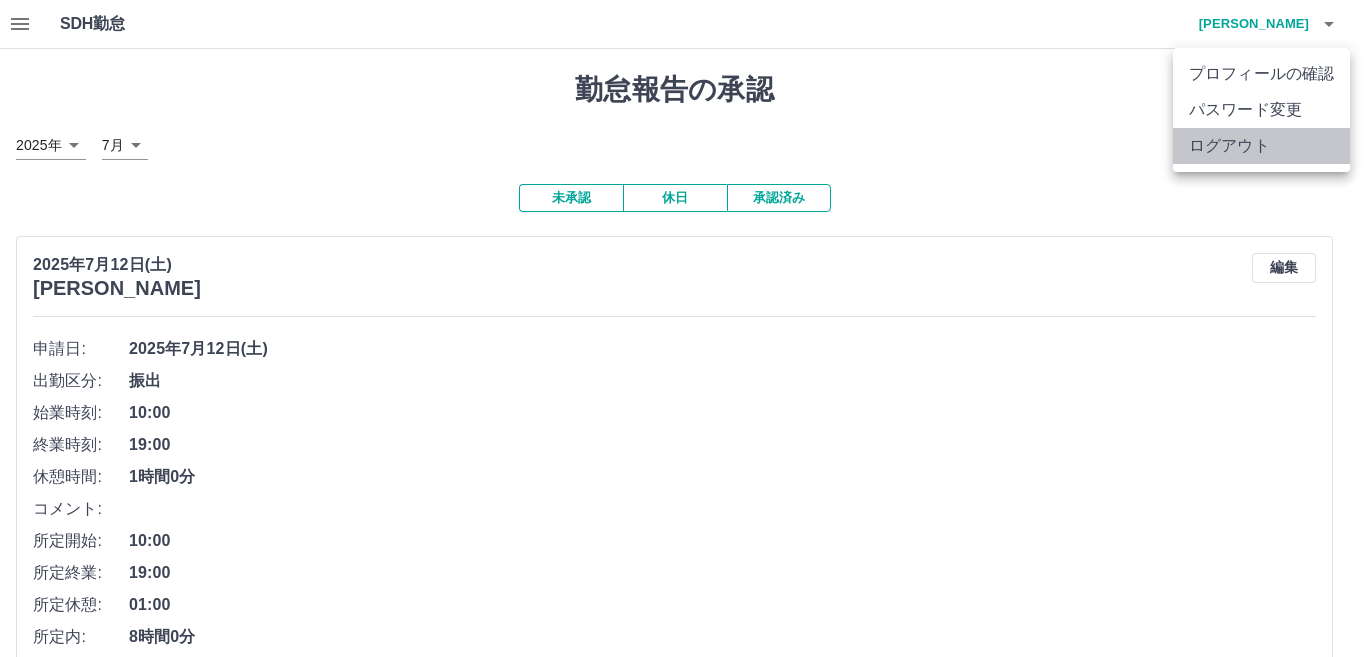 click on "ログアウト" at bounding box center (1261, 146) 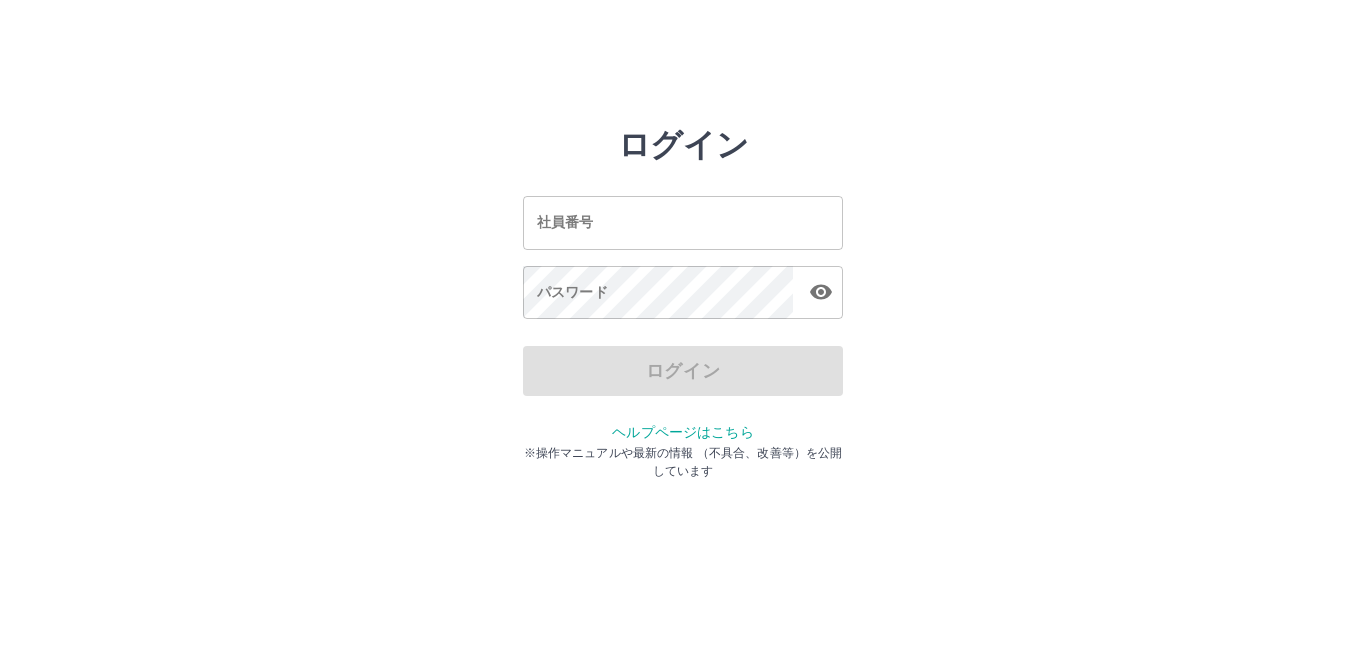 scroll, scrollTop: 0, scrollLeft: 0, axis: both 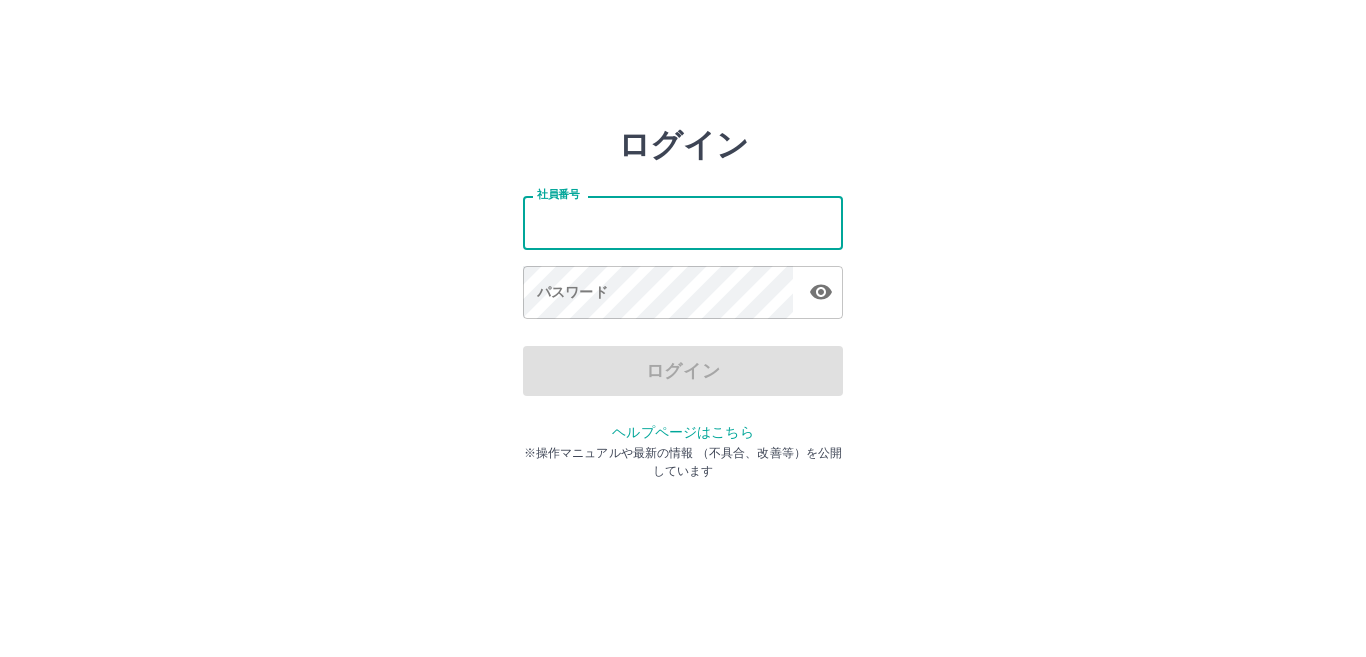 type on "*******" 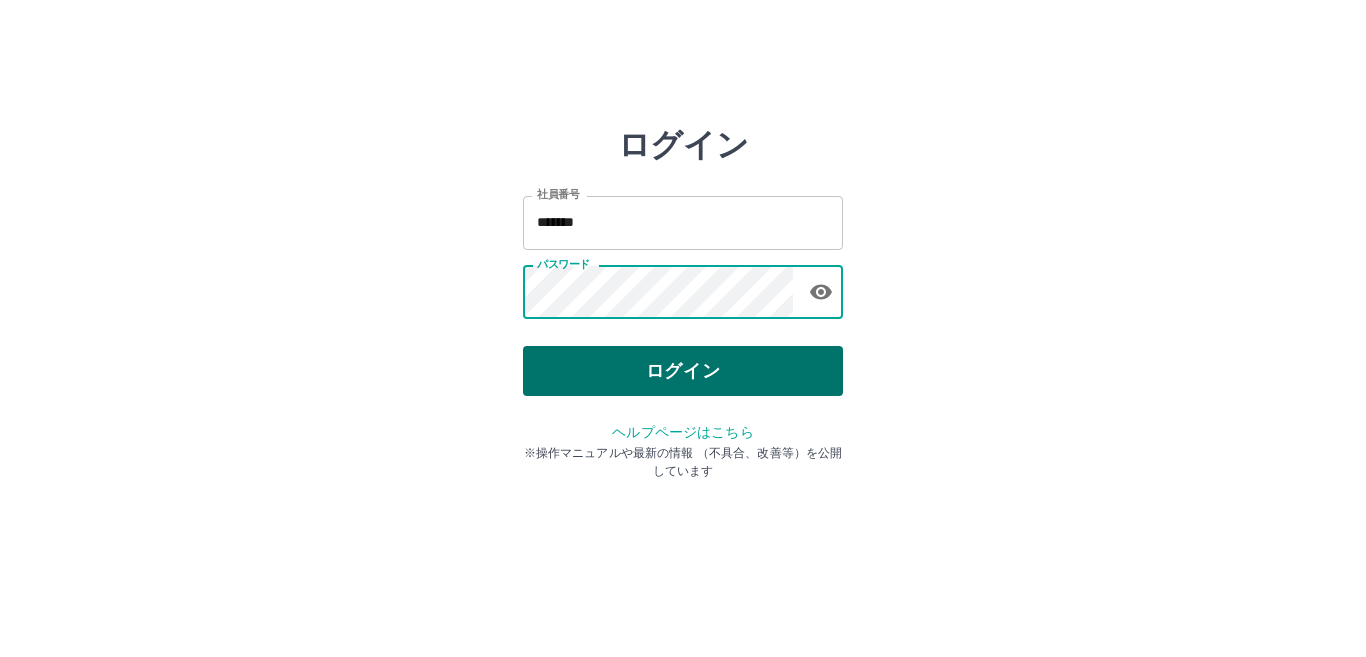 click on "ログイン" at bounding box center (683, 371) 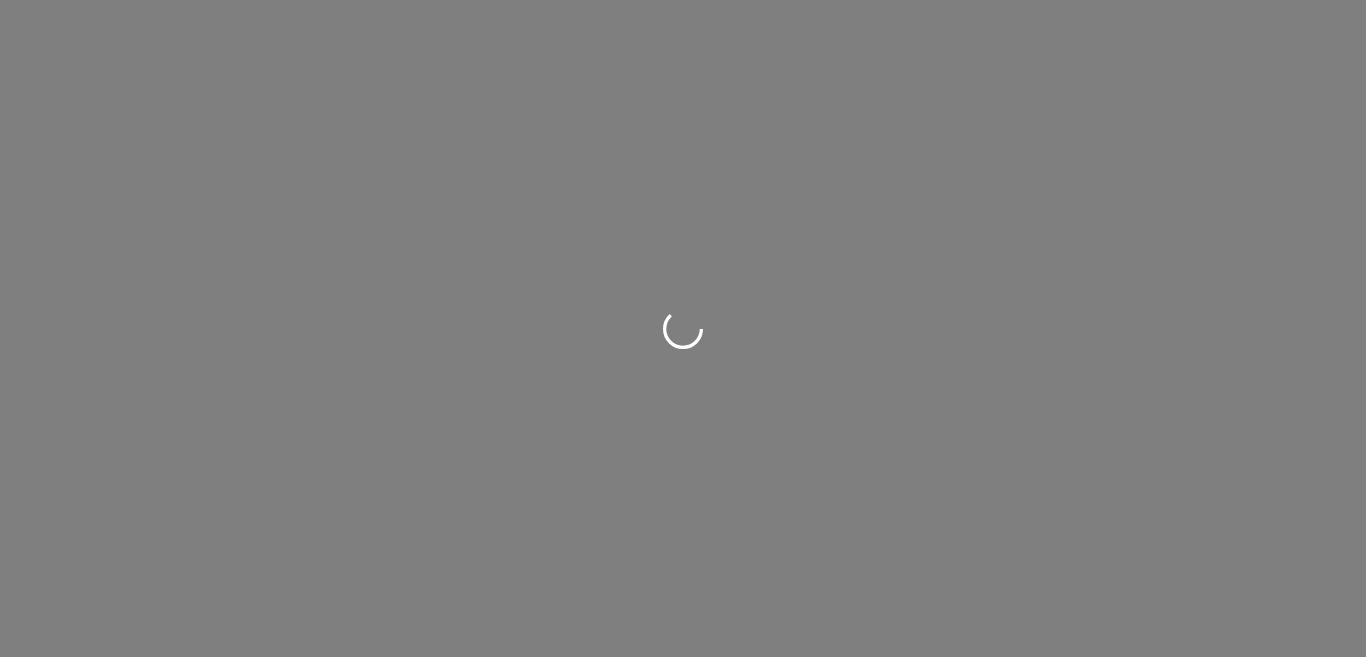 scroll, scrollTop: 0, scrollLeft: 0, axis: both 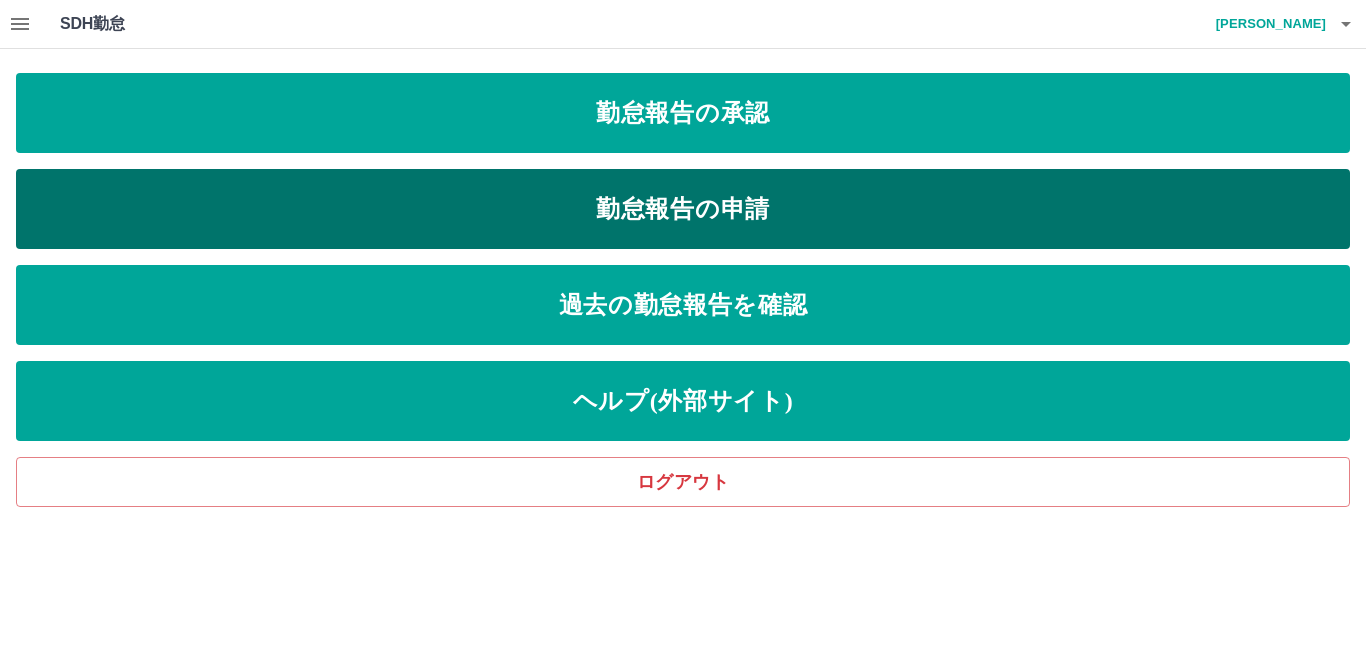 click on "勤怠報告の申請" at bounding box center (683, 209) 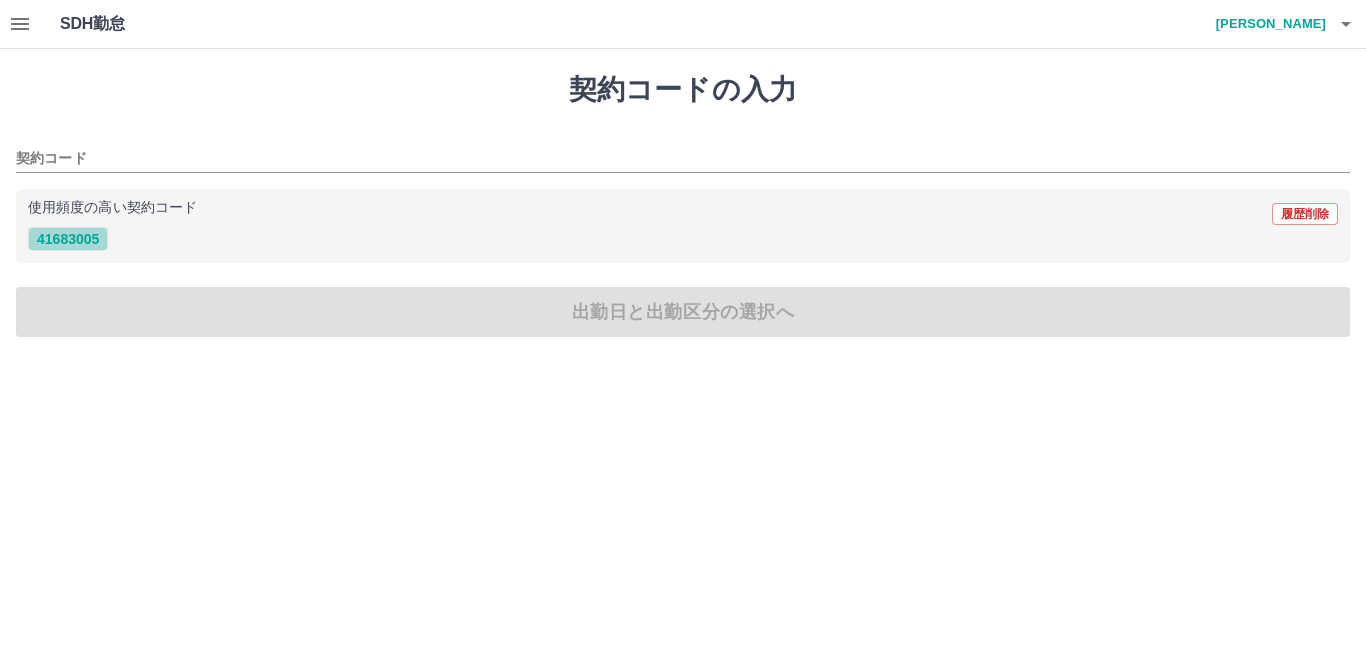 click on "41683005" at bounding box center (68, 239) 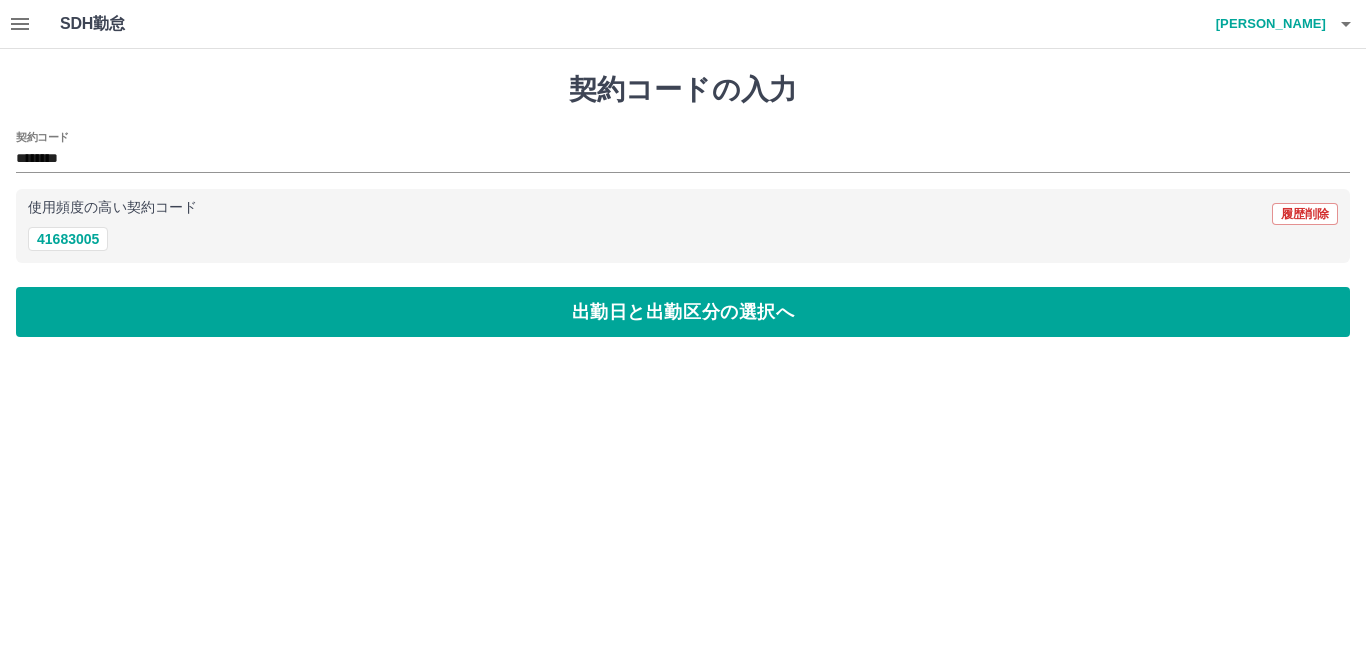 click on "契約コードの入力 契約コード ******** 使用頻度の高い契約コード 履歴削除 41683005 出勤日と出勤区分の選択へ" at bounding box center [683, 205] 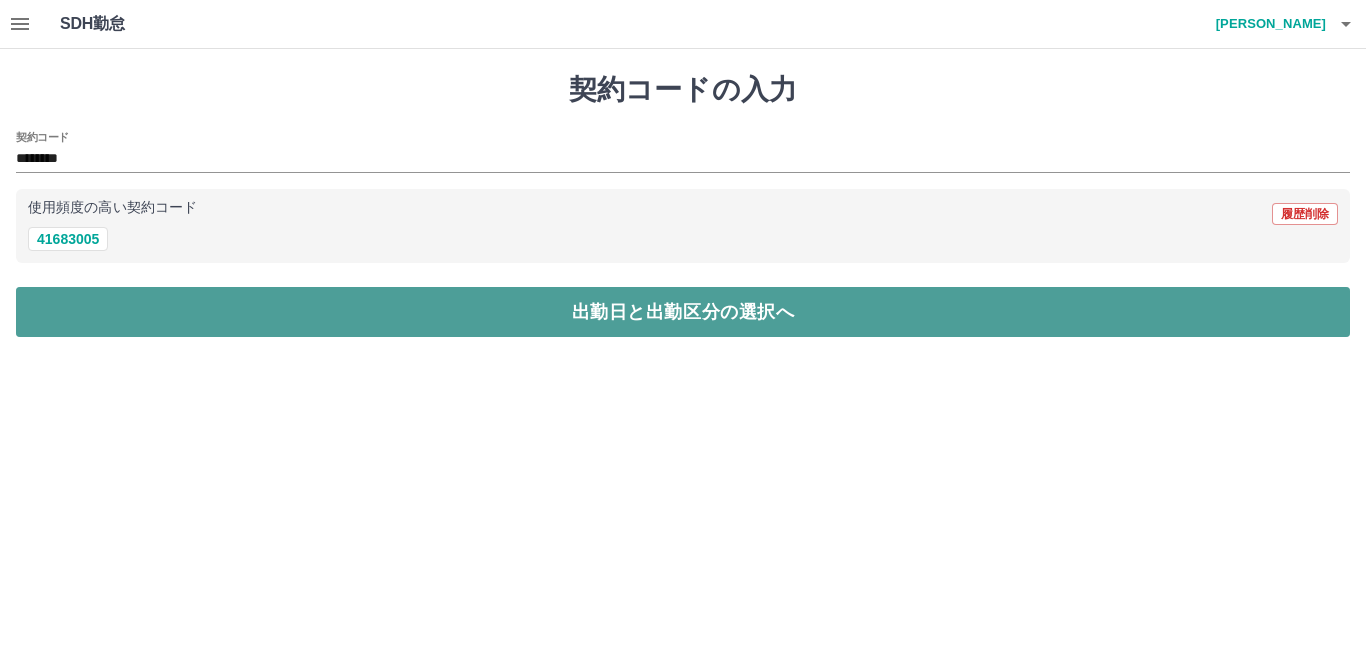 click on "出勤日と出勤区分の選択へ" at bounding box center (683, 312) 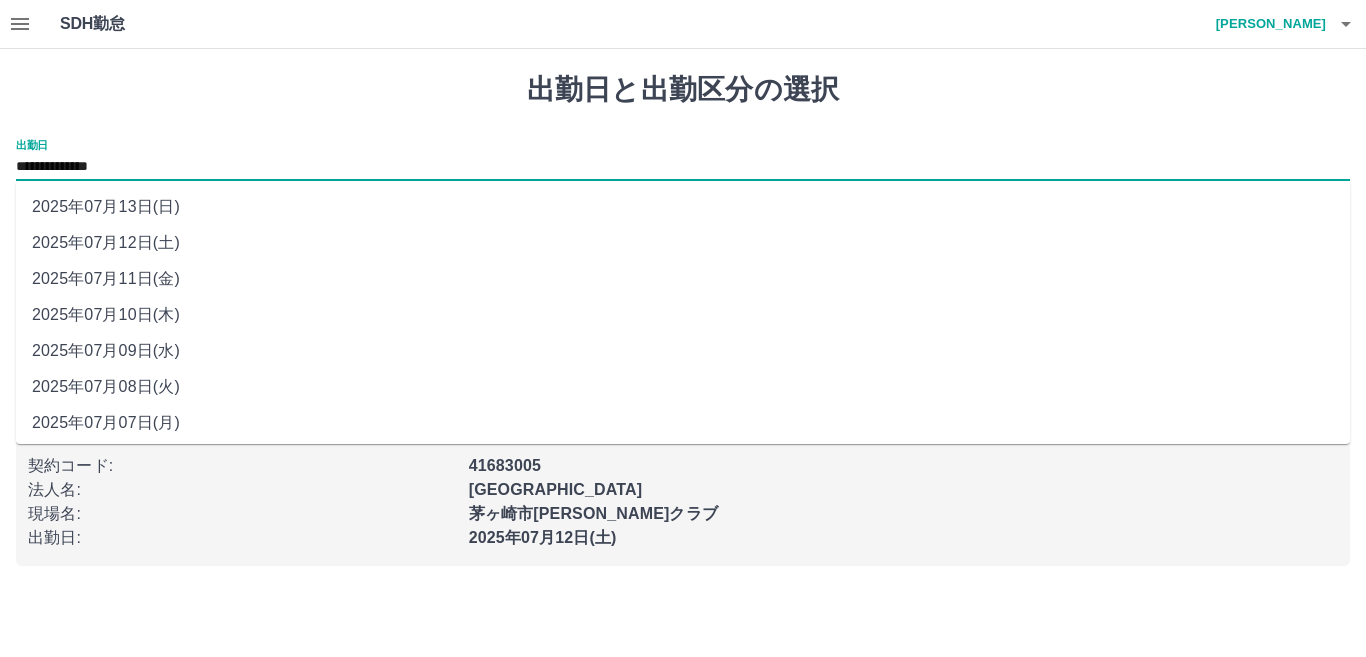 click on "**********" at bounding box center [683, 167] 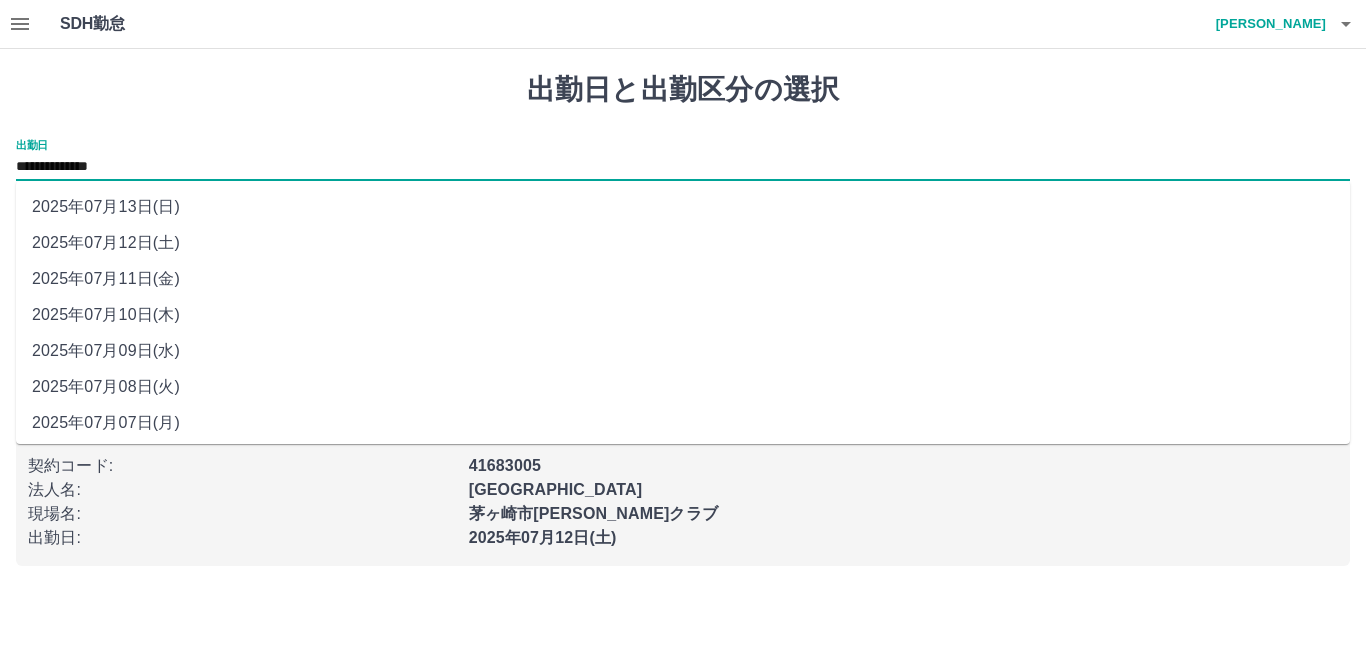 click on "2025年07月13日(日)" at bounding box center (683, 207) 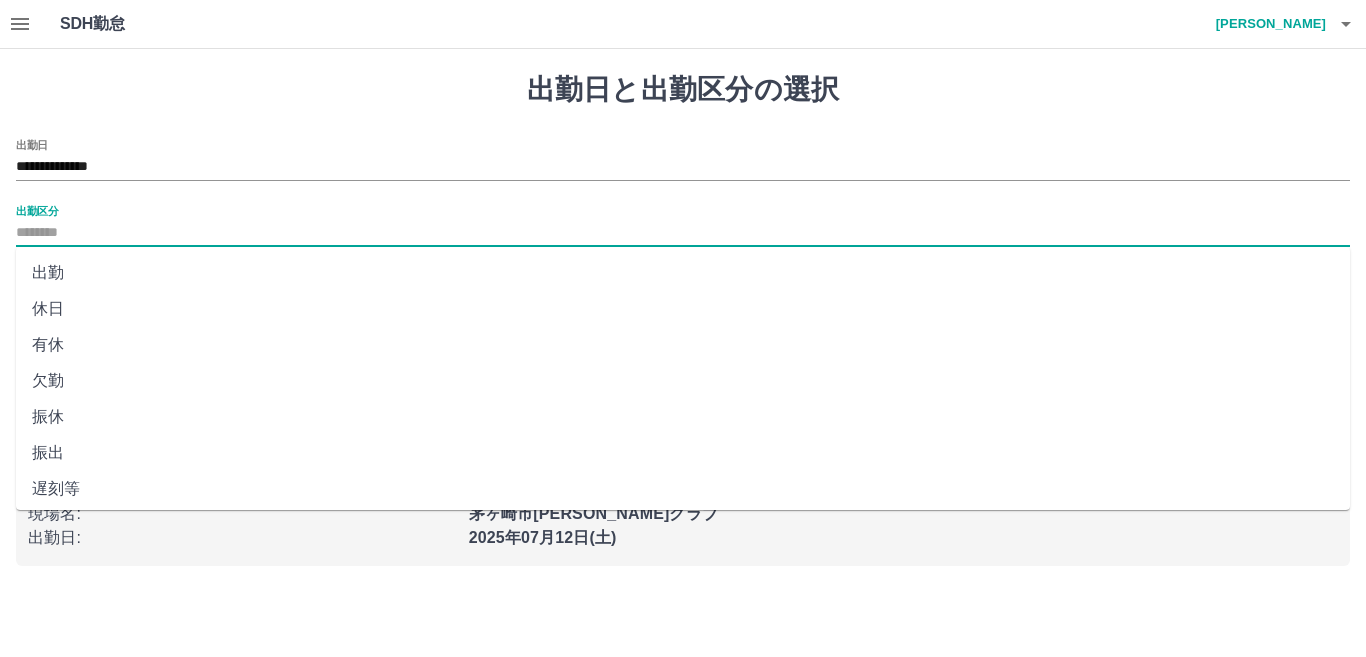 click on "出勤区分" at bounding box center [683, 233] 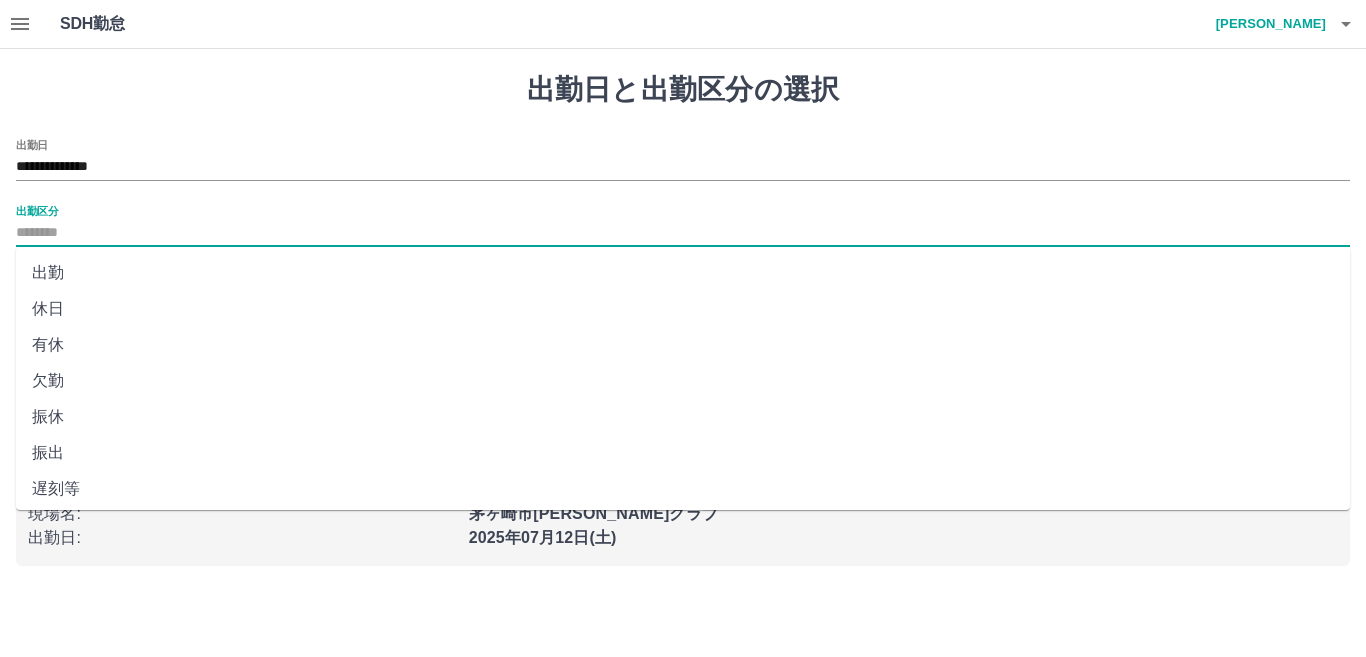 scroll, scrollTop: 401, scrollLeft: 0, axis: vertical 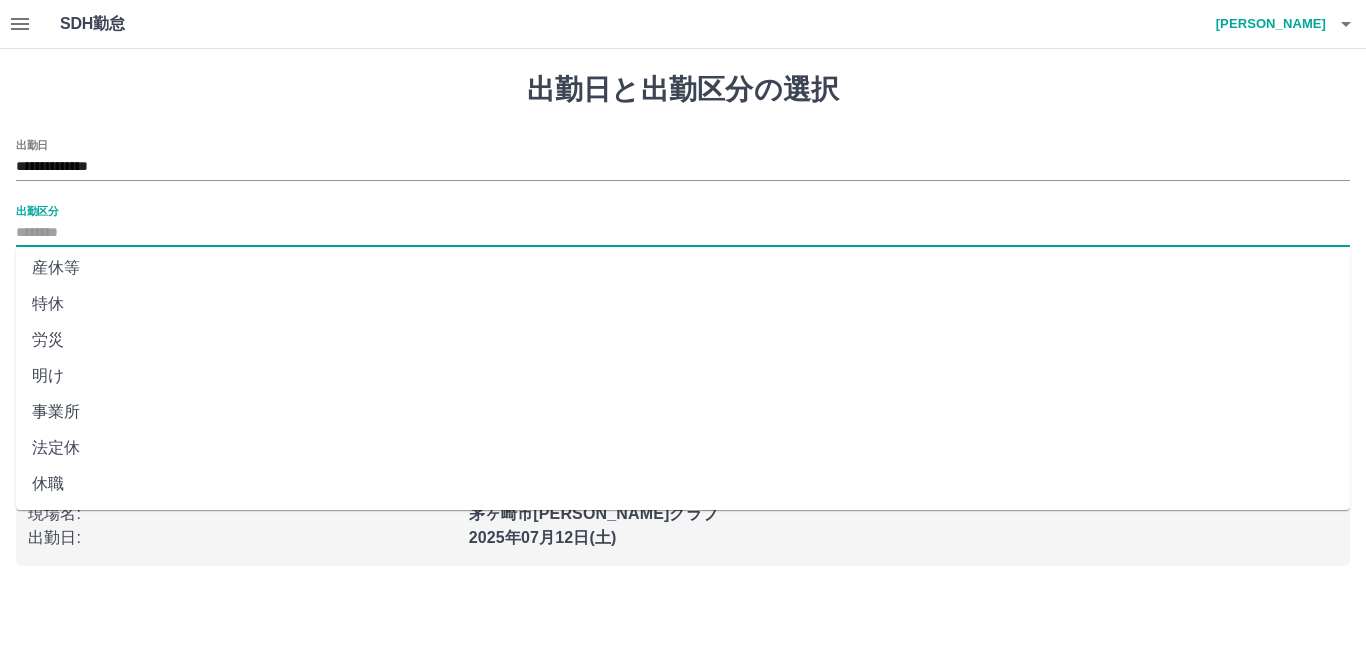 click on "法定休" at bounding box center (683, 448) 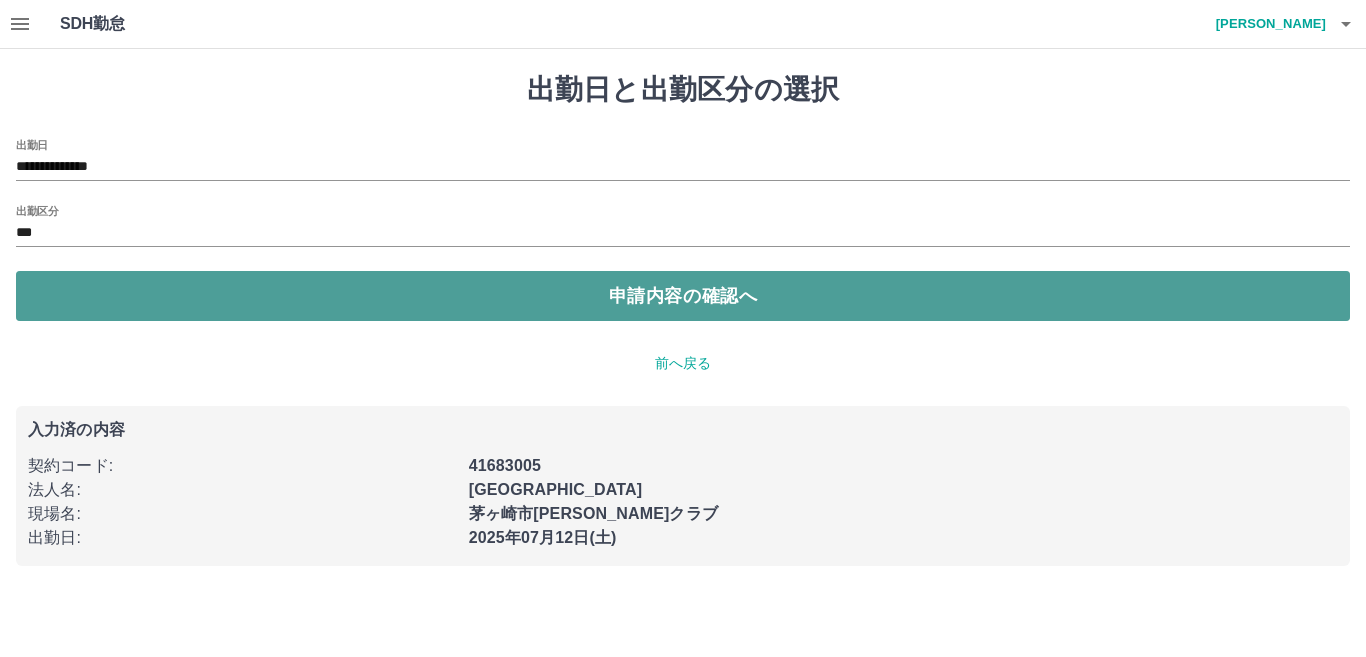 click on "申請内容の確認へ" at bounding box center (683, 296) 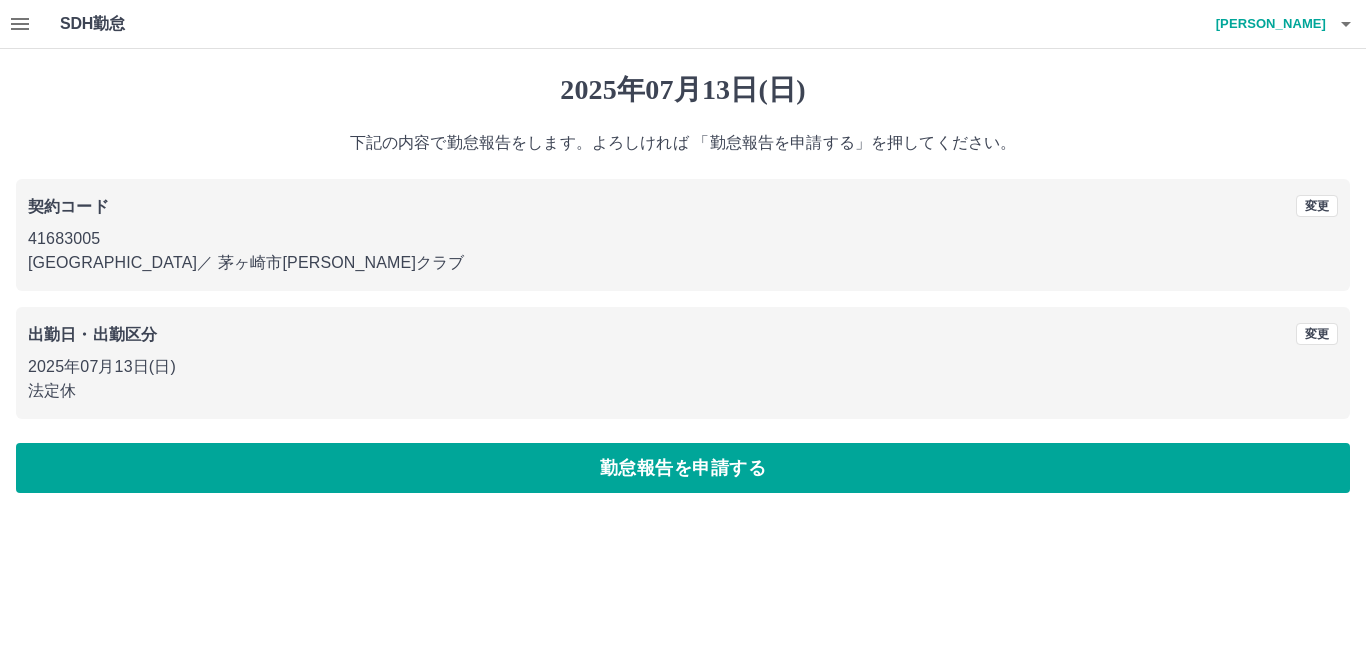 click on "勤怠報告を申請する" at bounding box center (683, 468) 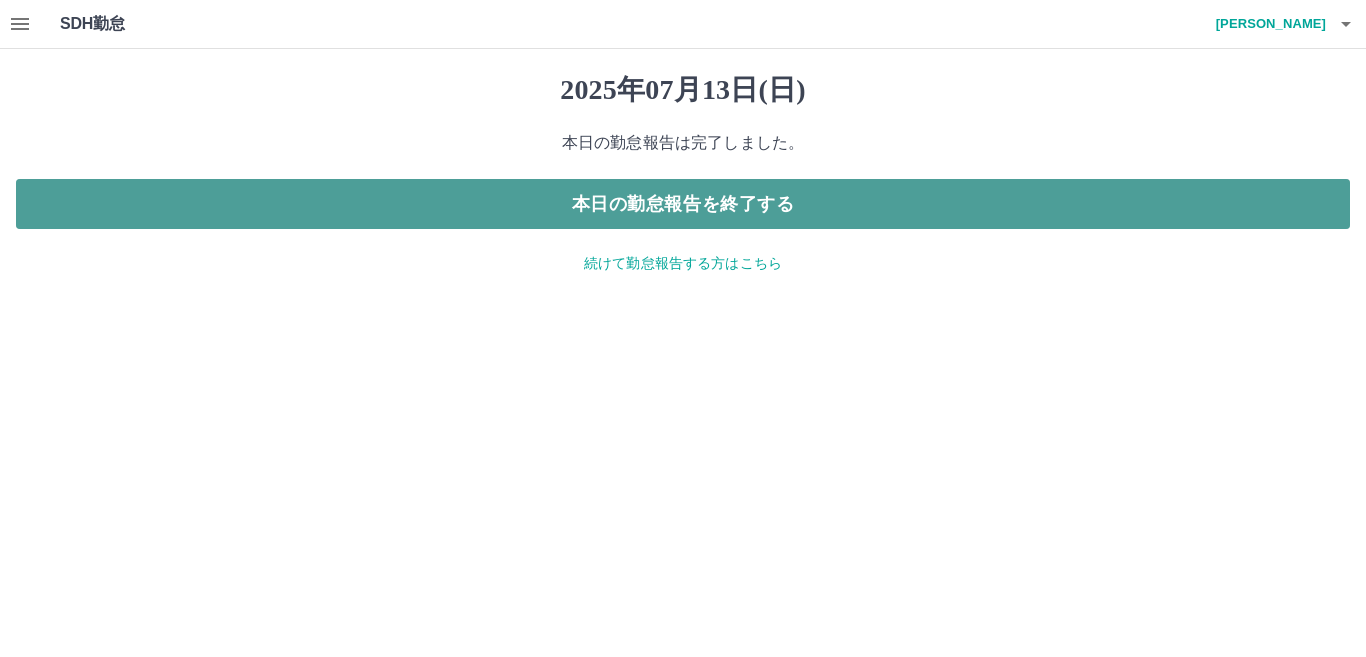 click on "本日の勤怠報告を終了する" at bounding box center [683, 204] 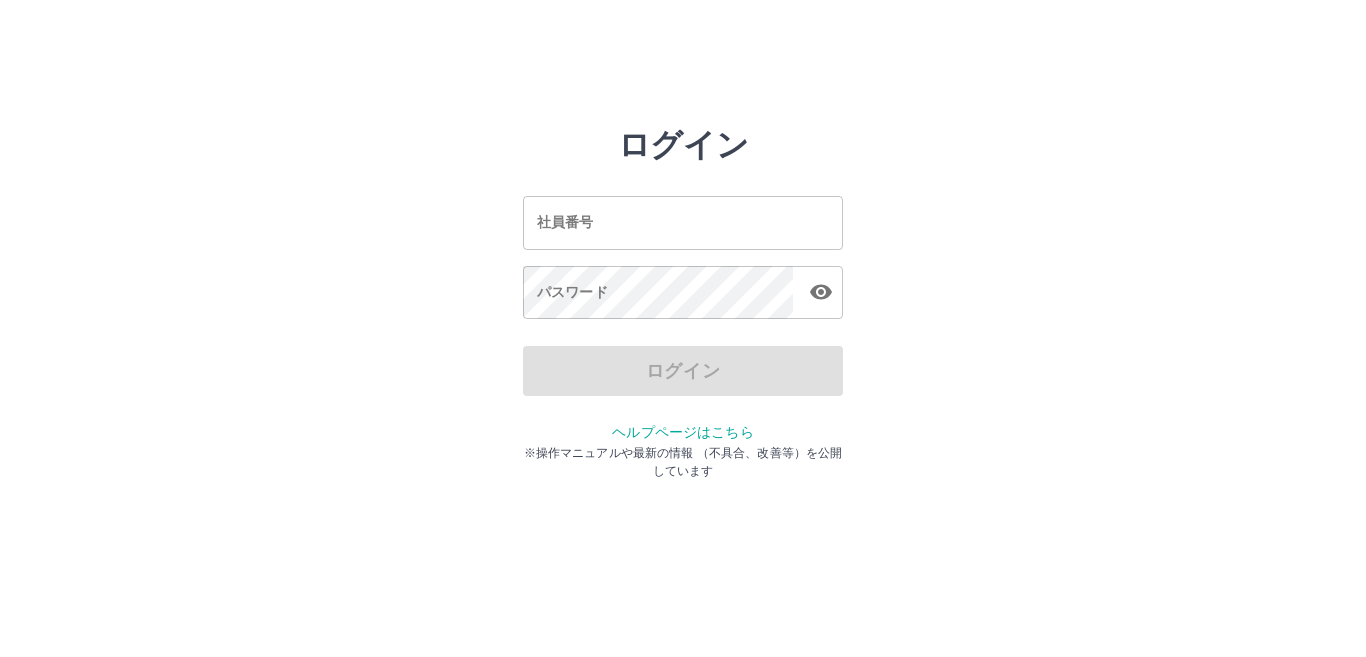 scroll, scrollTop: 0, scrollLeft: 0, axis: both 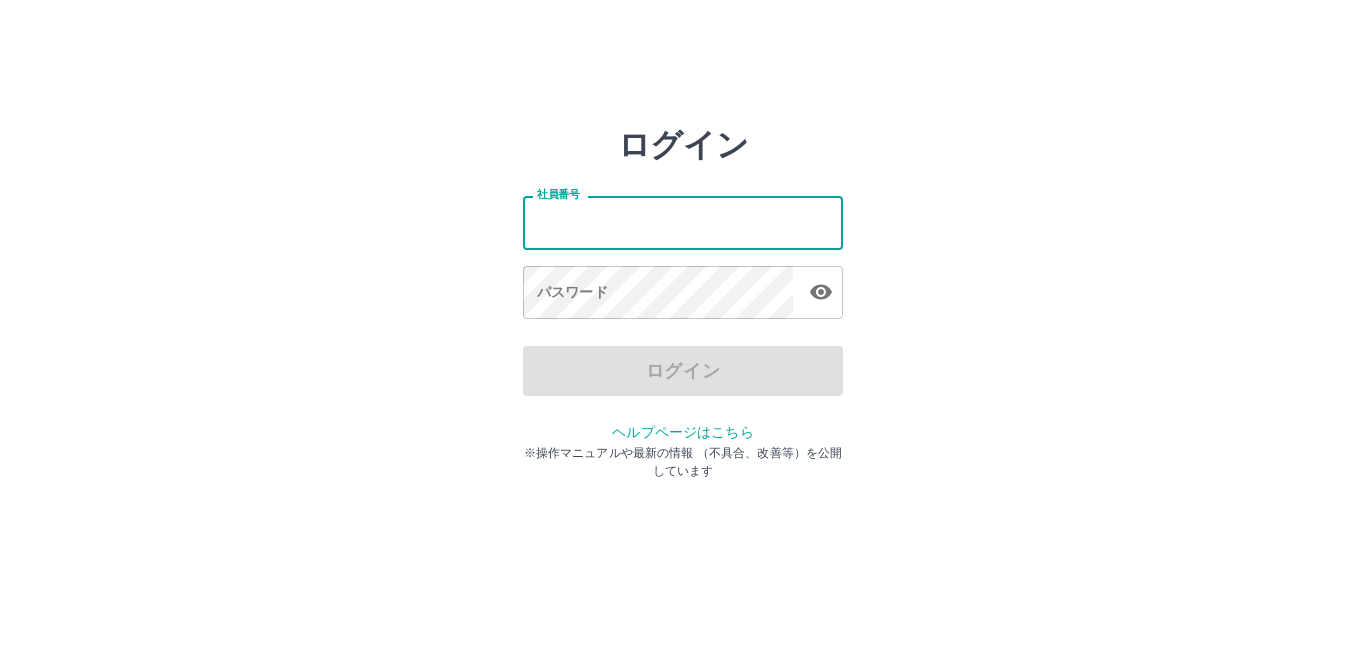 click on "社員番号" at bounding box center (683, 222) 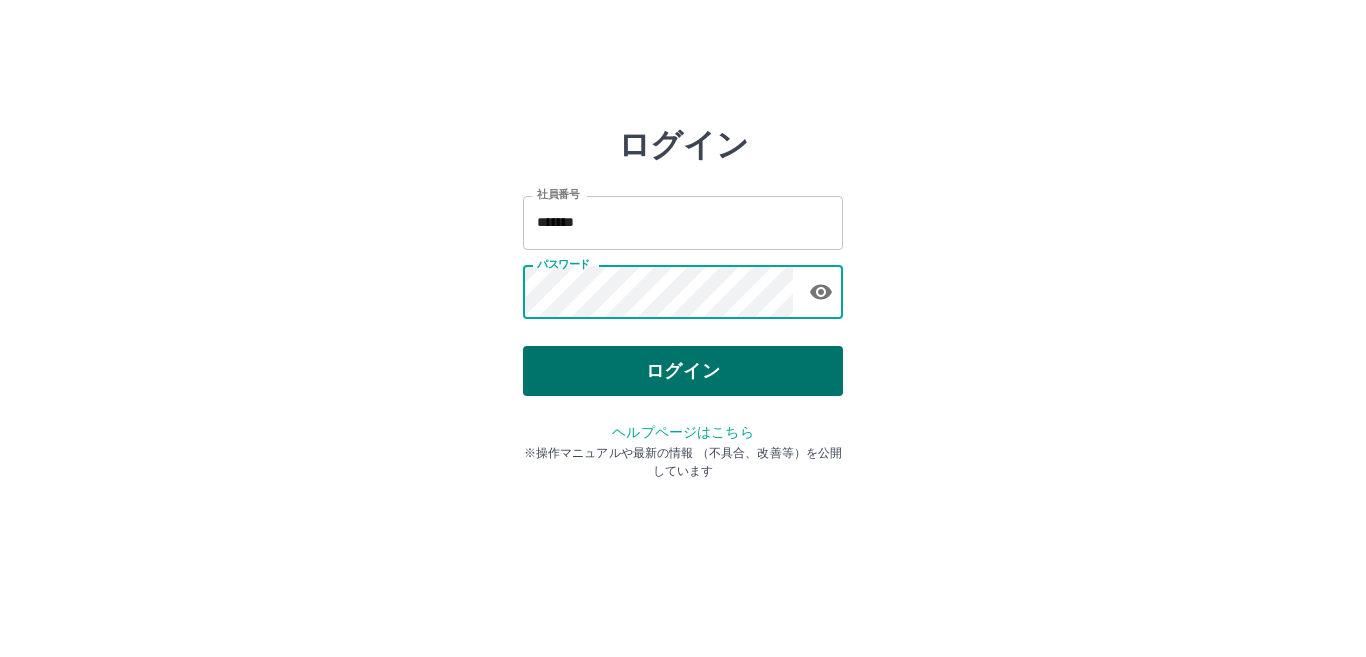click on "ログイン" at bounding box center [683, 371] 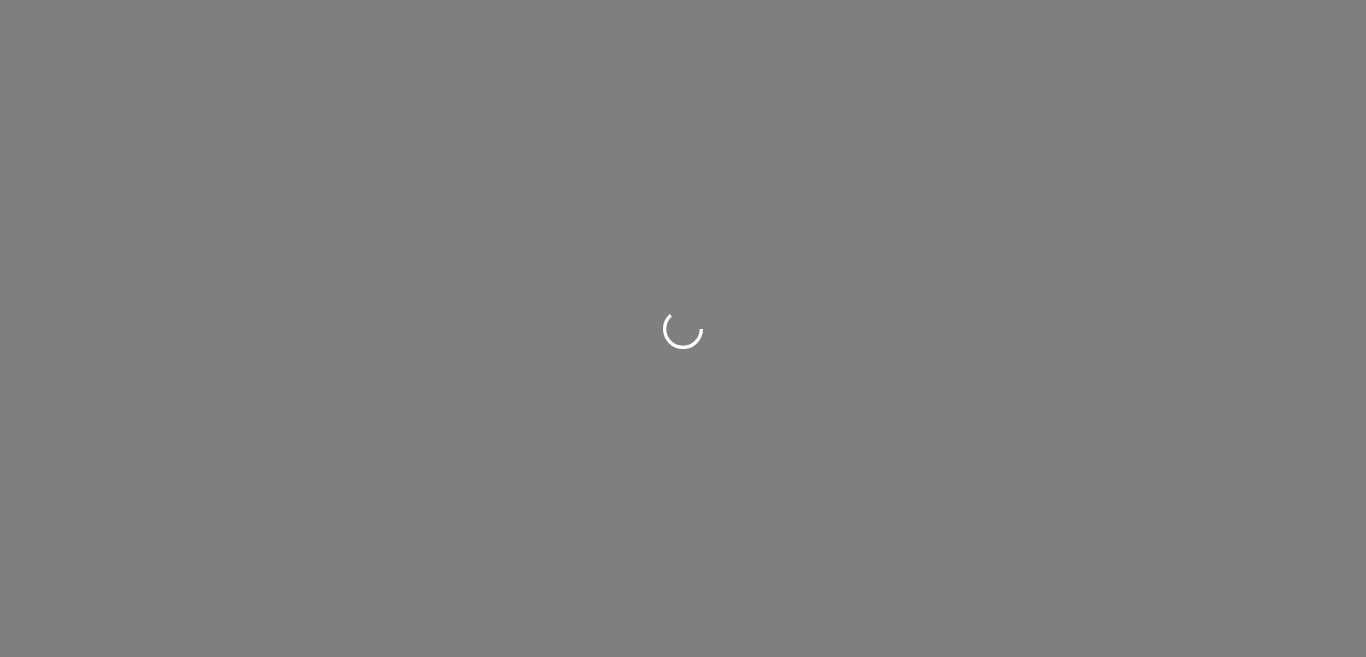 scroll, scrollTop: 0, scrollLeft: 0, axis: both 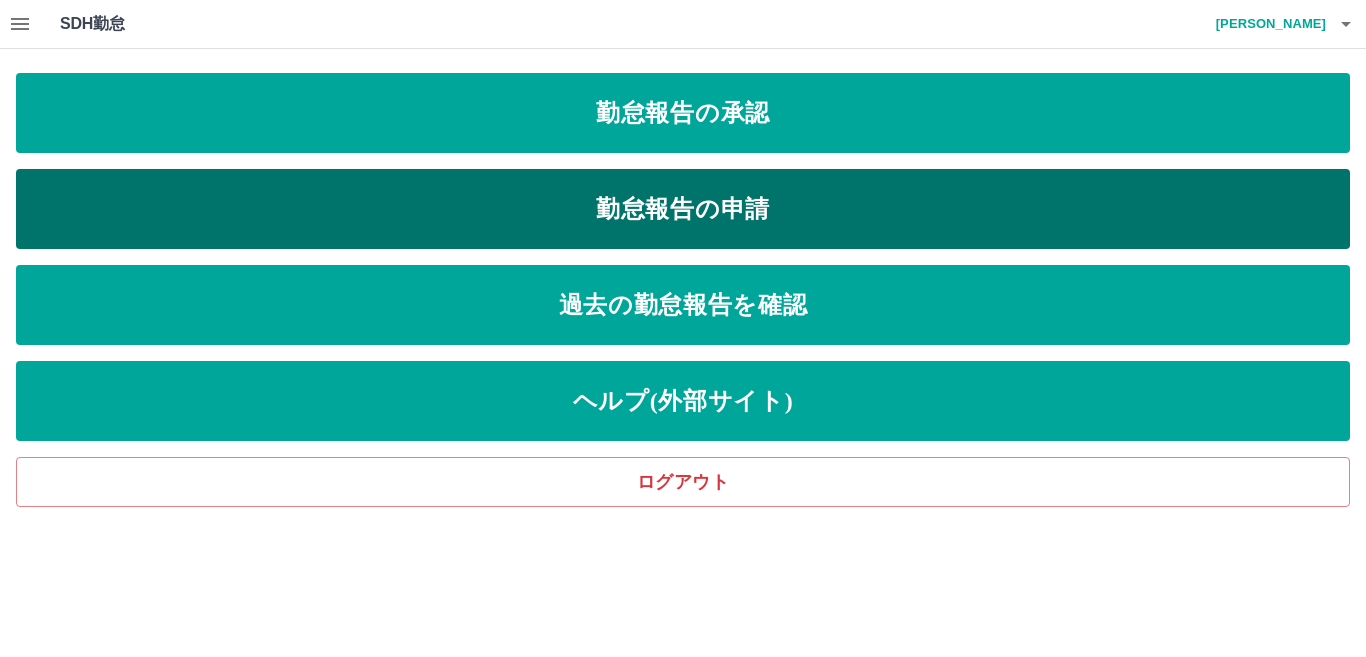 click on "勤怠報告の申請" at bounding box center (683, 209) 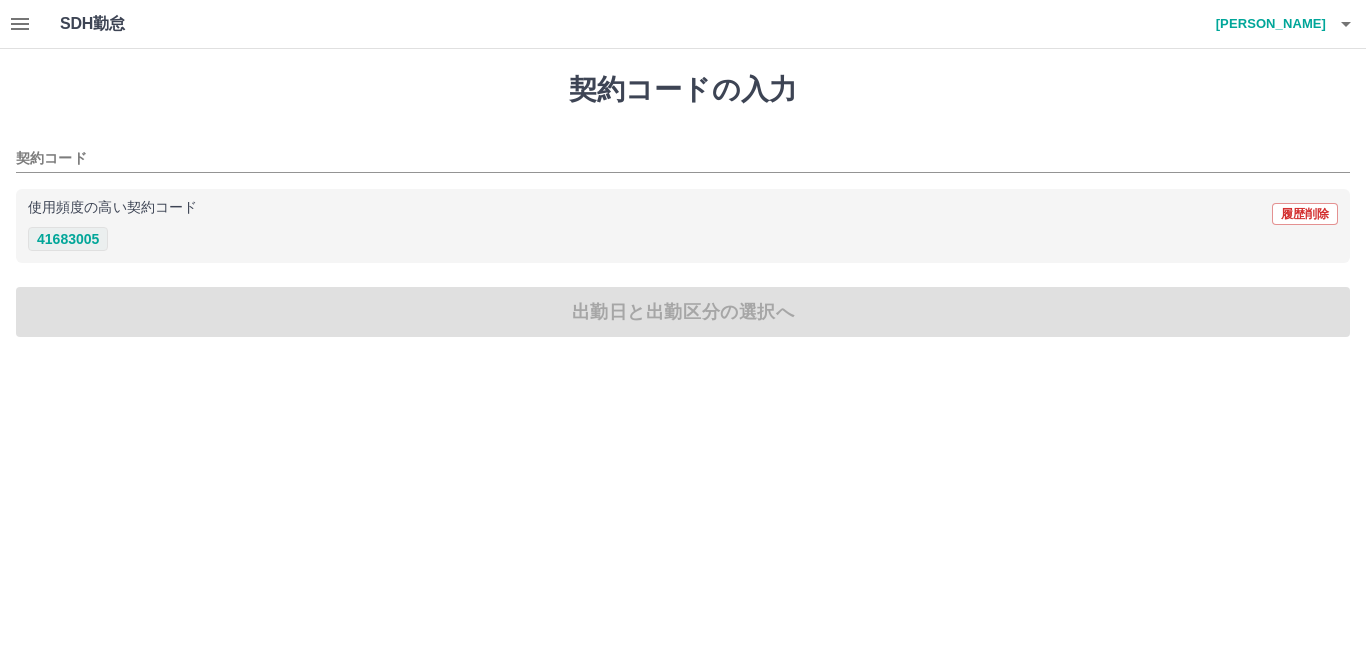 click on "41683005" at bounding box center [68, 239] 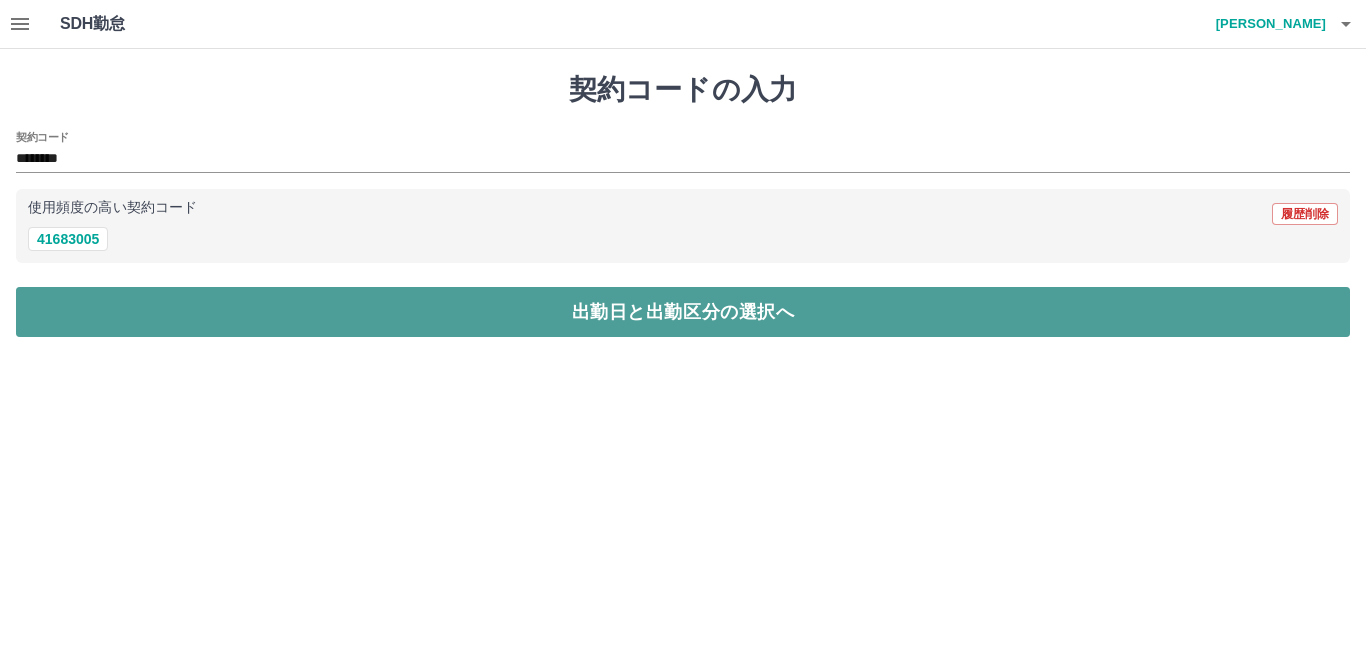 click on "出勤日と出勤区分の選択へ" at bounding box center (683, 312) 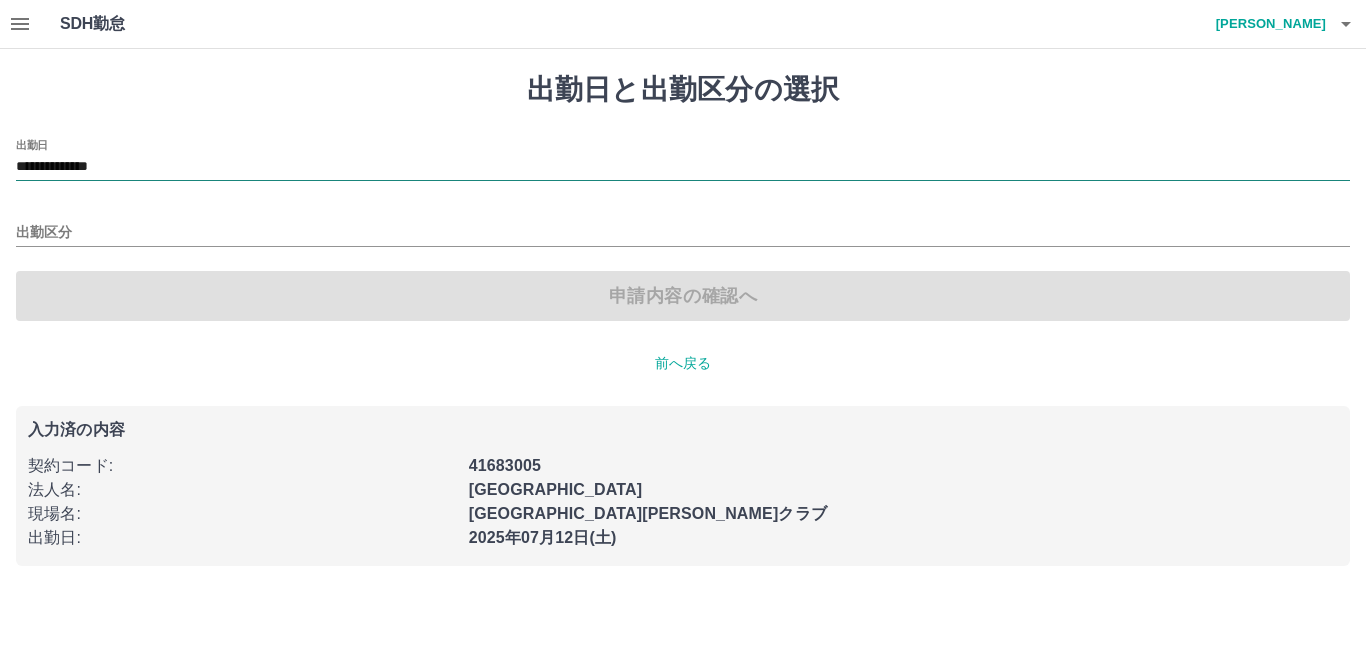 click on "**********" at bounding box center (683, 167) 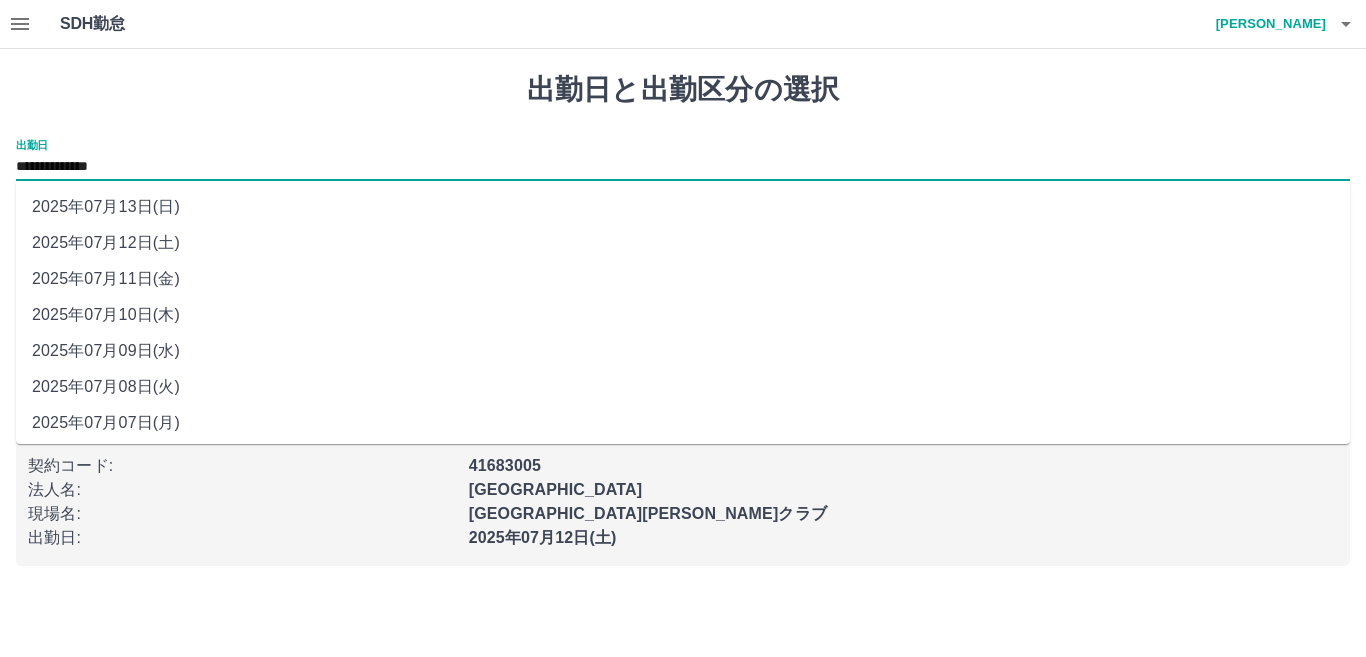 click on "2025年07月13日(日)" at bounding box center (683, 207) 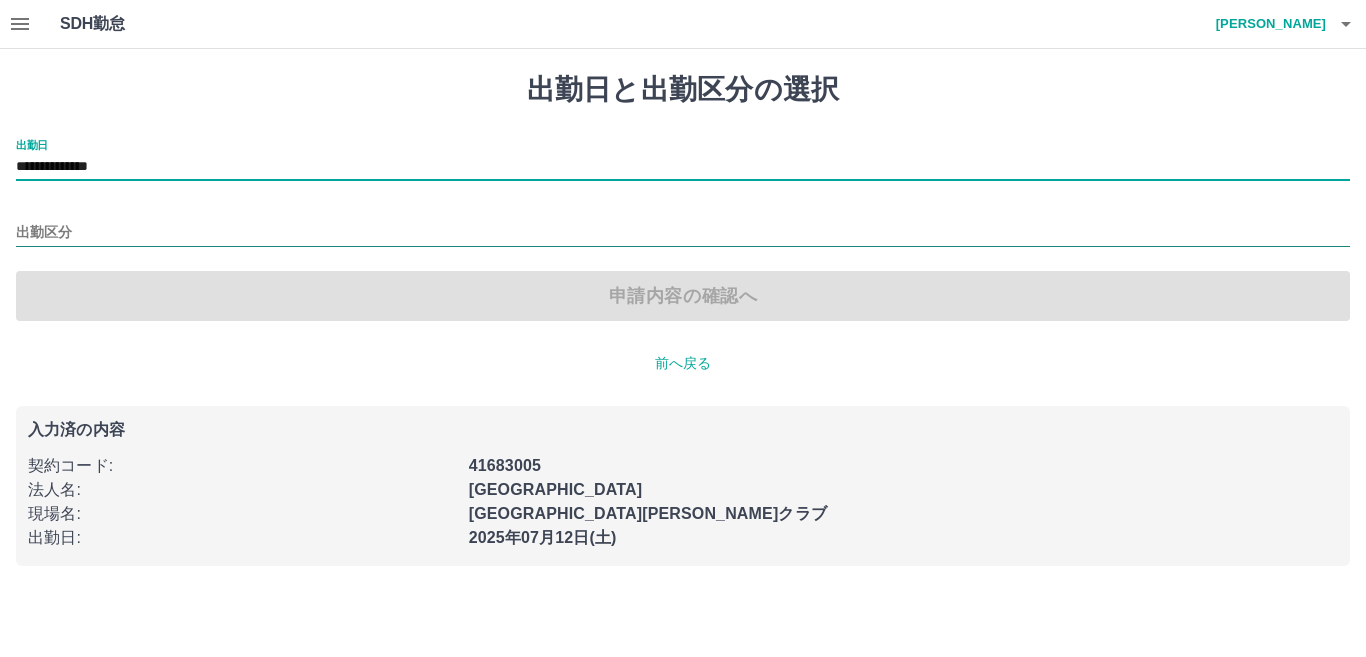 click on "出勤区分" at bounding box center (683, 233) 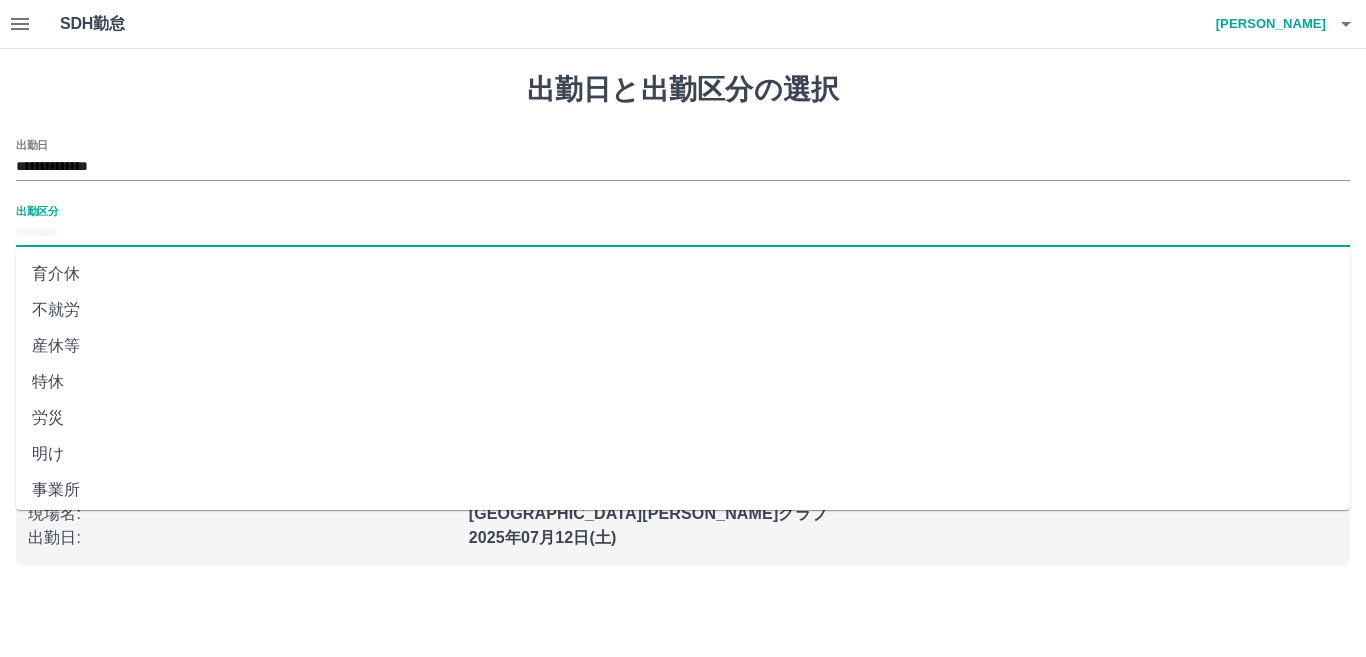 scroll, scrollTop: 401, scrollLeft: 0, axis: vertical 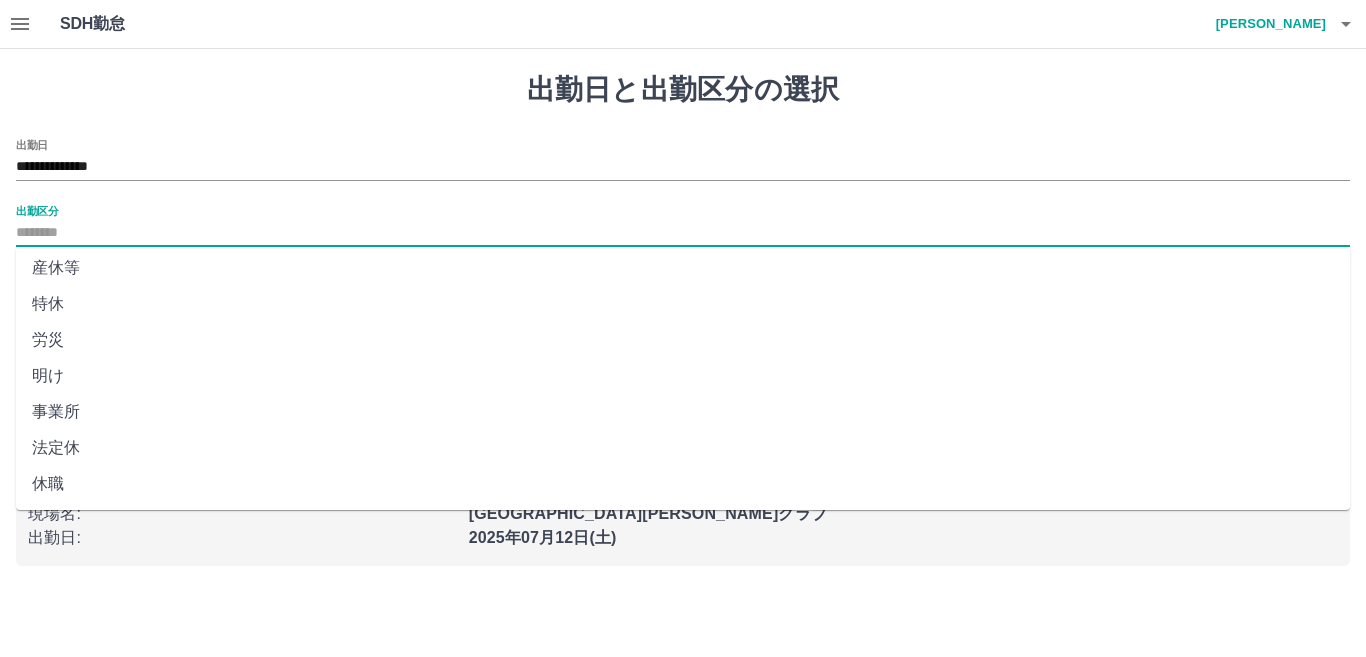 click on "法定休" at bounding box center (683, 448) 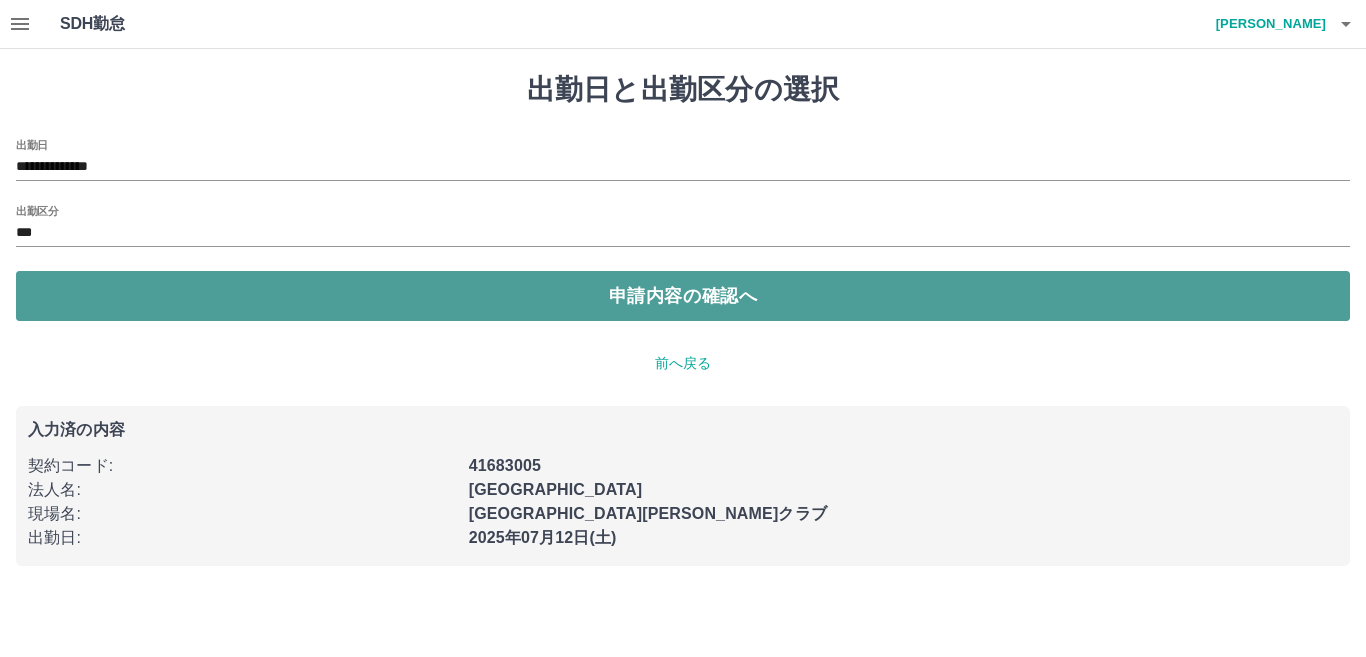 click on "申請内容の確認へ" at bounding box center (683, 296) 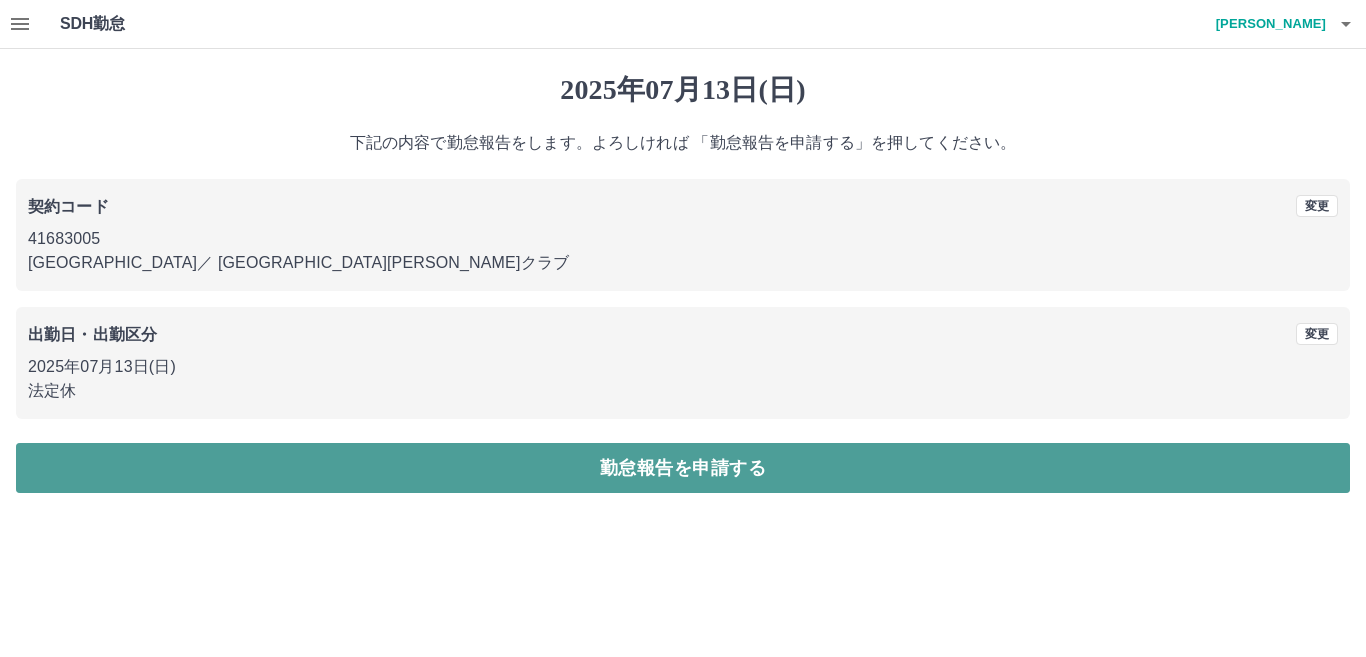 click on "勤怠報告を申請する" at bounding box center (683, 468) 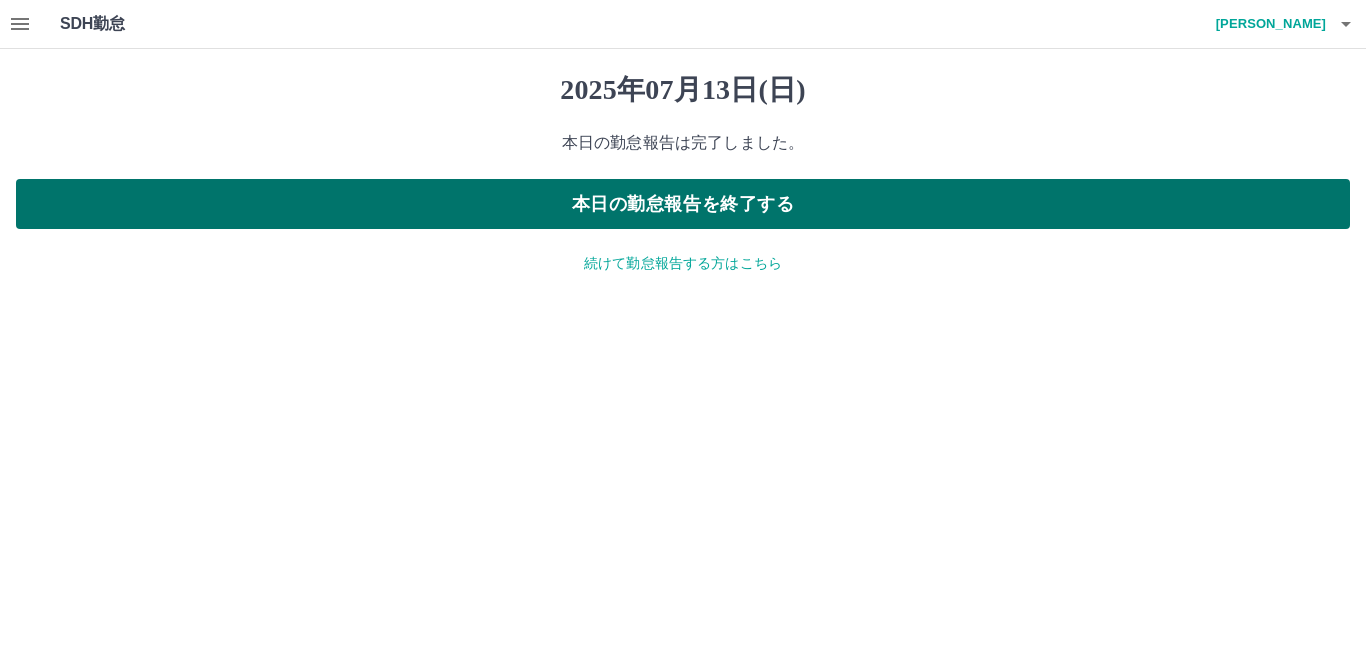 click on "本日の勤怠報告を終了する" at bounding box center (683, 204) 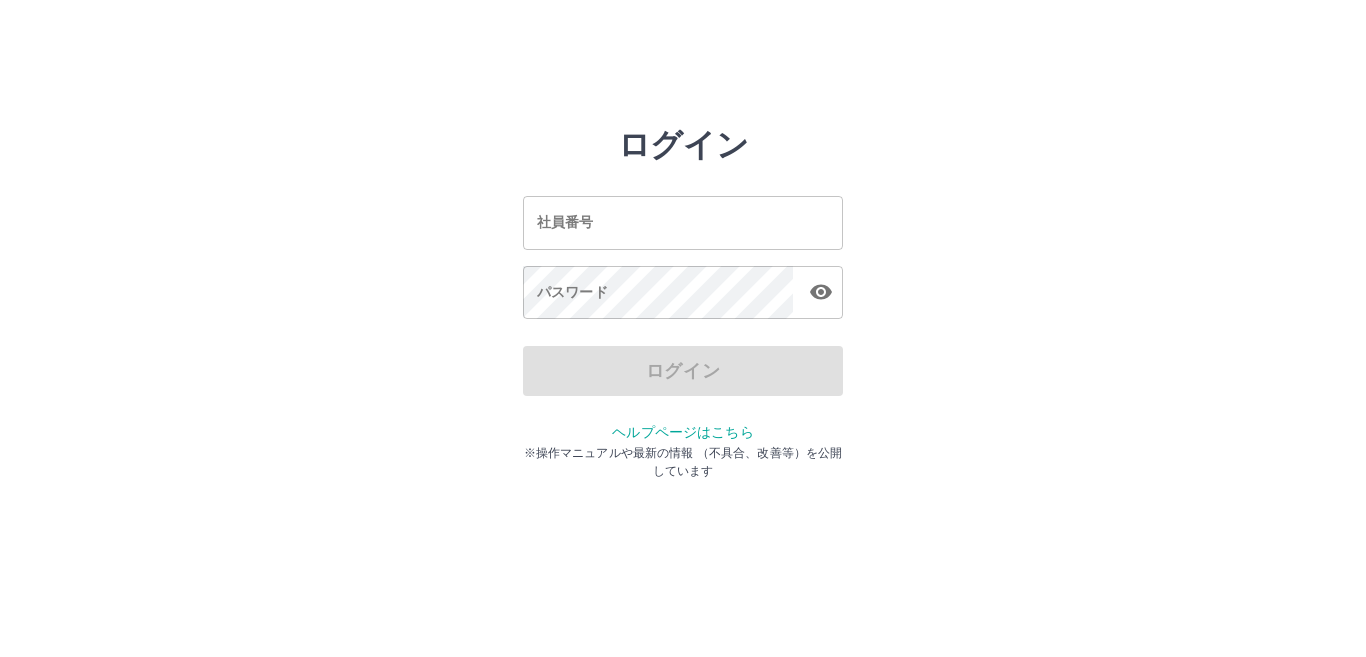 scroll, scrollTop: 0, scrollLeft: 0, axis: both 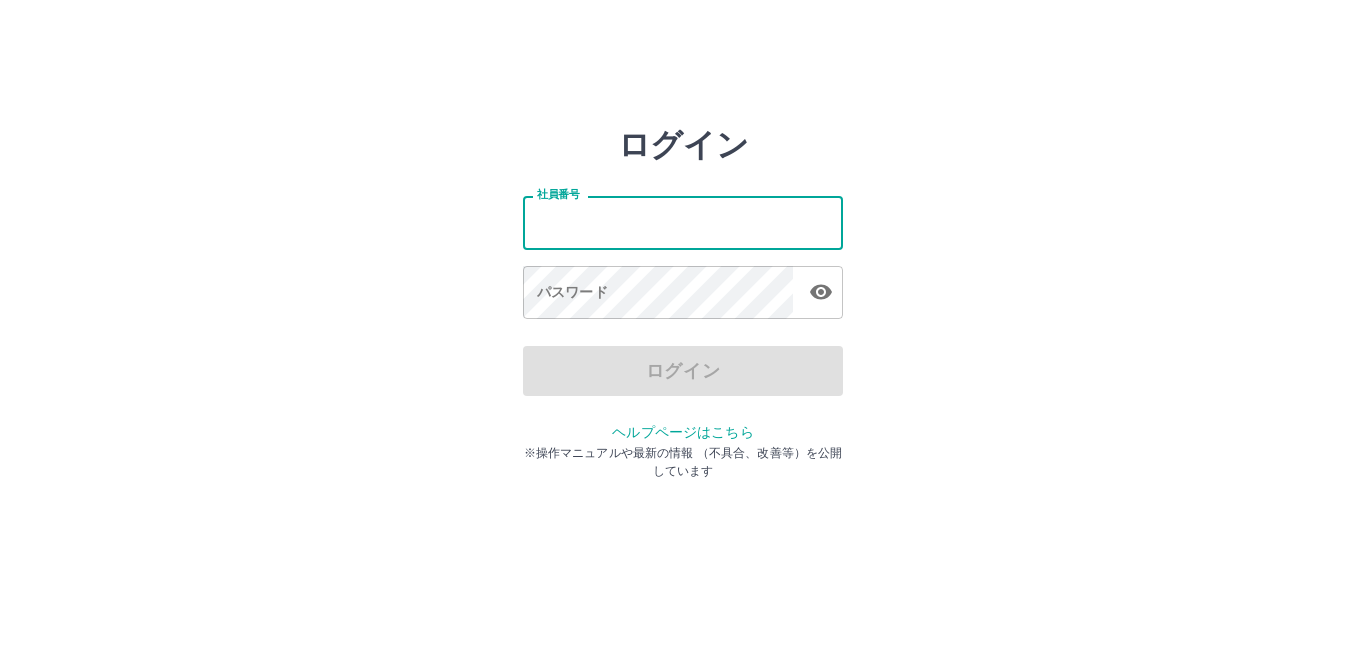 click on "社員番号" at bounding box center (683, 222) 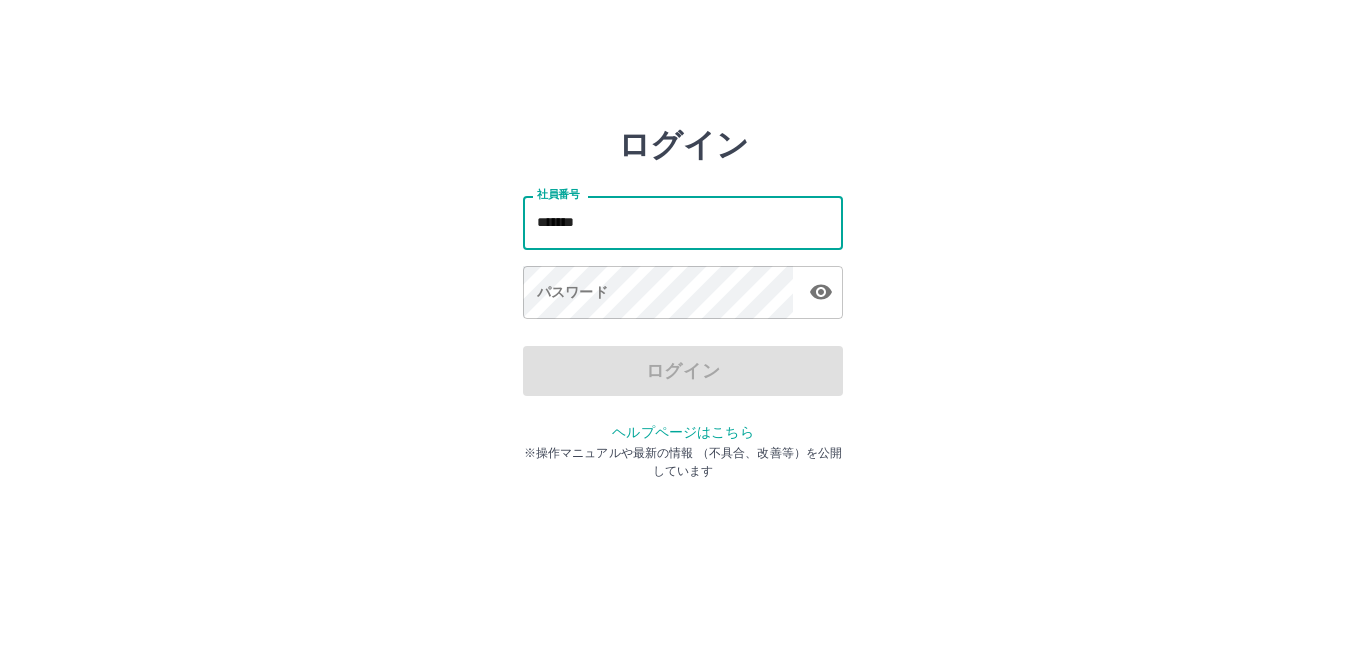 type on "*******" 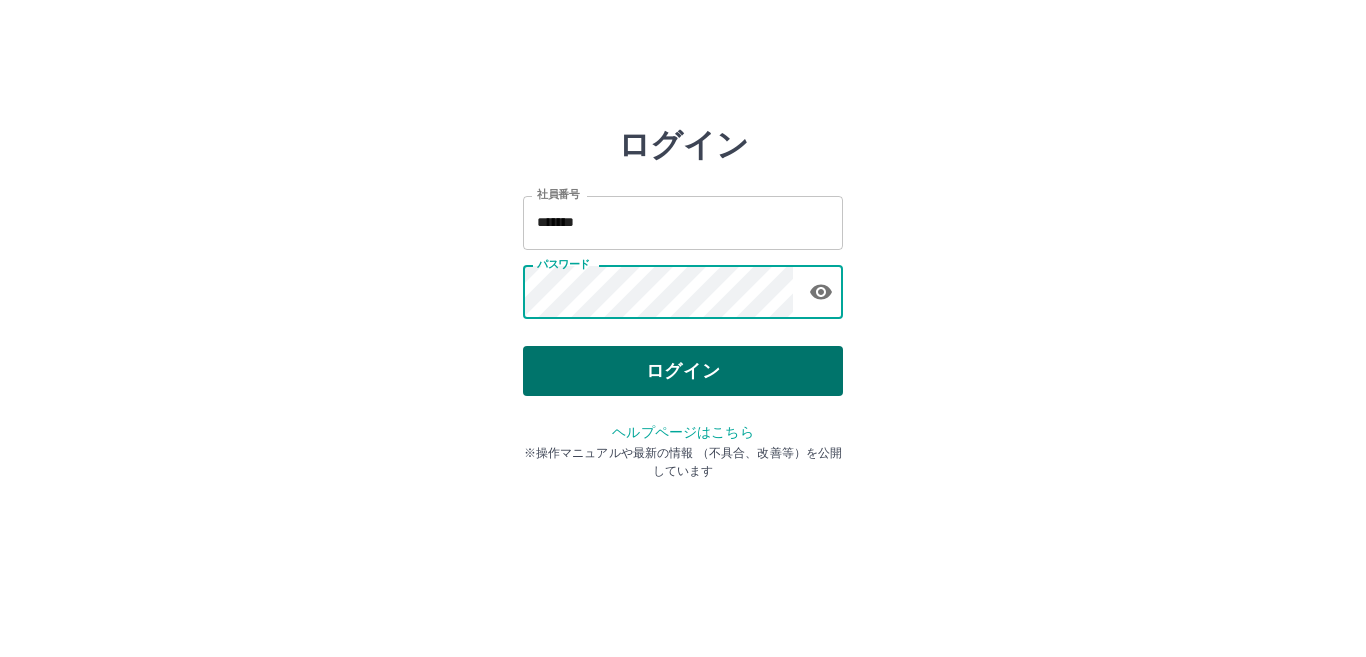click on "ログイン" at bounding box center [683, 371] 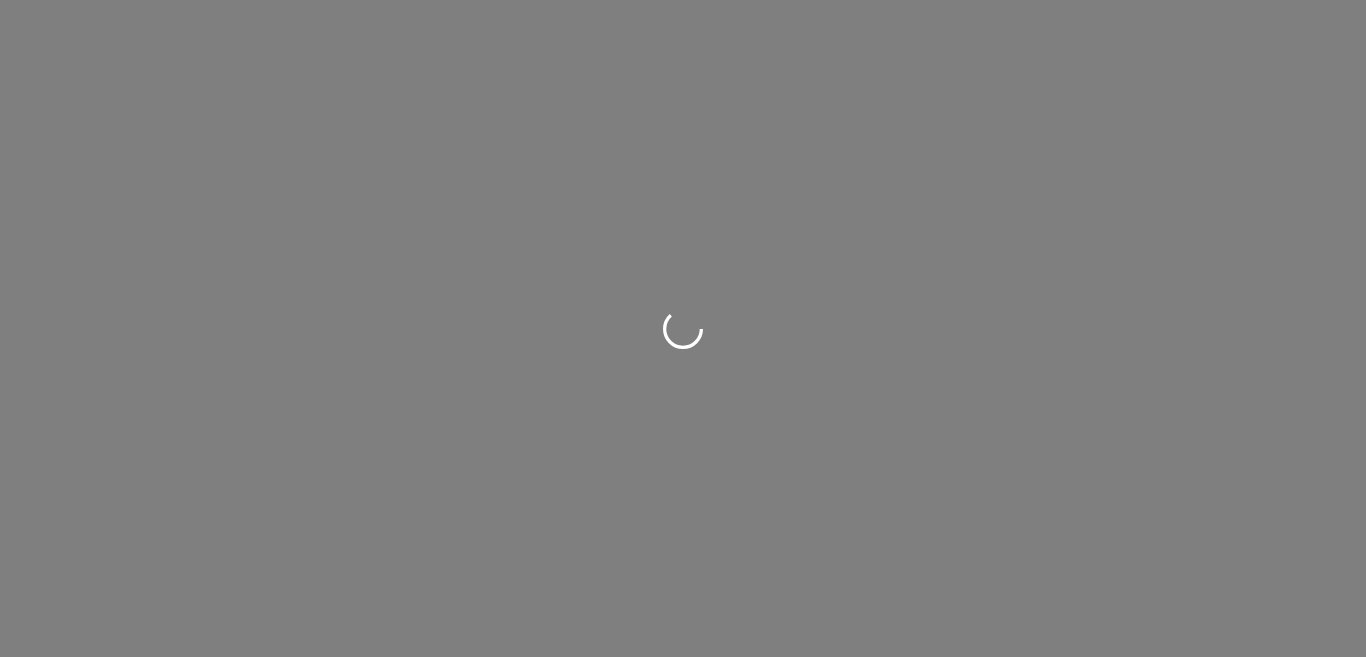 scroll, scrollTop: 0, scrollLeft: 0, axis: both 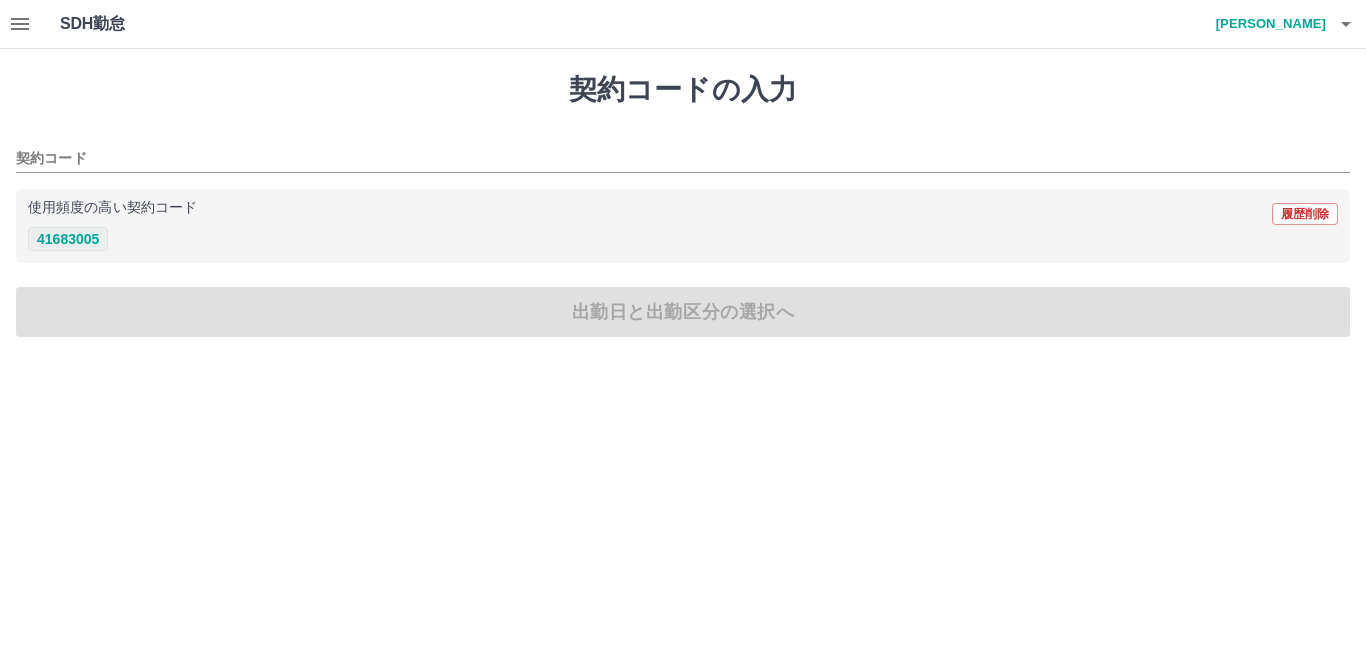 click on "41683005" at bounding box center (68, 239) 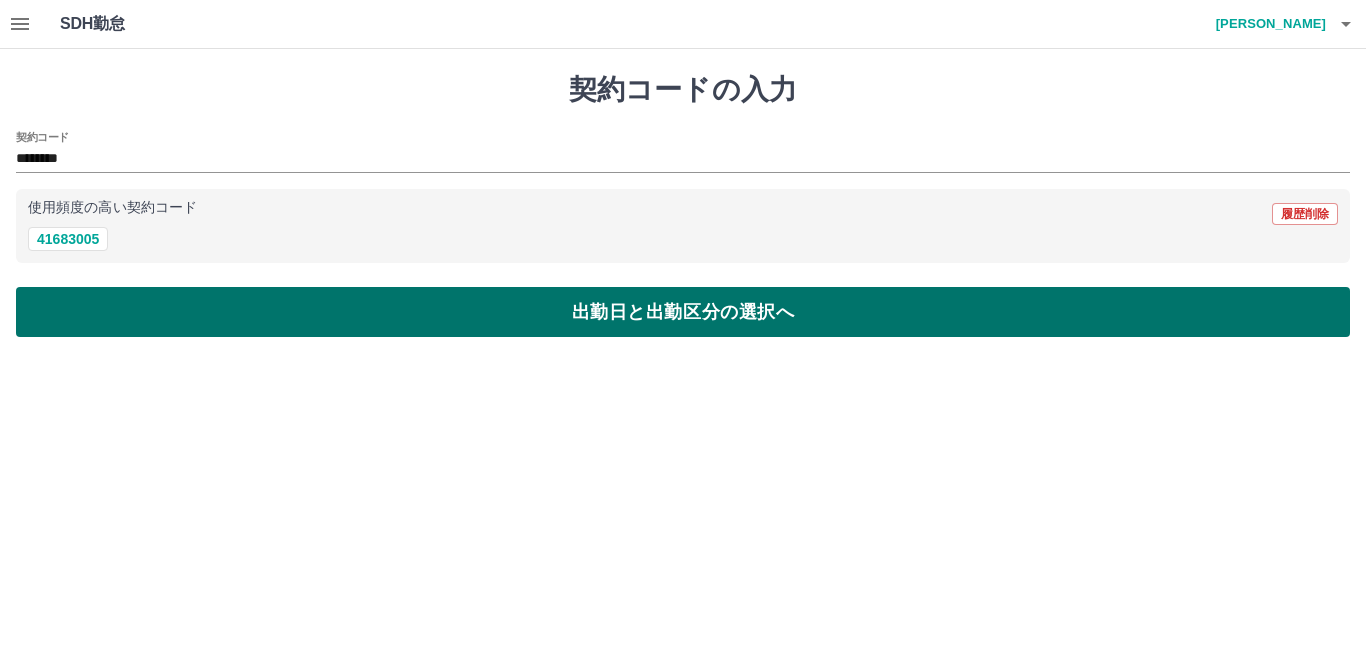 click on "出勤日と出勤区分の選択へ" at bounding box center (683, 312) 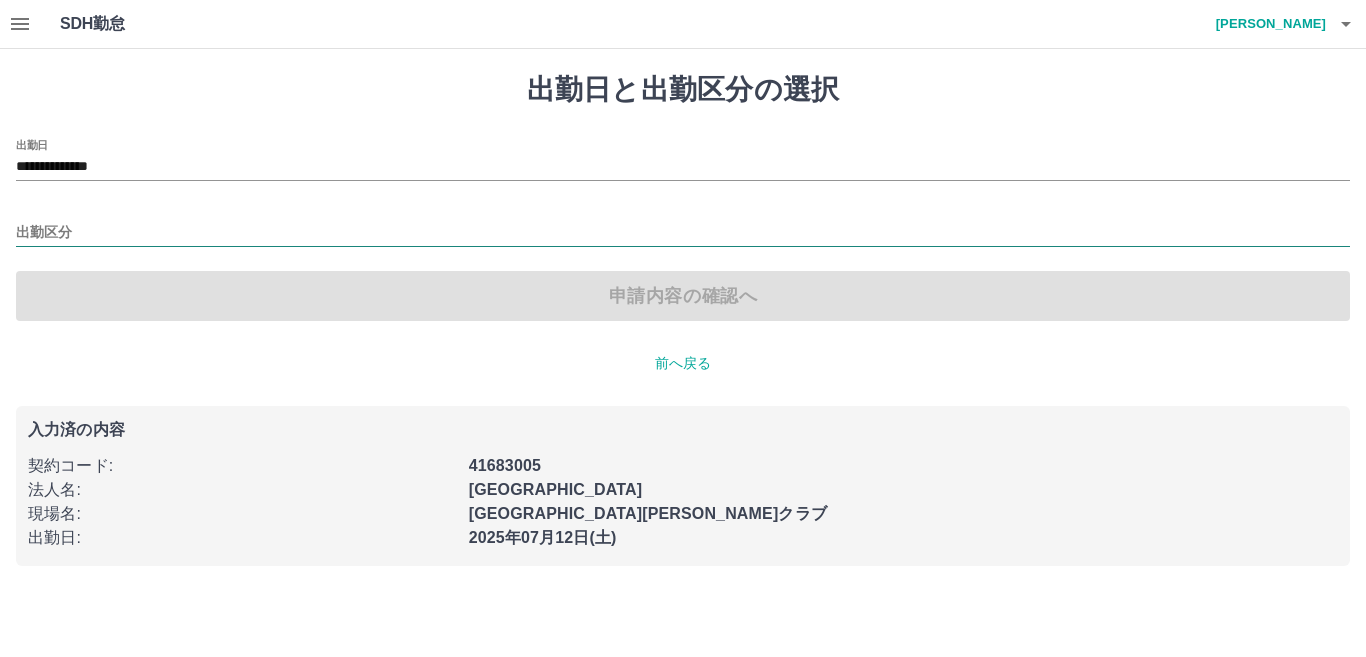 click on "出勤区分" at bounding box center (683, 233) 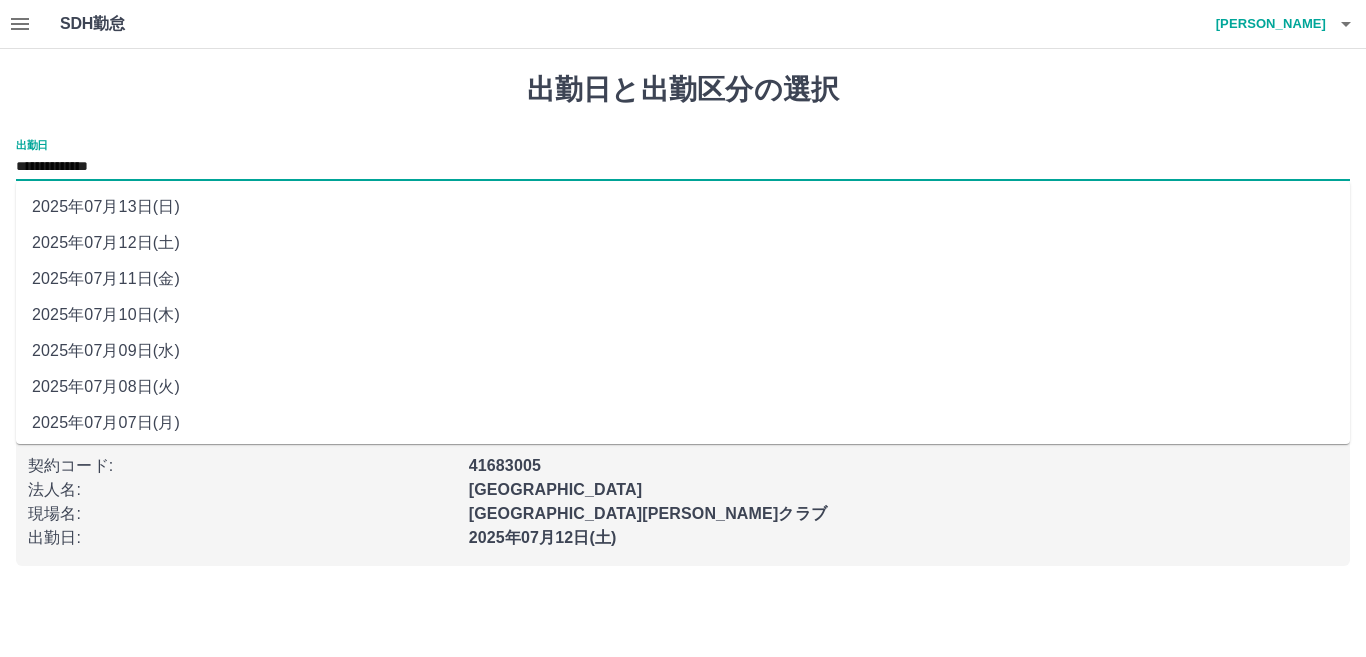 click on "**********" at bounding box center (683, 167) 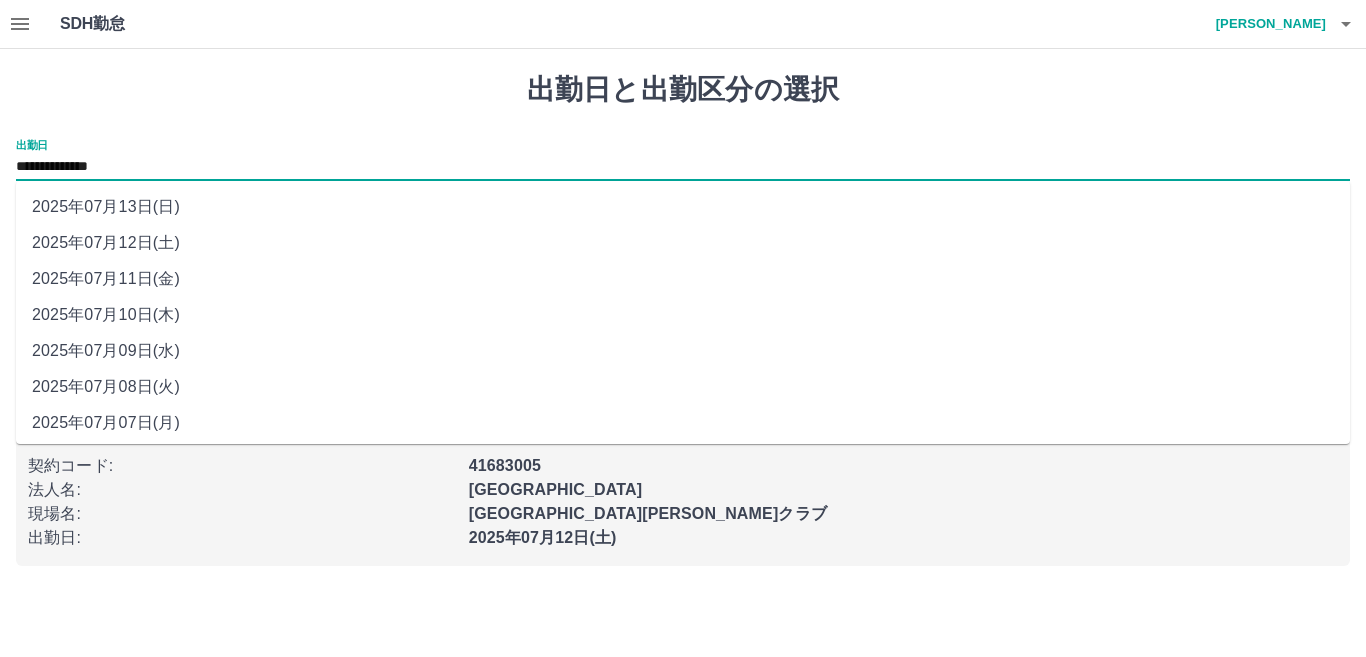 click on "2025年07月13日(日)" at bounding box center (683, 207) 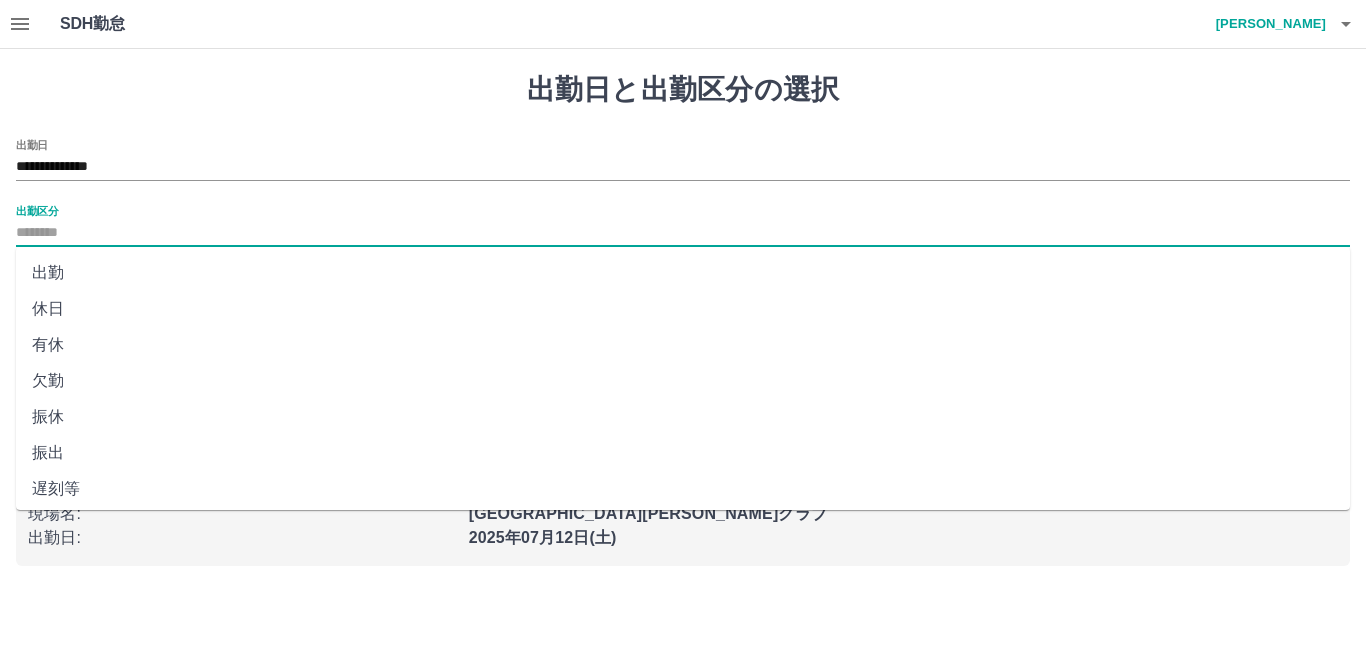 click on "出勤区分" at bounding box center (683, 233) 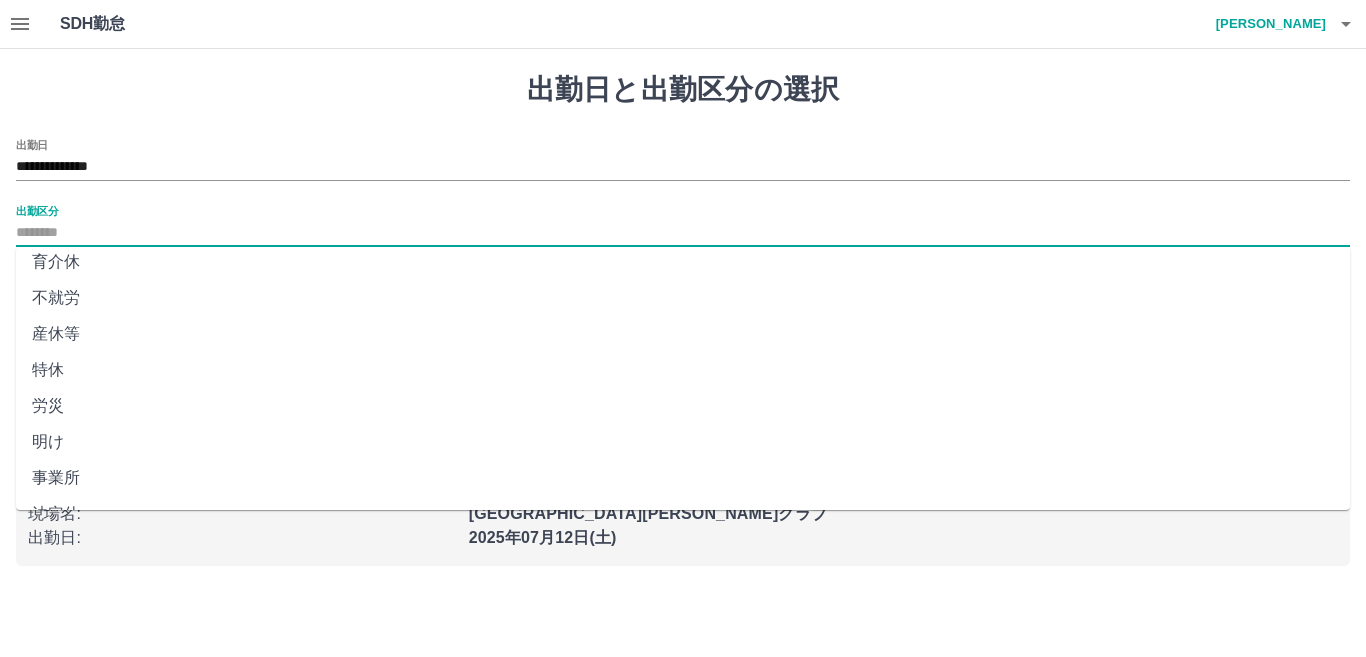 scroll, scrollTop: 401, scrollLeft: 0, axis: vertical 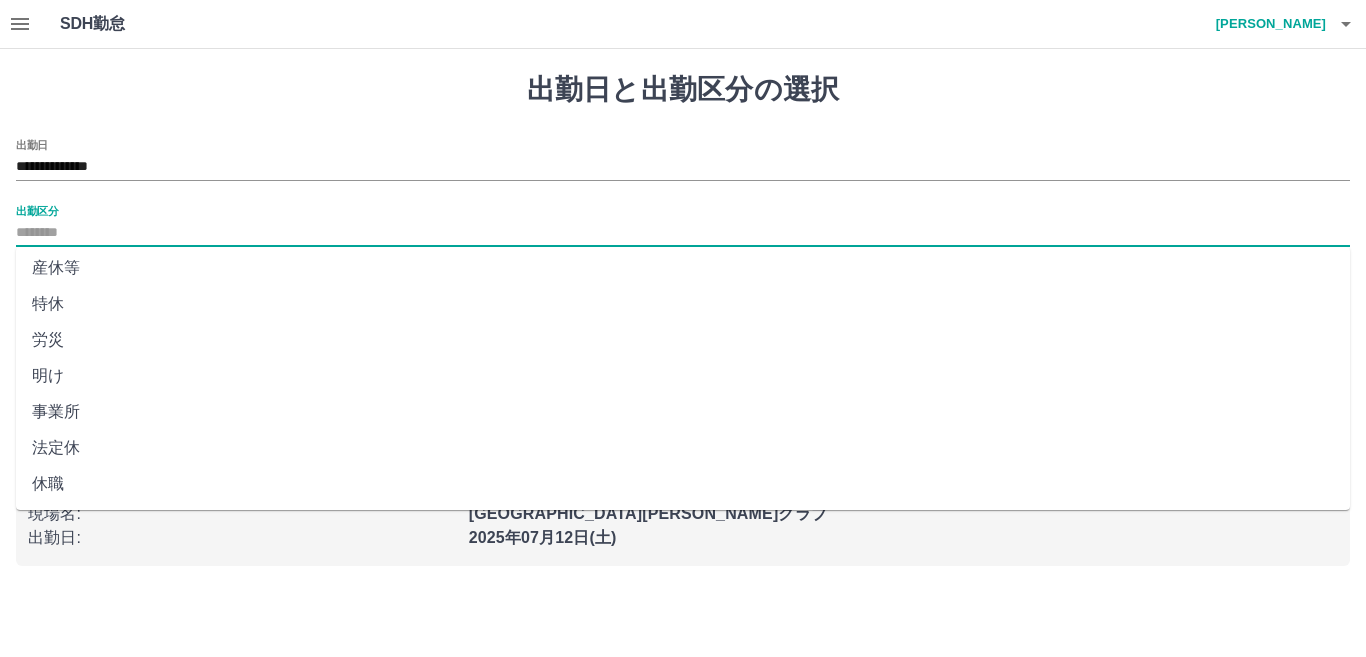 click on "法定休" at bounding box center [683, 448] 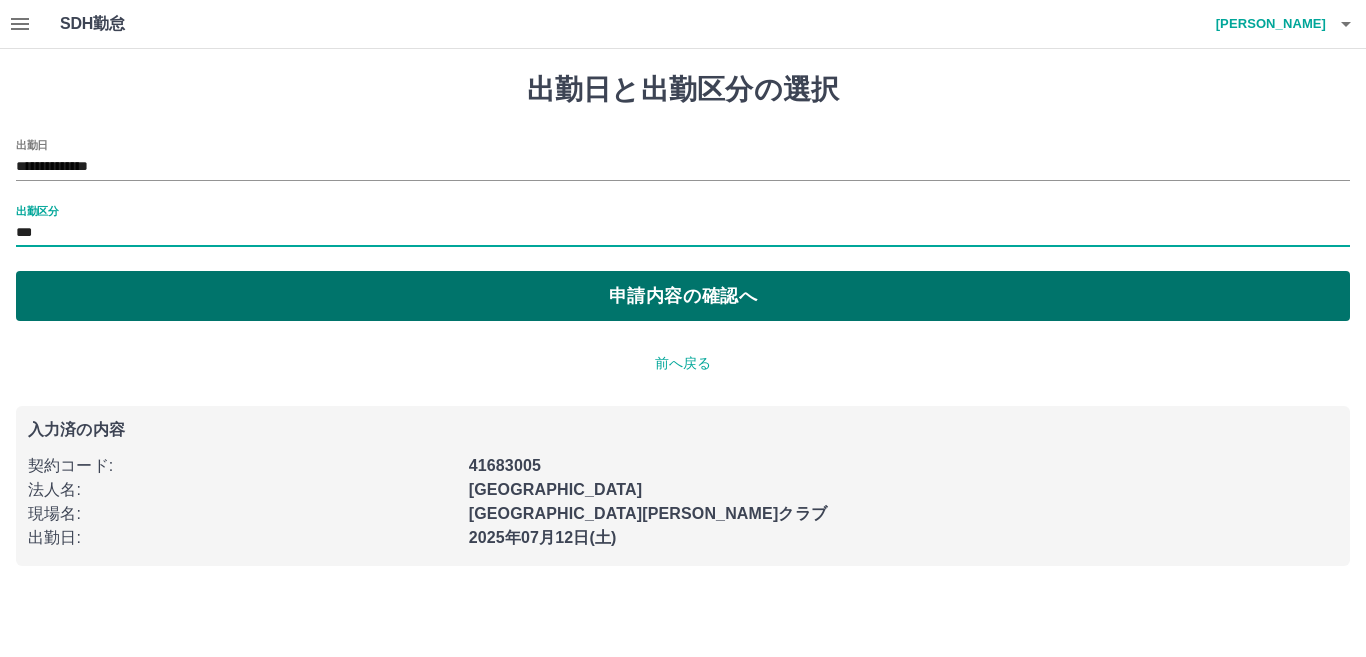 click on "申請内容の確認へ" at bounding box center (683, 296) 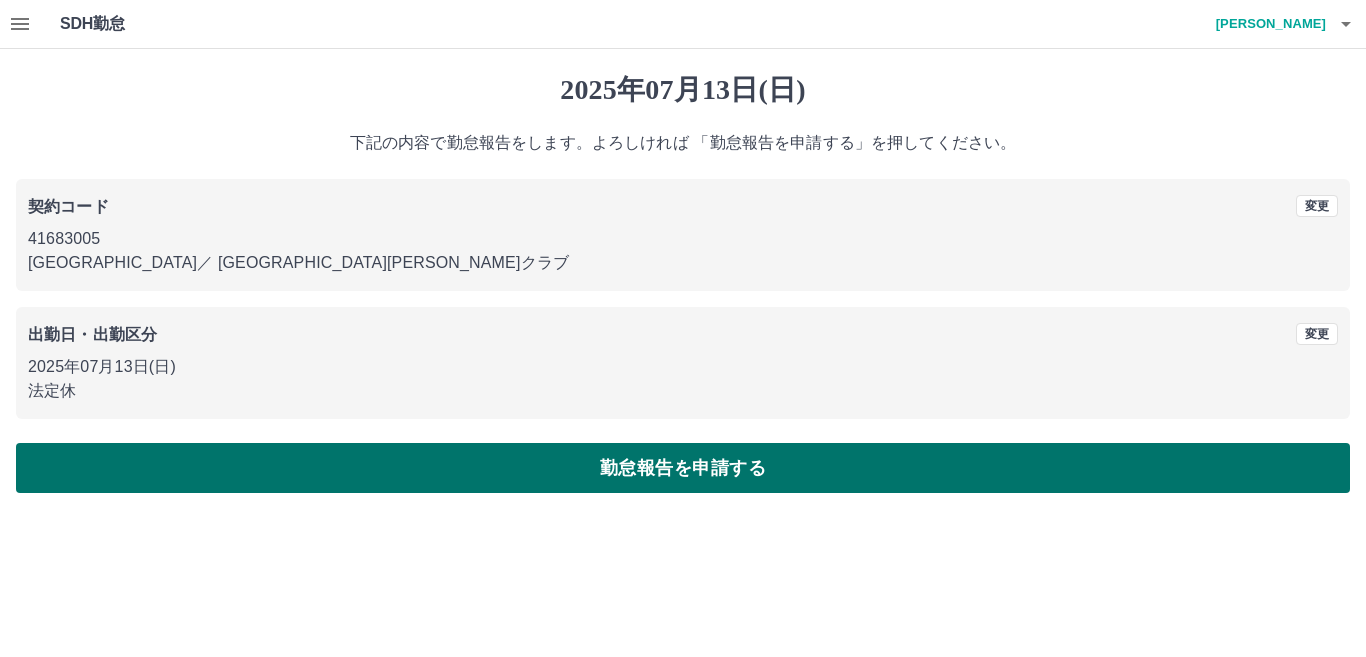 click on "勤怠報告を申請する" at bounding box center (683, 468) 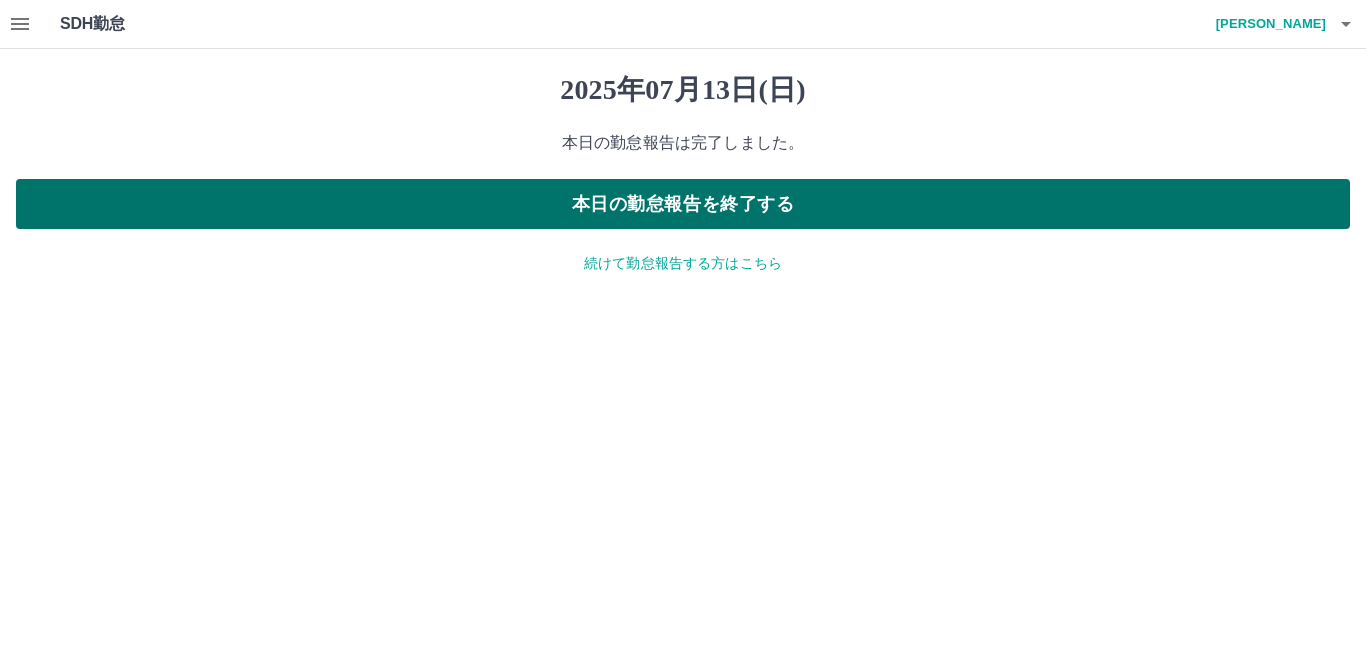 click on "本日の勤怠報告を終了する" at bounding box center (683, 204) 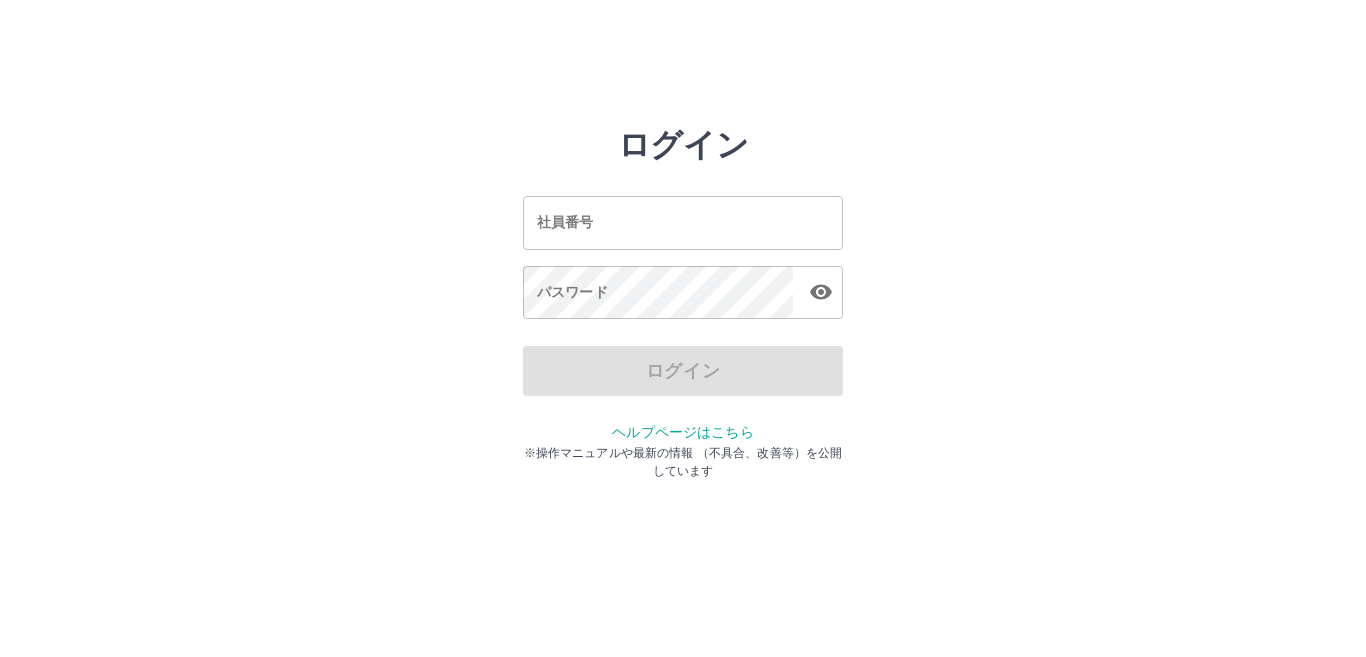 scroll, scrollTop: 0, scrollLeft: 0, axis: both 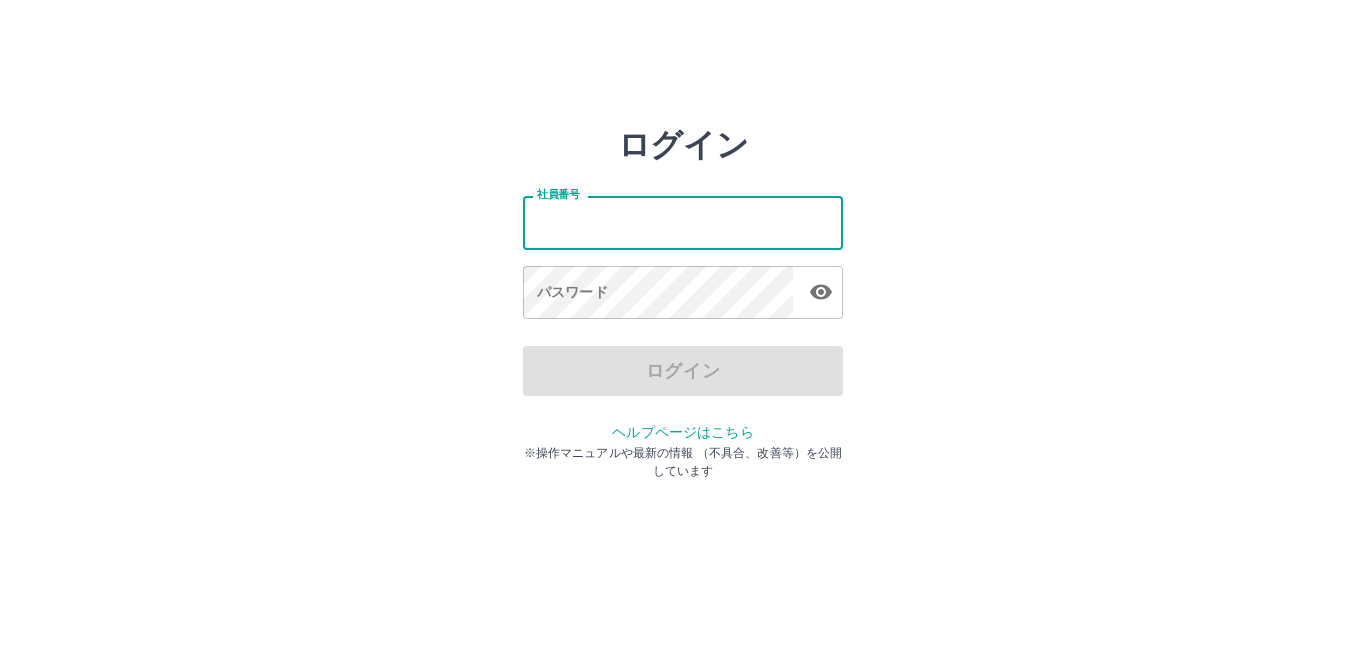 click on "社員番号" at bounding box center [683, 222] 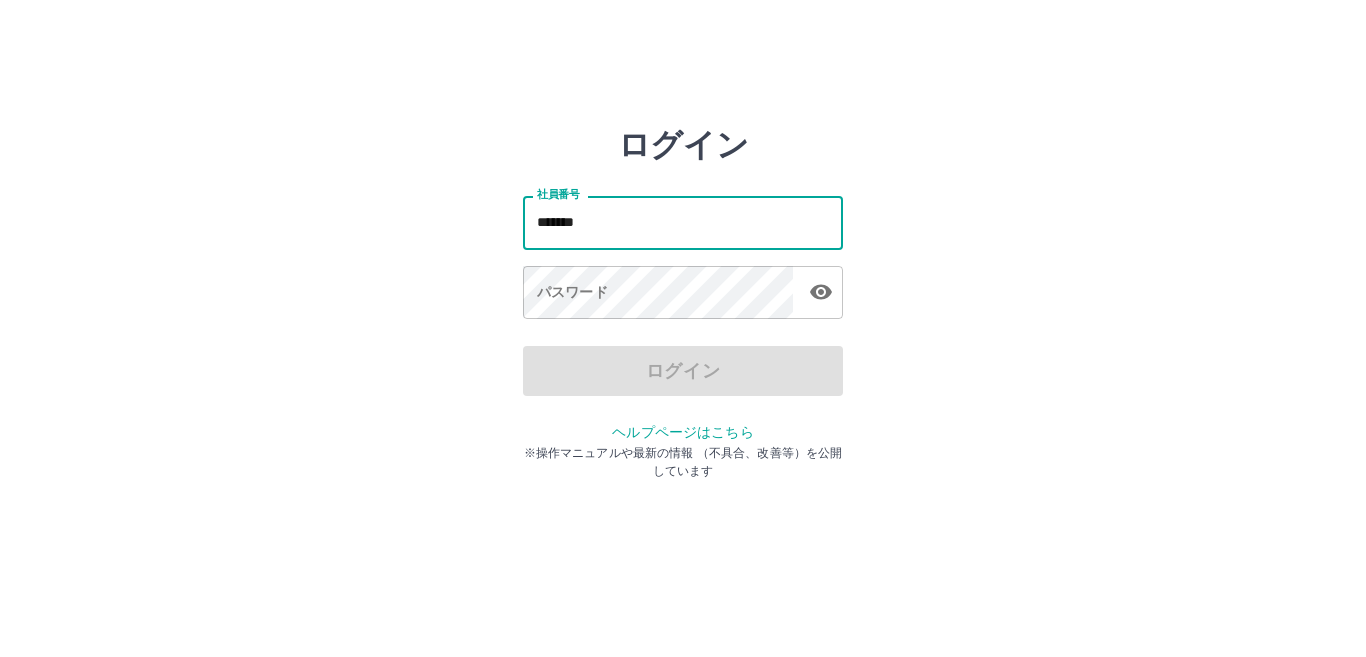 type on "*******" 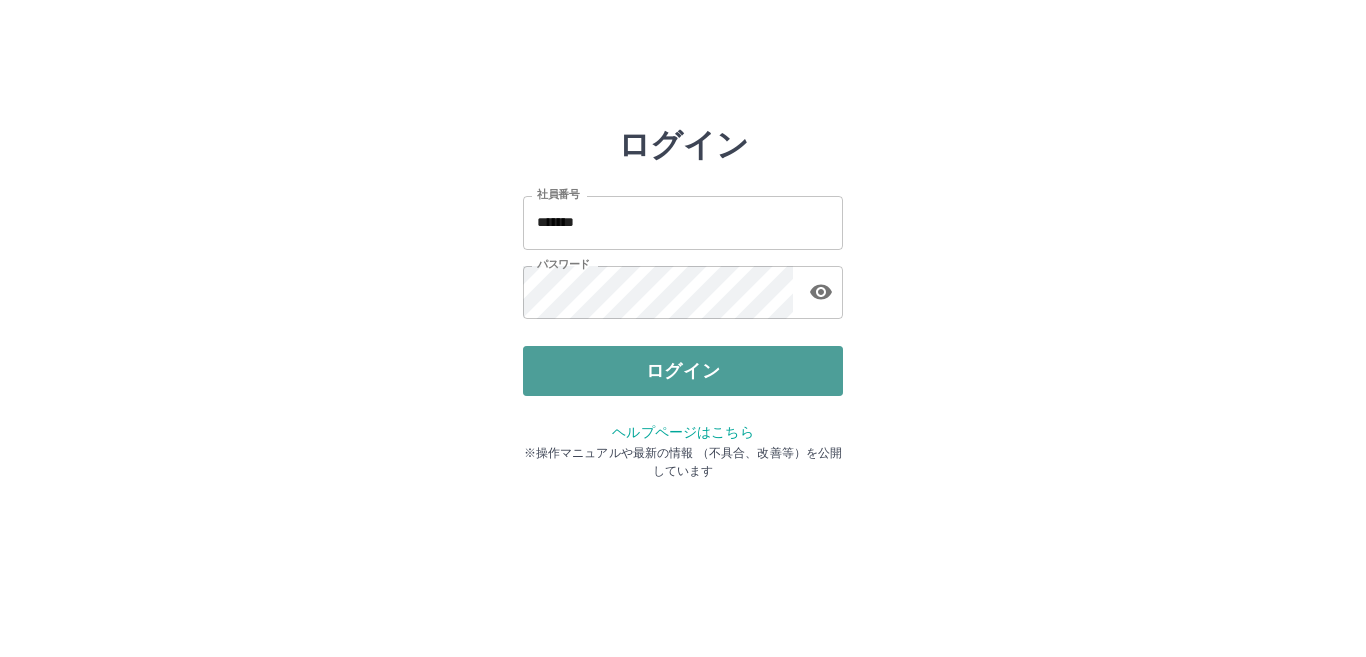 click on "ログイン" at bounding box center (683, 371) 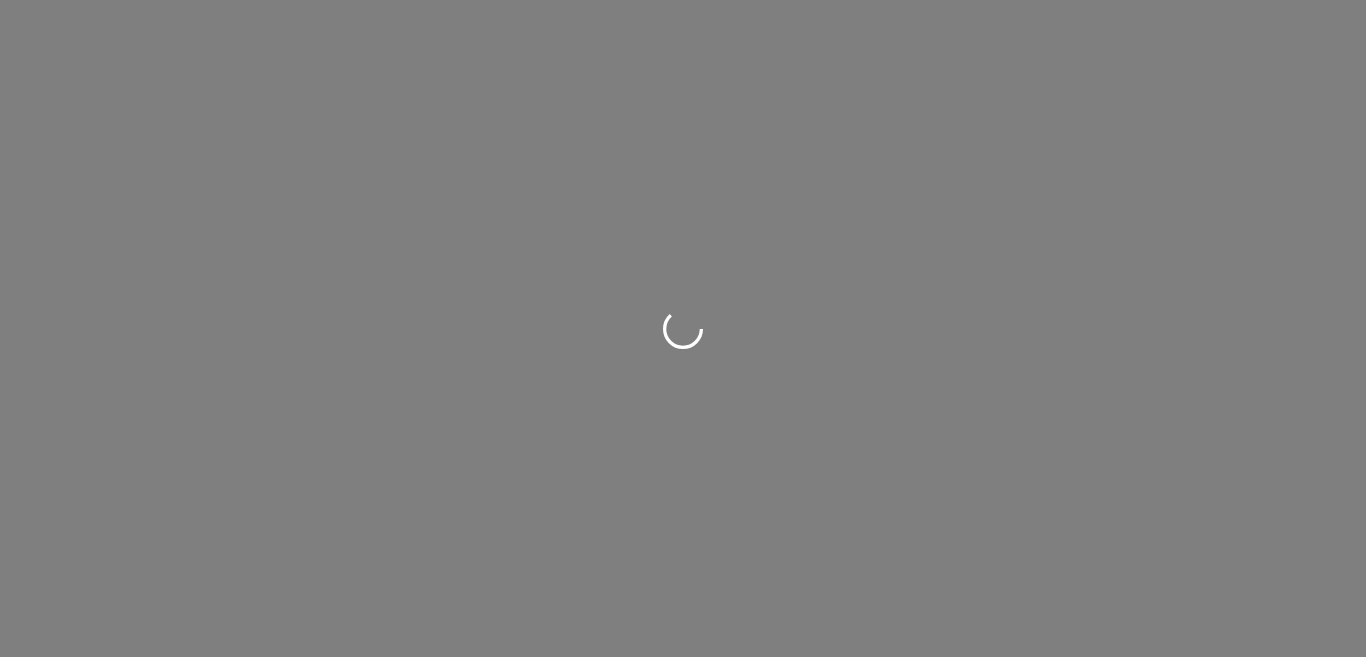 scroll, scrollTop: 0, scrollLeft: 0, axis: both 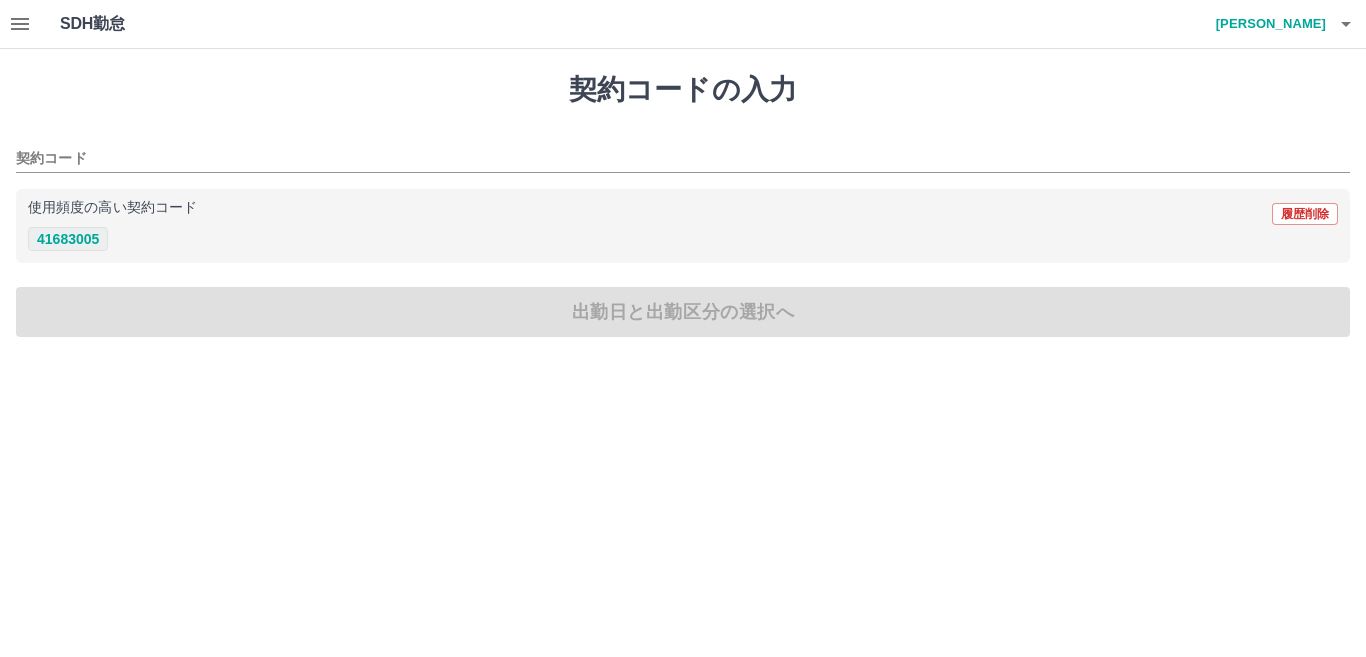 click on "41683005" at bounding box center [68, 239] 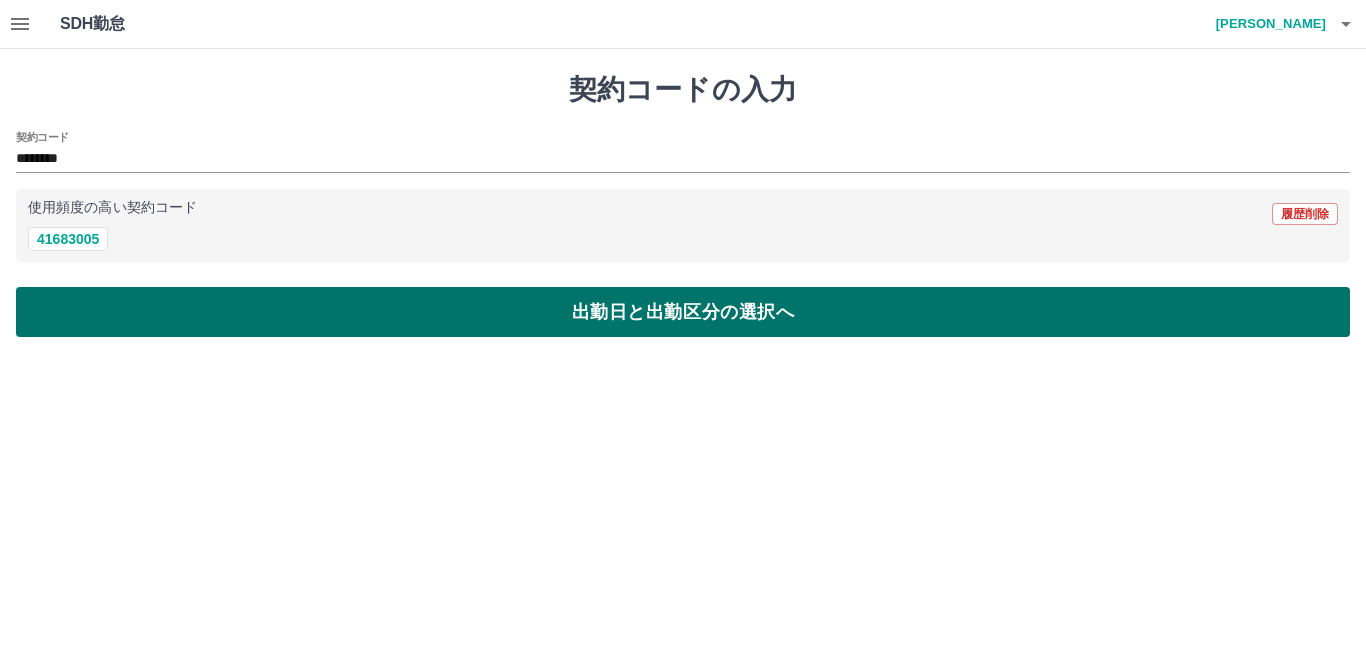 click on "出勤日と出勤区分の選択へ" at bounding box center [683, 312] 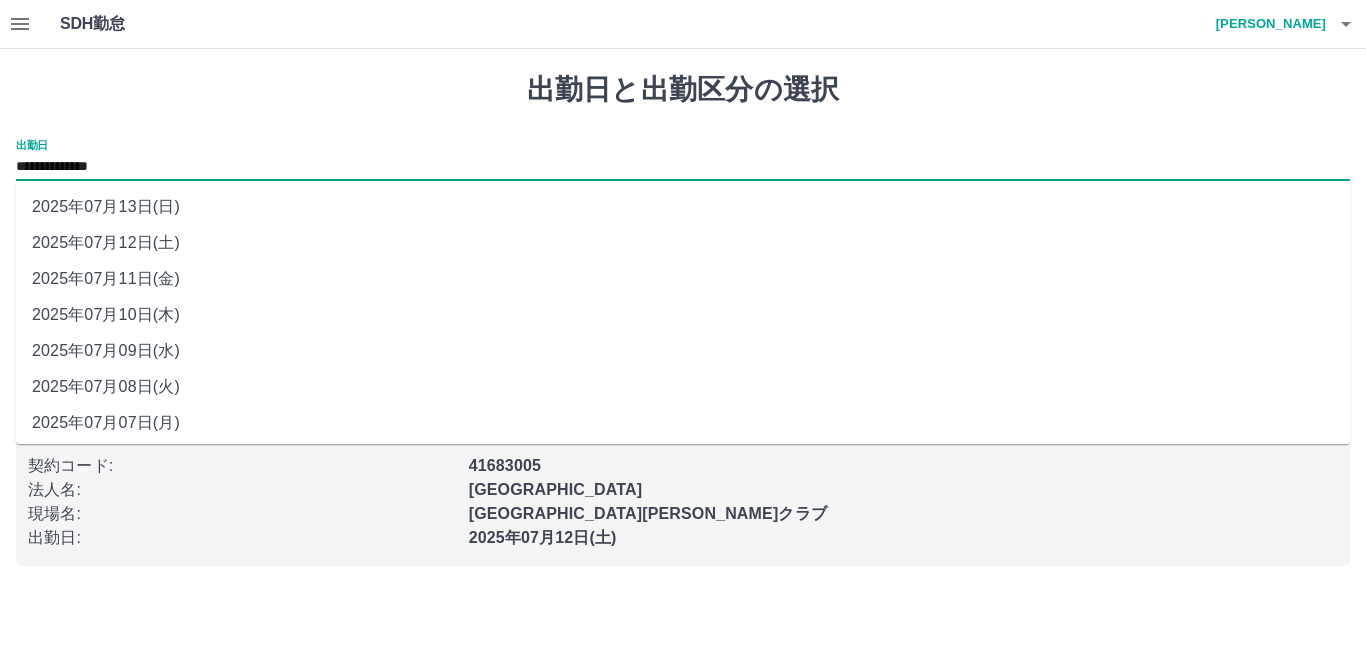 click on "**********" at bounding box center (683, 167) 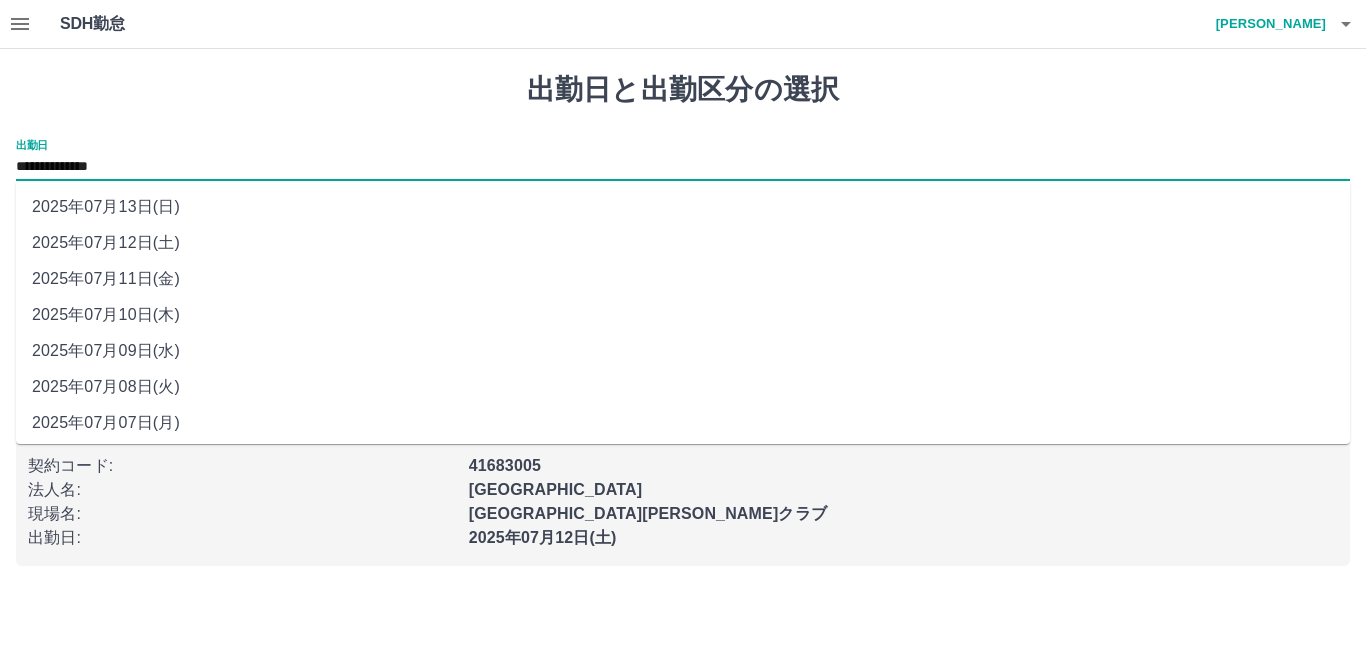 click on "2025年07月13日(日)" at bounding box center (683, 207) 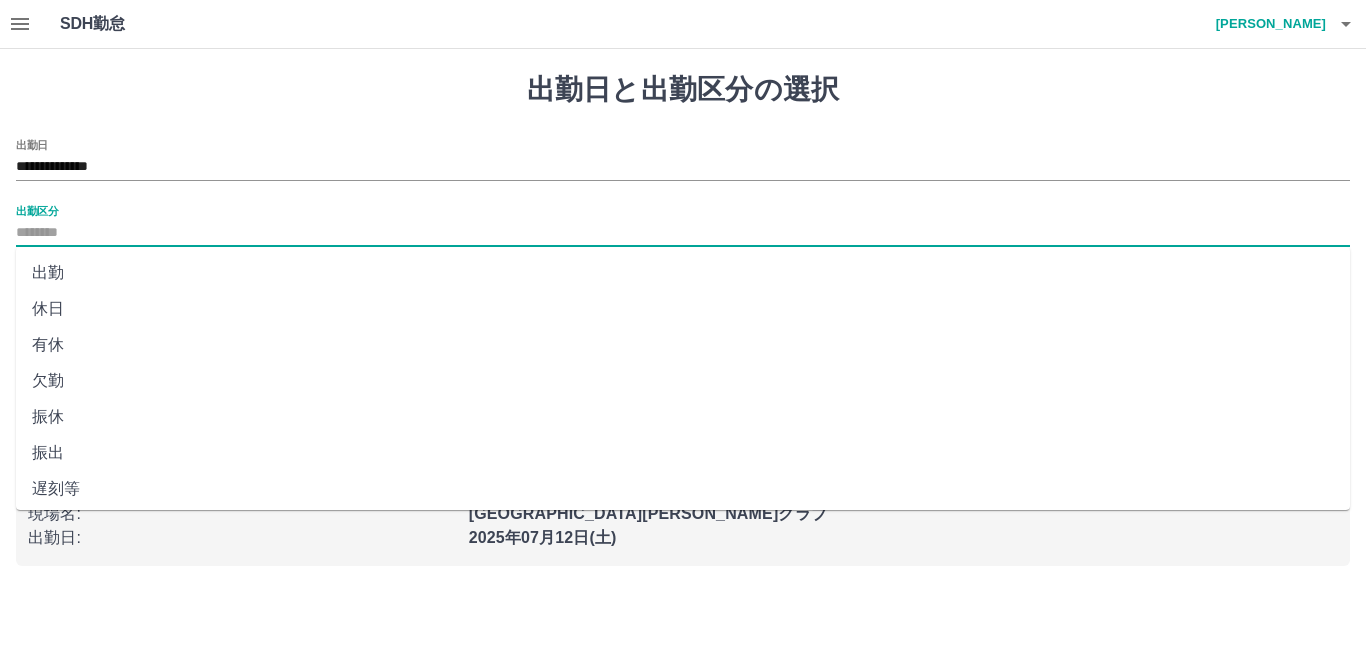 click on "出勤区分" at bounding box center (683, 233) 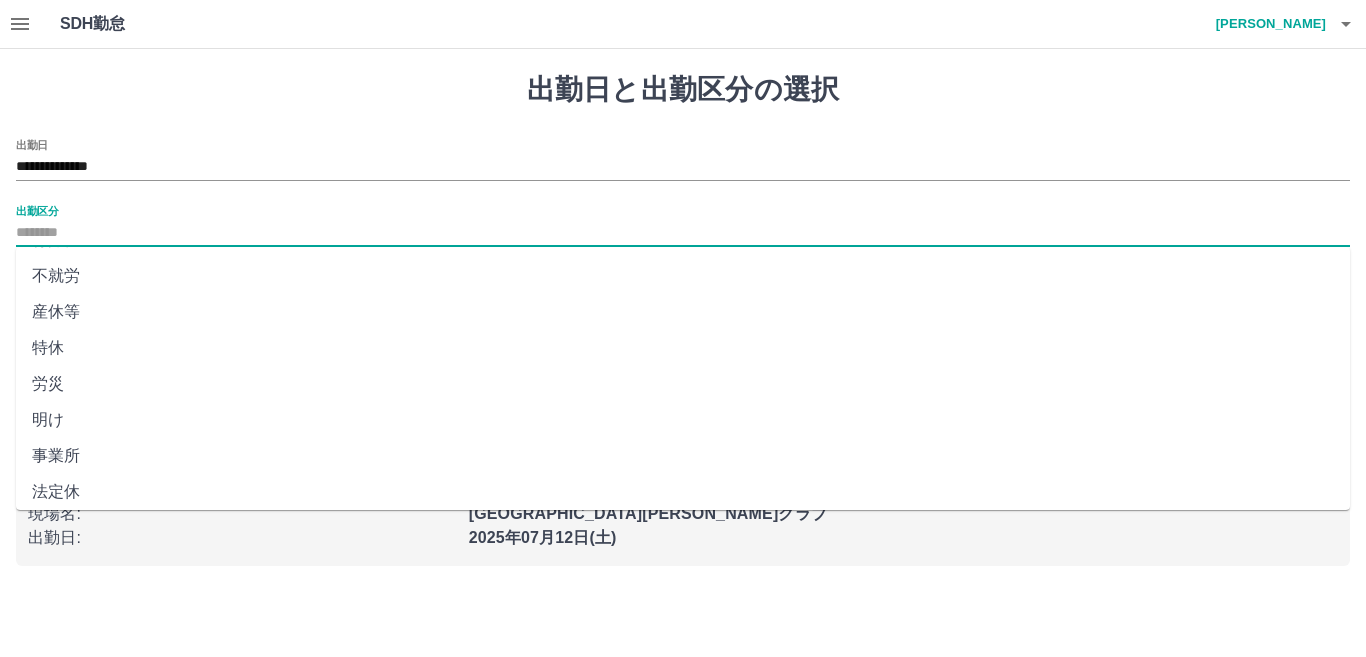 scroll, scrollTop: 401, scrollLeft: 0, axis: vertical 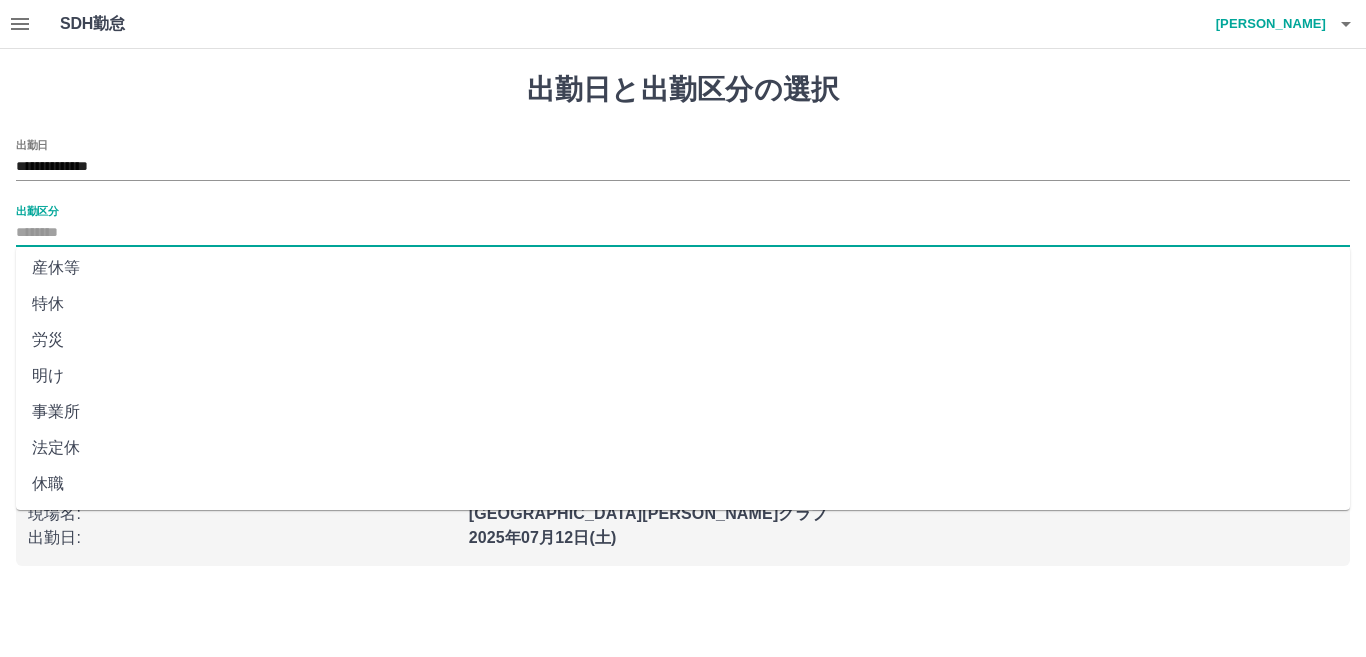 click on "法定休" at bounding box center [683, 448] 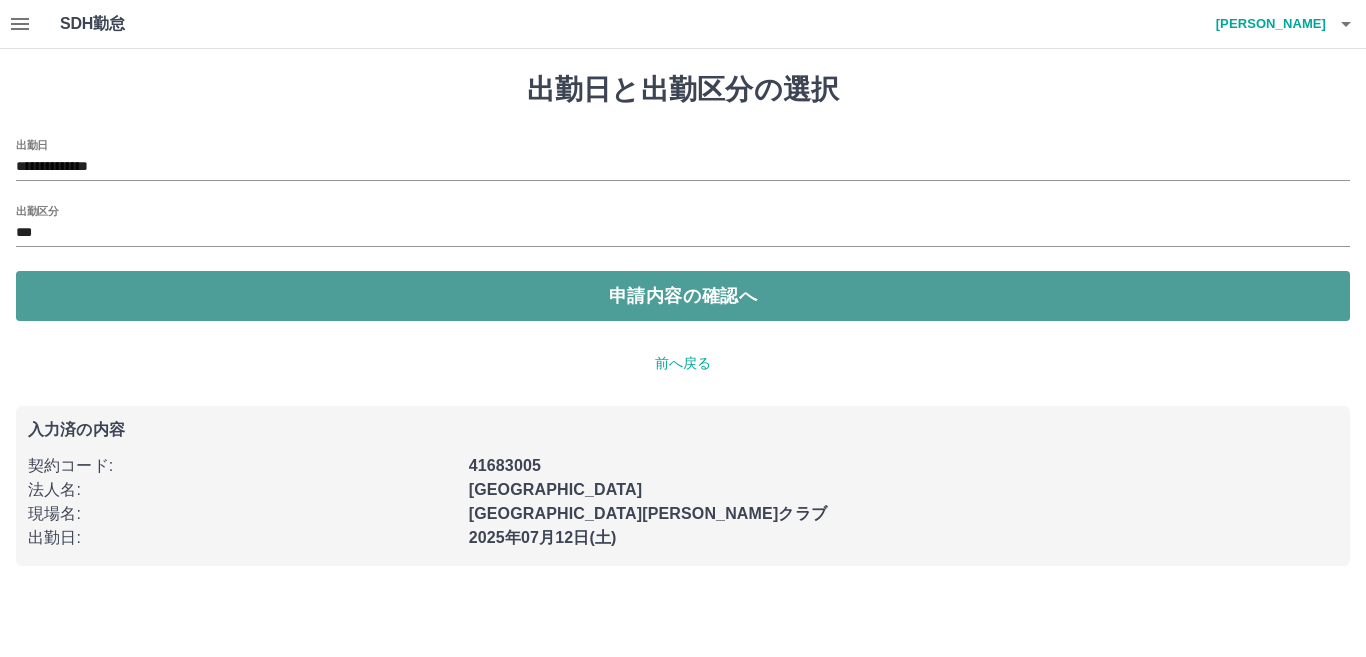 click on "申請内容の確認へ" at bounding box center (683, 296) 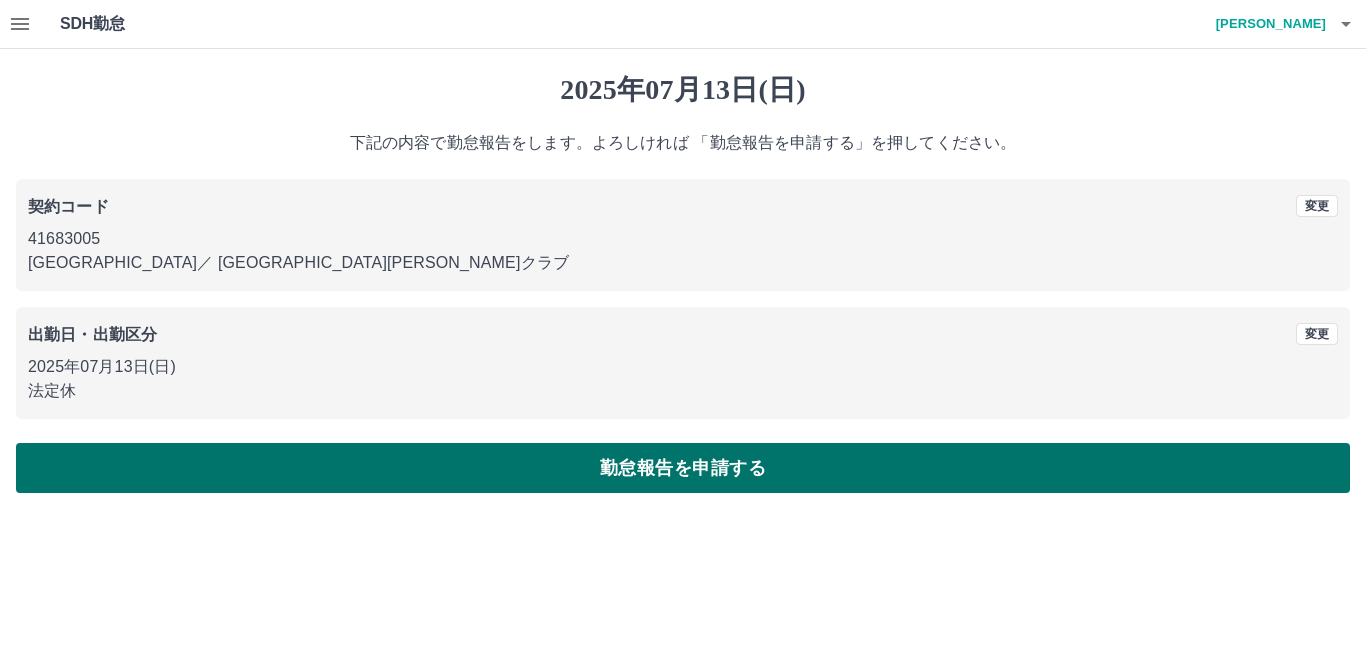 click on "勤怠報告を申請する" at bounding box center (683, 468) 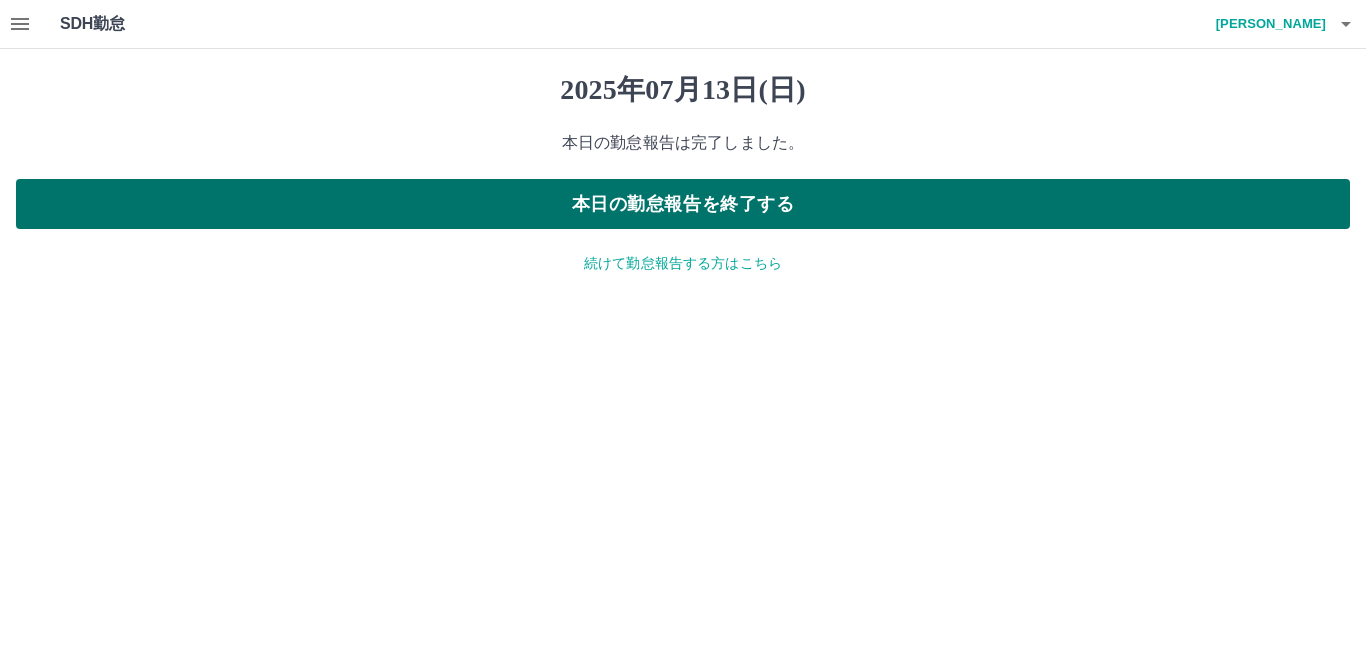 click on "本日の勤怠報告を終了する" at bounding box center [683, 204] 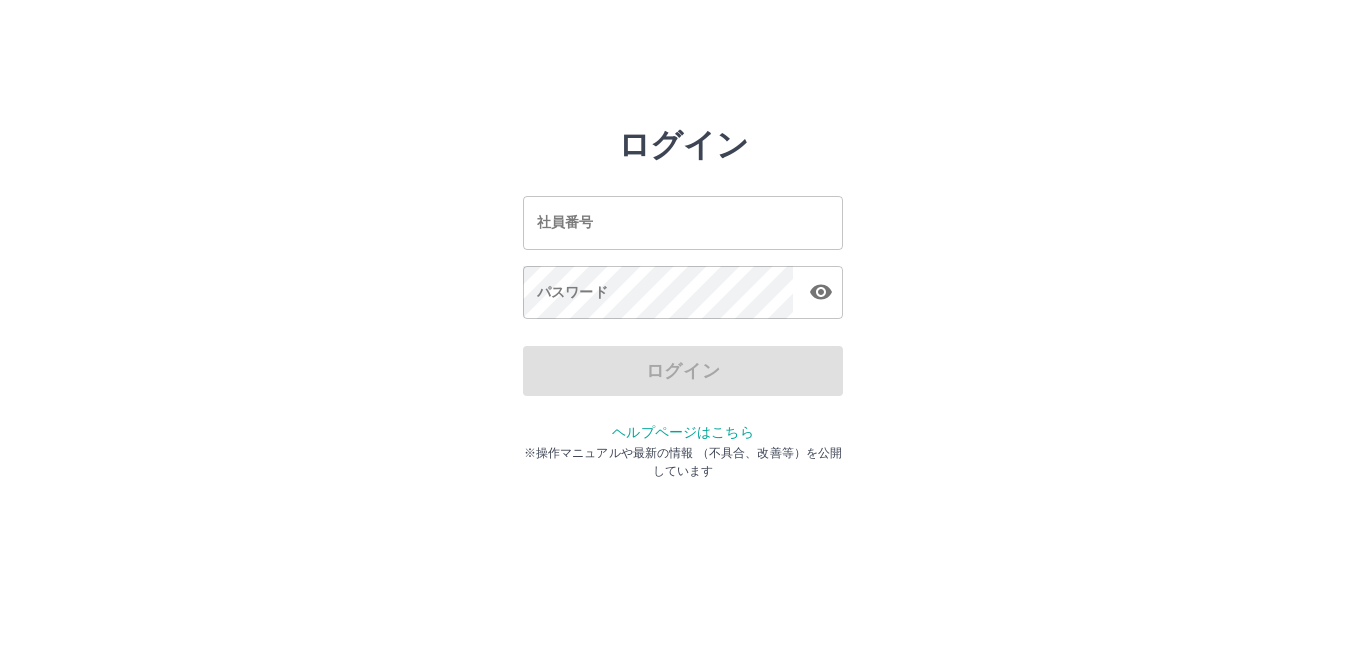 scroll, scrollTop: 0, scrollLeft: 0, axis: both 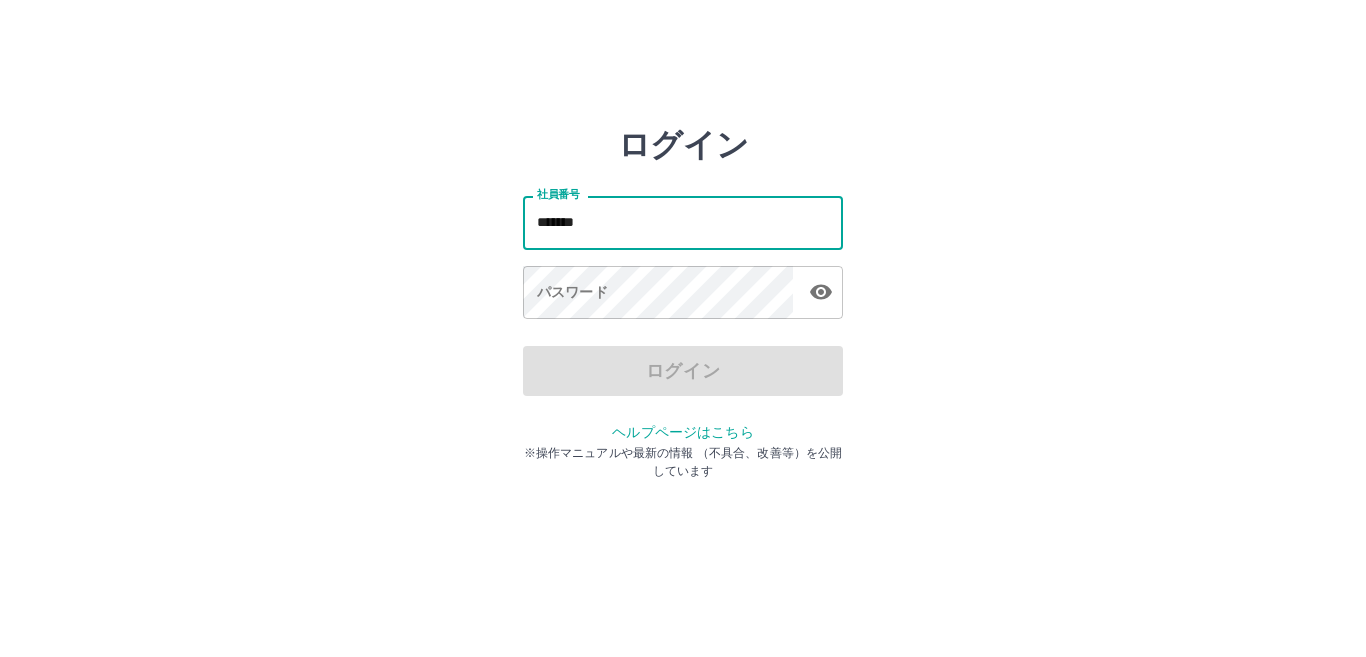 type on "*******" 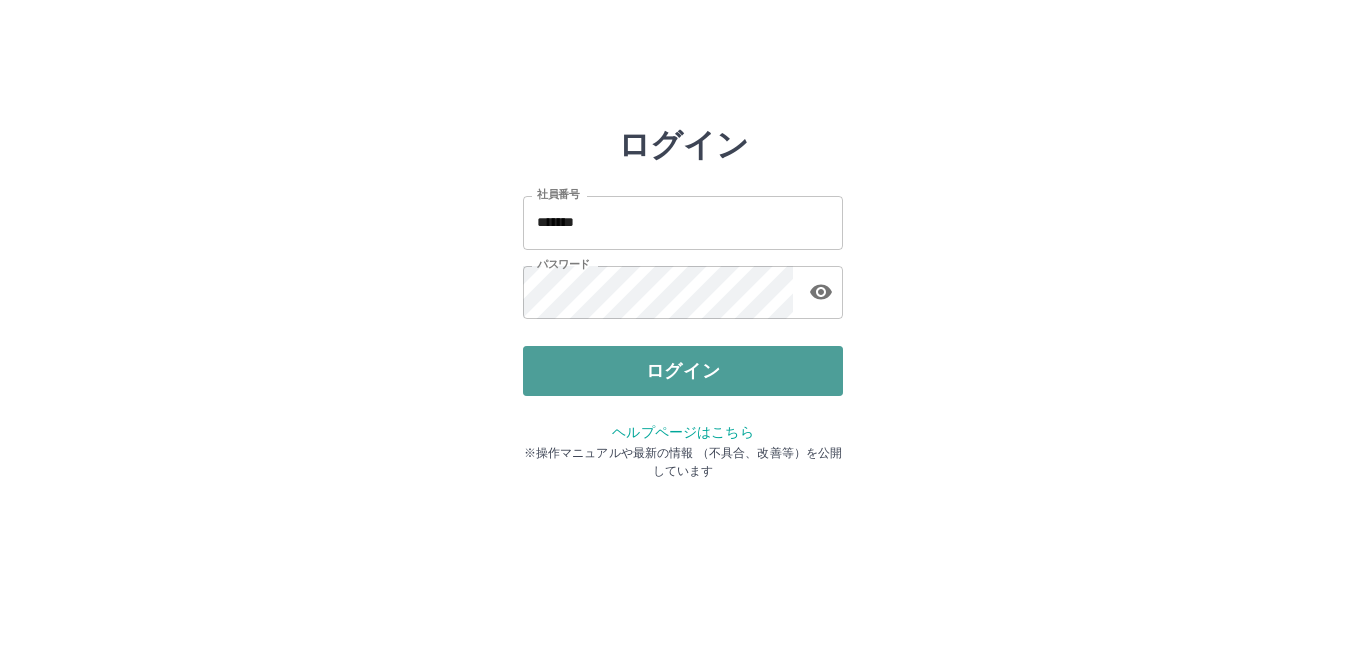 click on "ログイン" at bounding box center [683, 371] 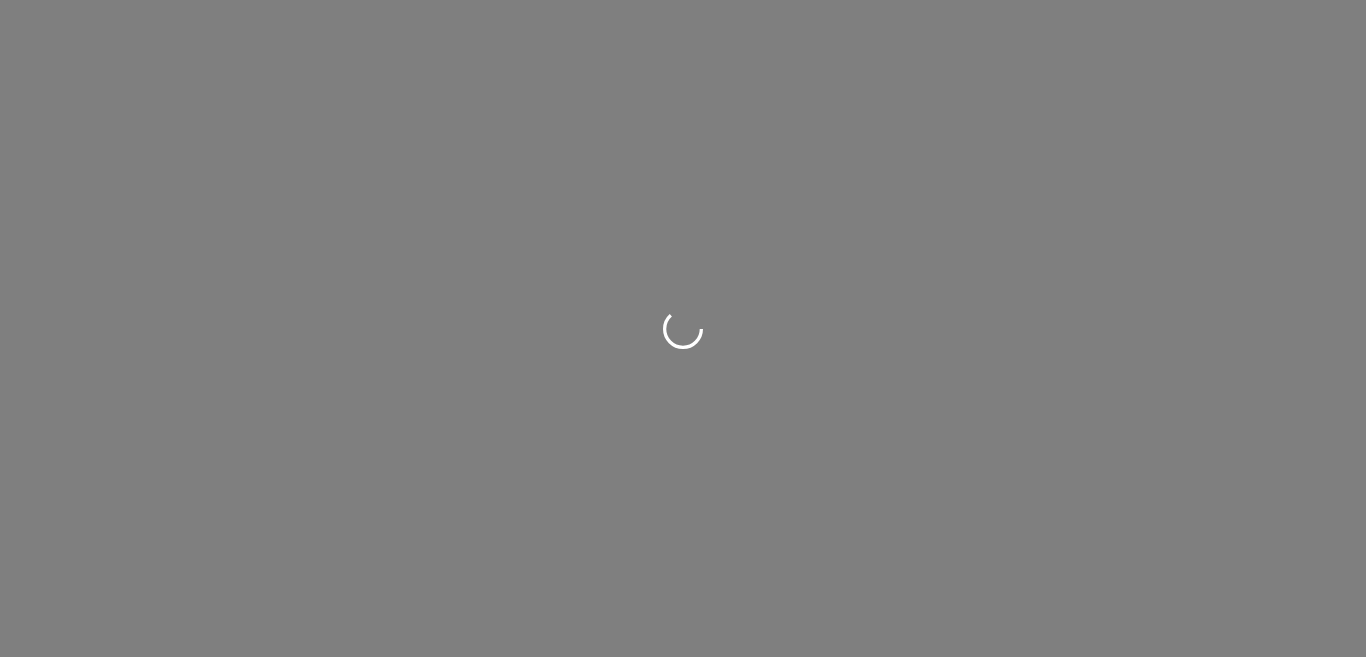 scroll, scrollTop: 0, scrollLeft: 0, axis: both 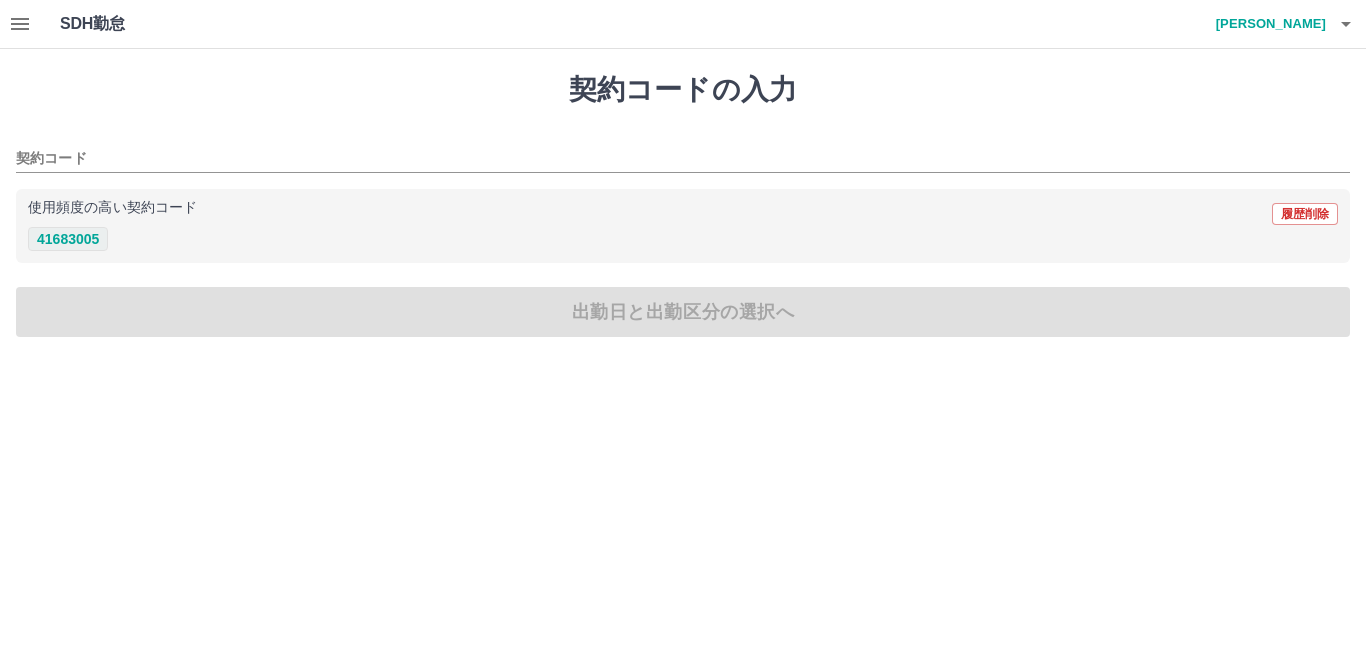 click on "41683005" at bounding box center (68, 239) 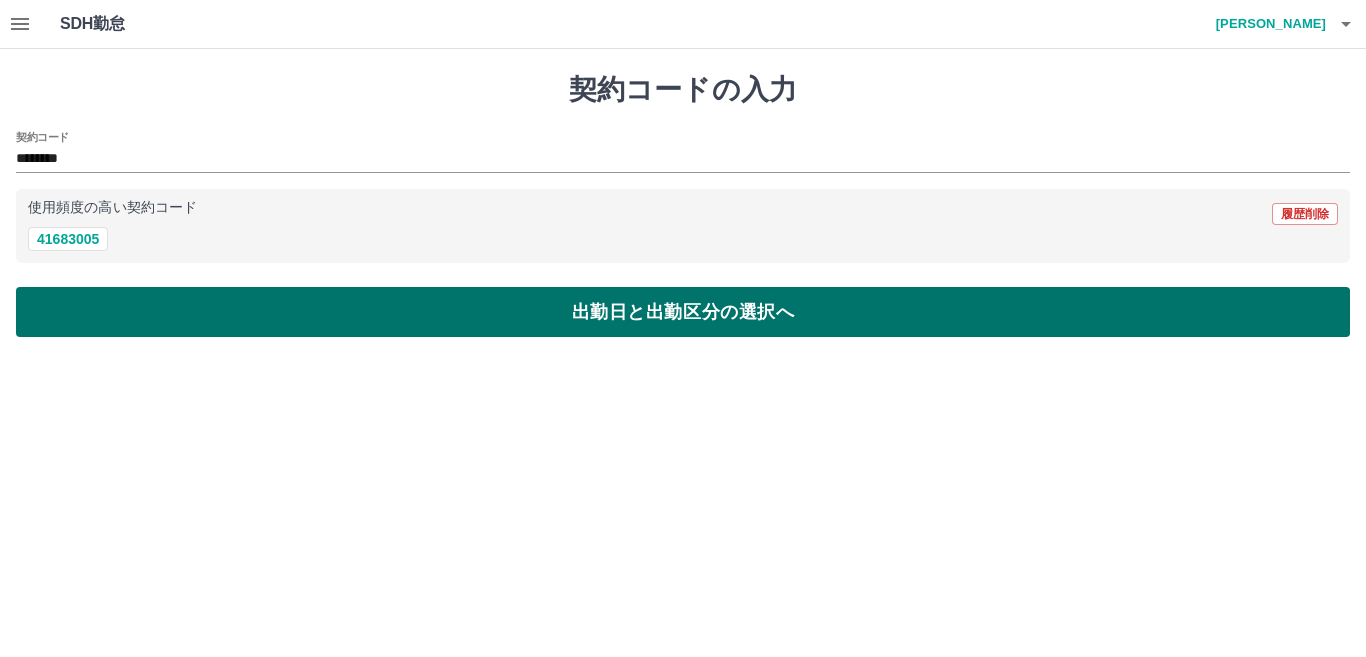 click on "出勤日と出勤区分の選択へ" at bounding box center (683, 312) 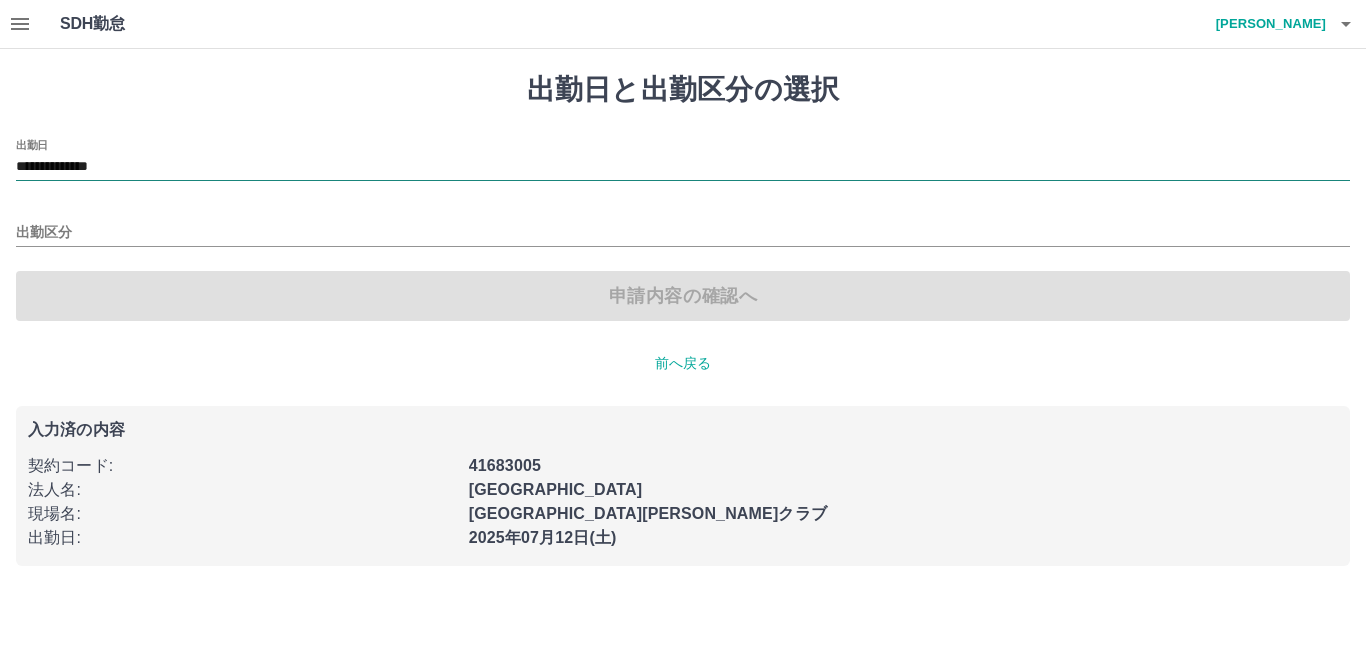 click on "**********" at bounding box center [683, 167] 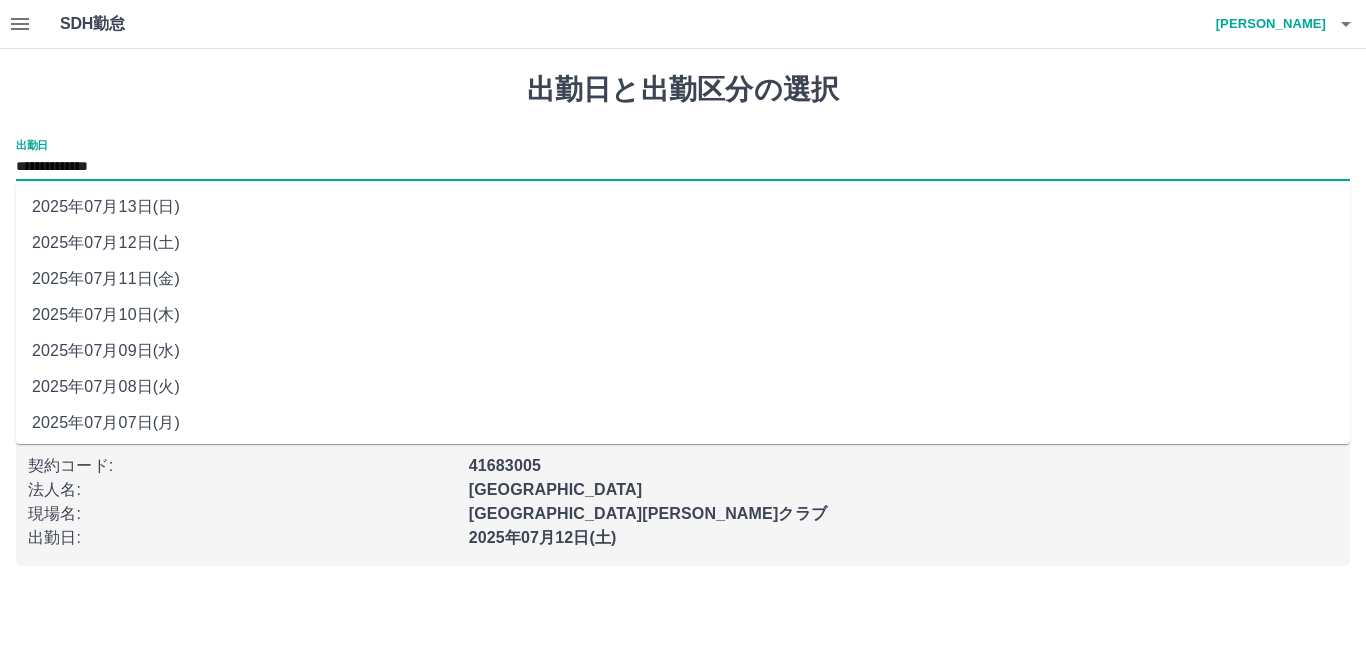 click on "2025年07月13日(日)" at bounding box center (683, 207) 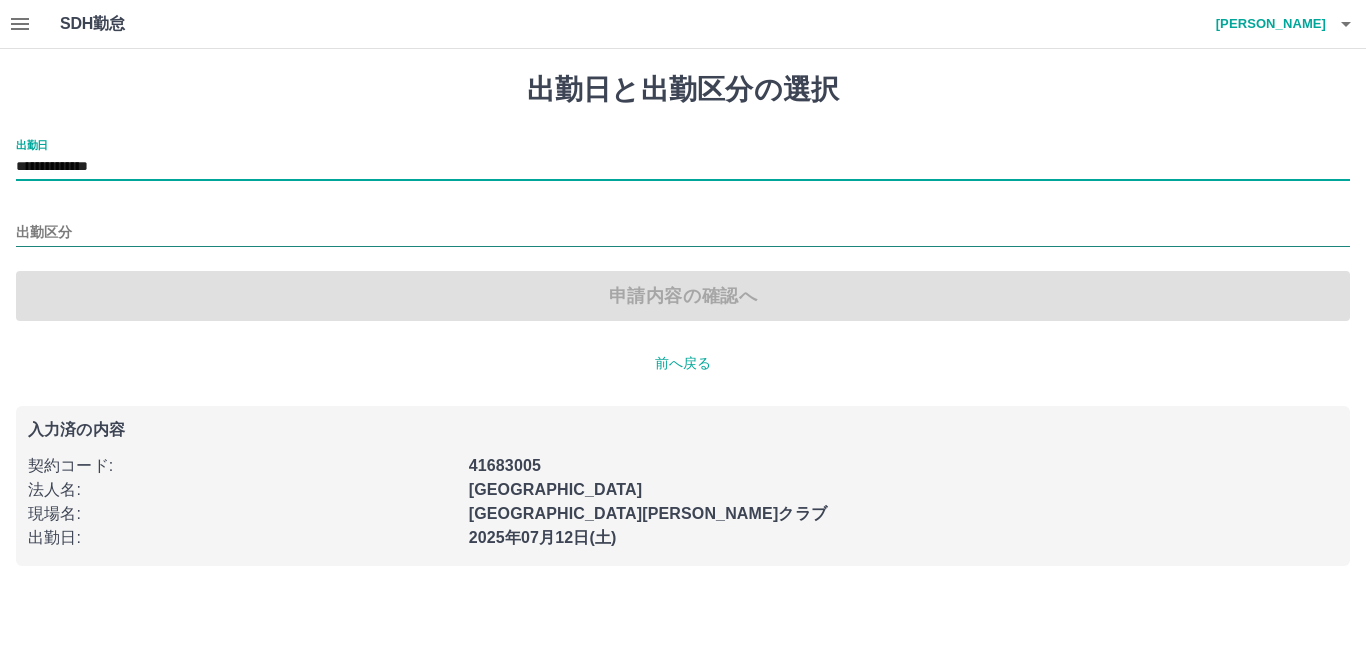 click on "出勤区分" at bounding box center (683, 233) 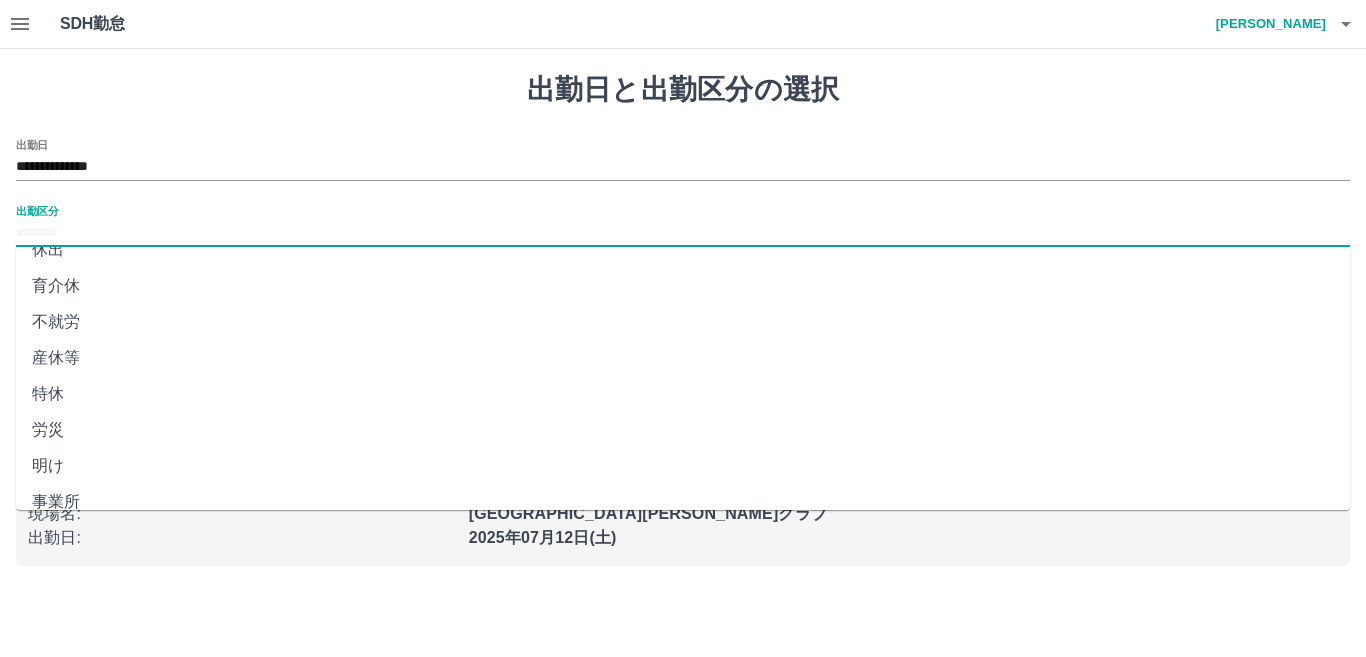 scroll, scrollTop: 401, scrollLeft: 0, axis: vertical 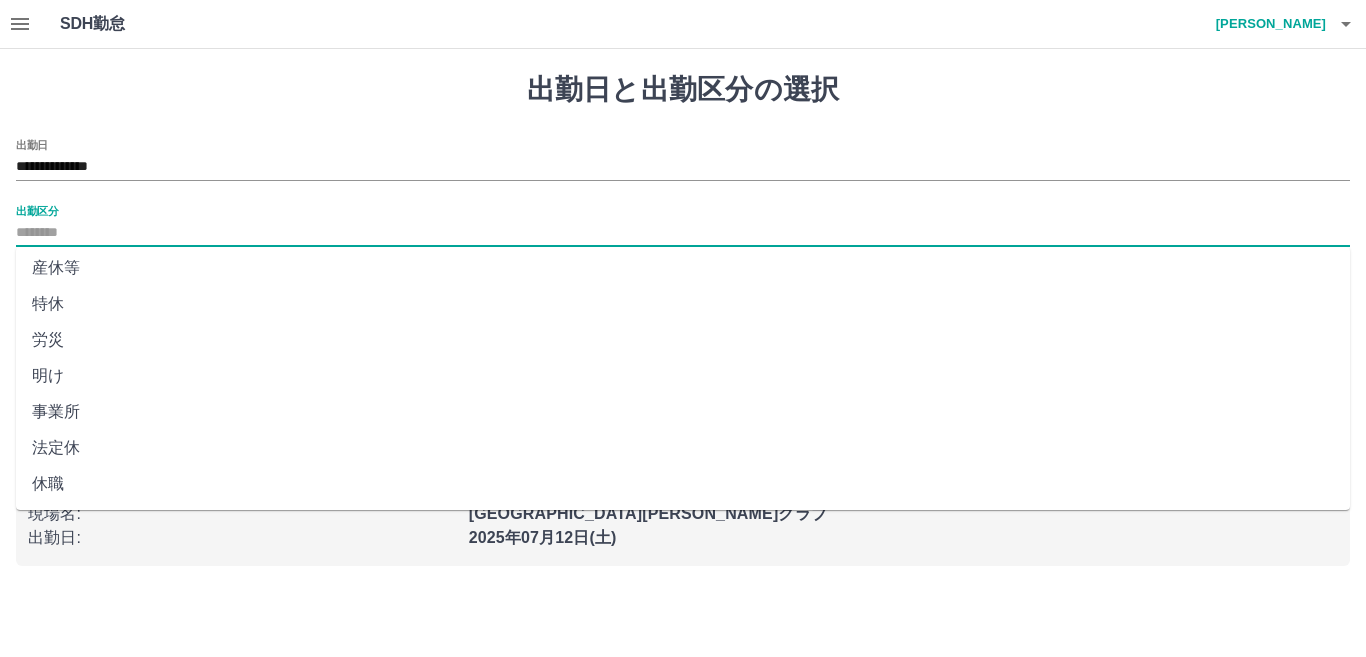 click on "法定休" at bounding box center [683, 448] 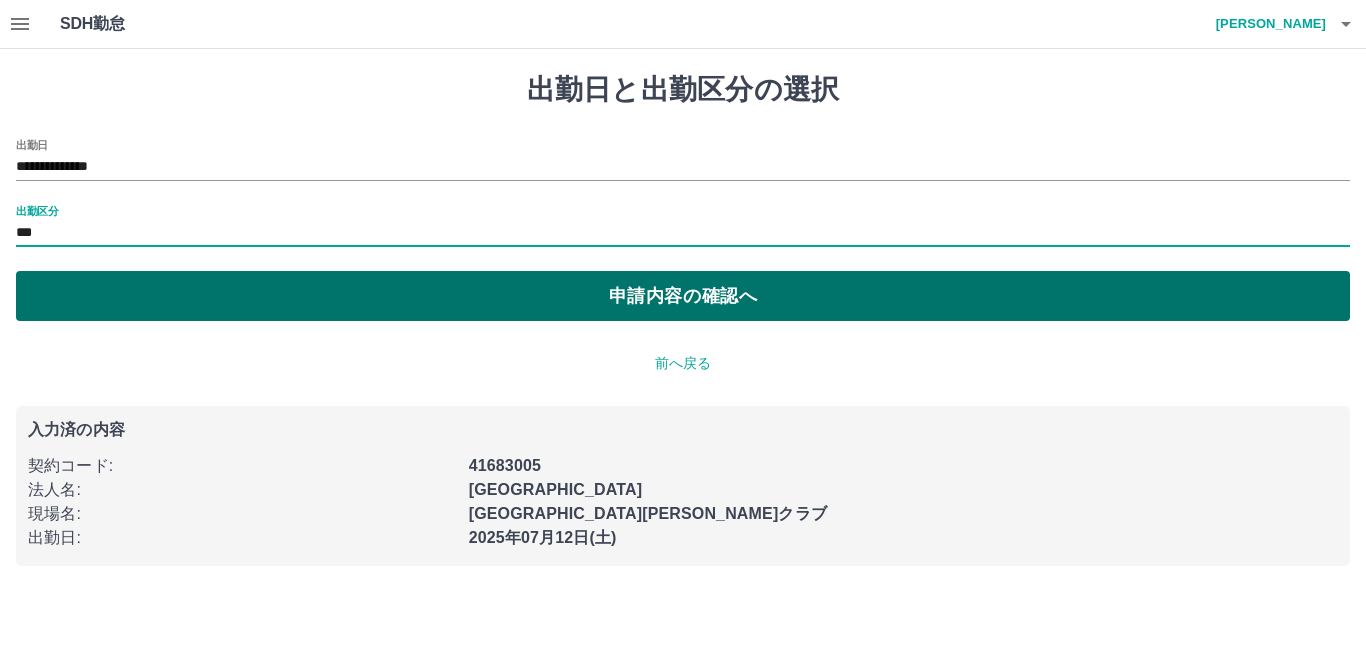 click on "申請内容の確認へ" at bounding box center [683, 296] 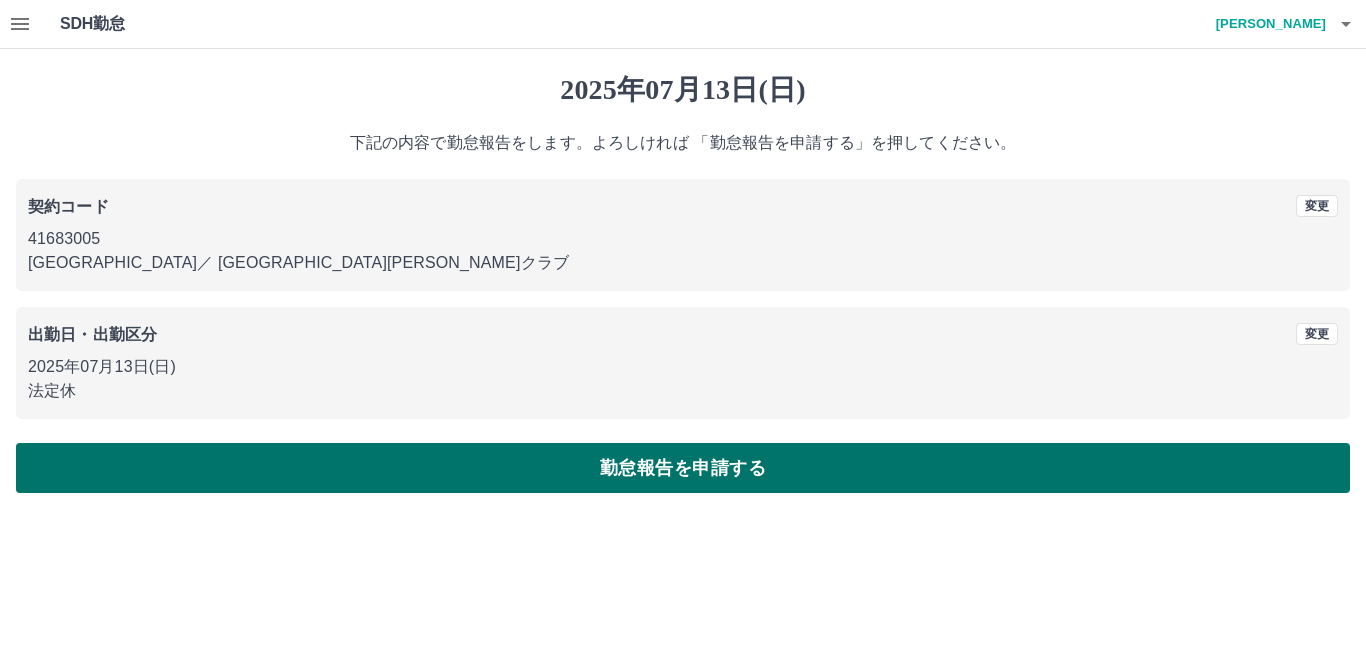 click on "勤怠報告を申請する" at bounding box center [683, 468] 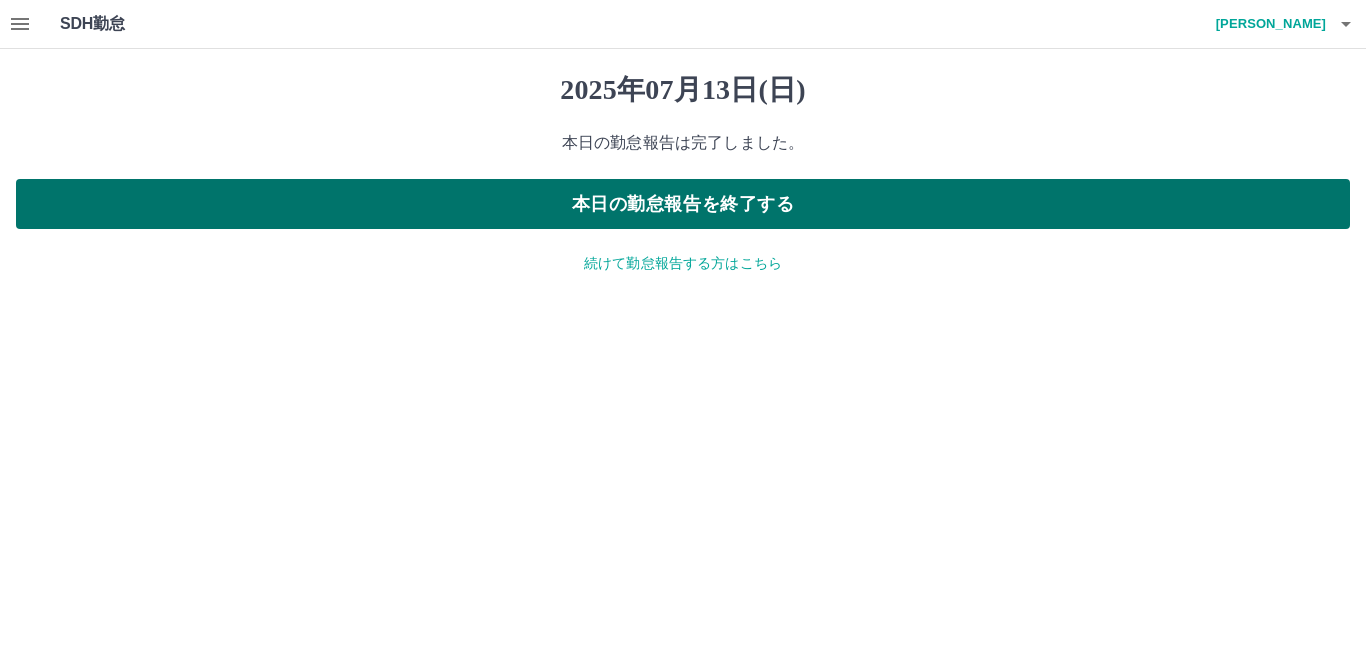 click on "本日の勤怠報告を終了する" at bounding box center (683, 204) 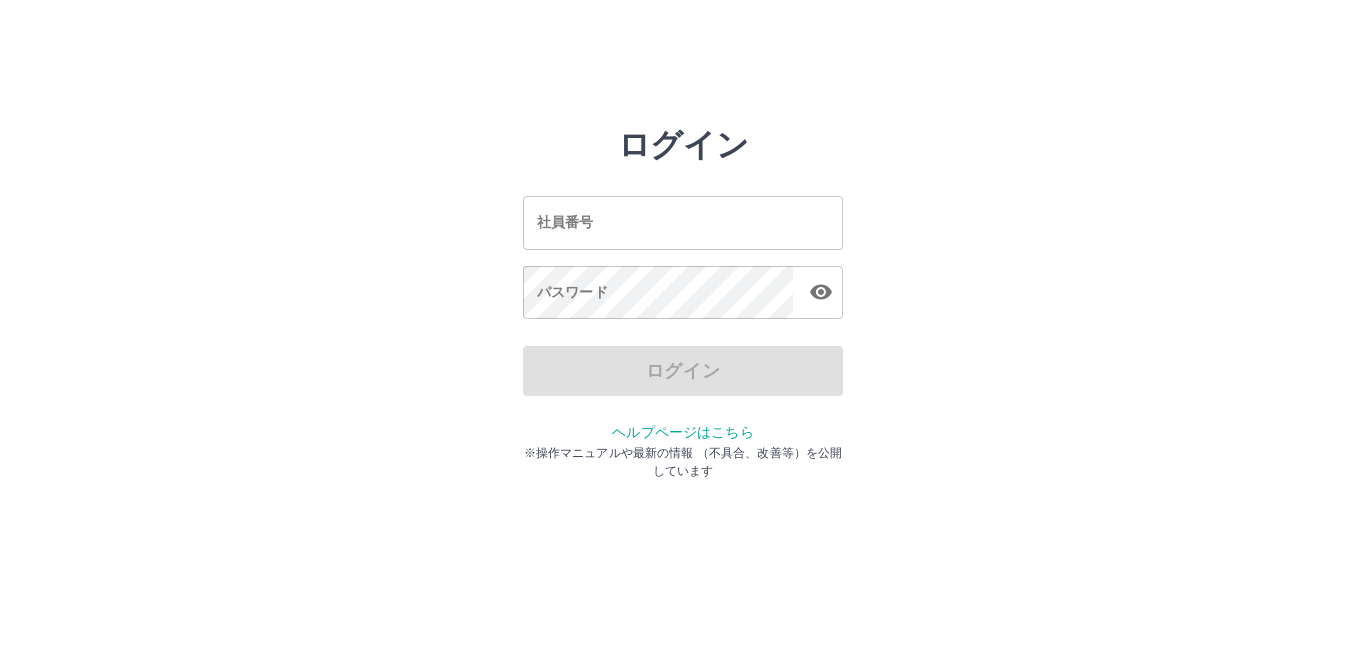scroll, scrollTop: 0, scrollLeft: 0, axis: both 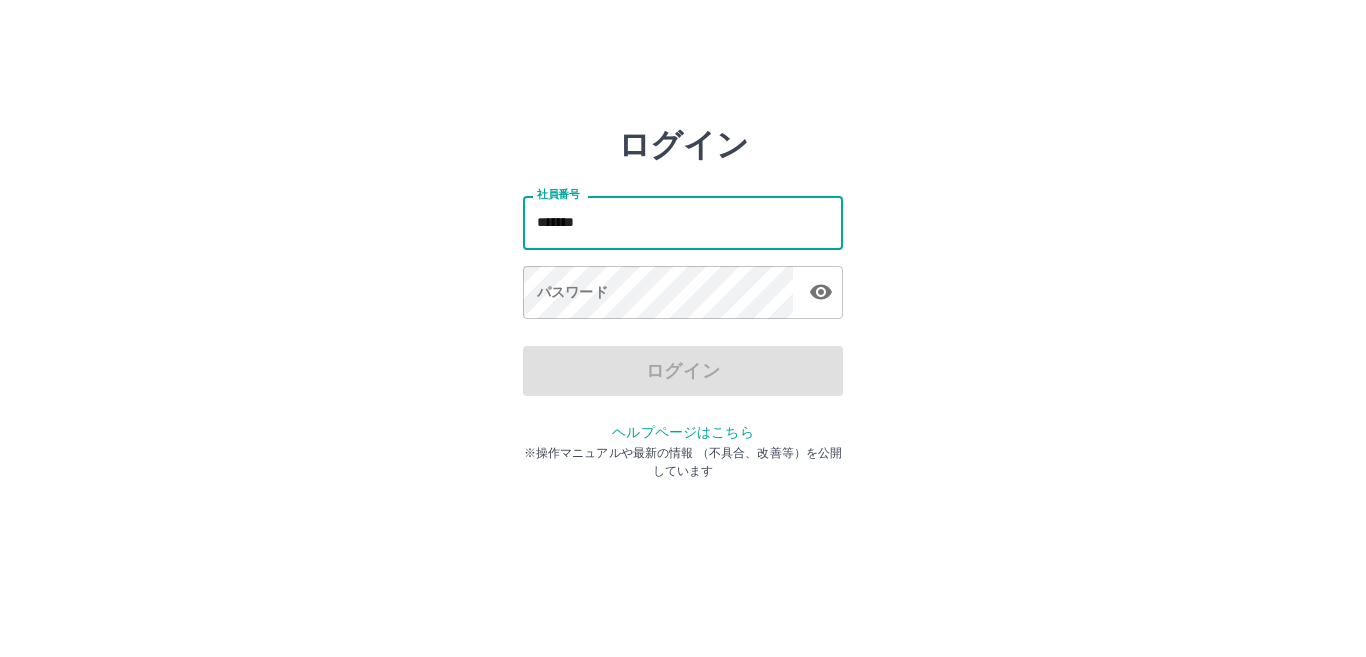 type on "*******" 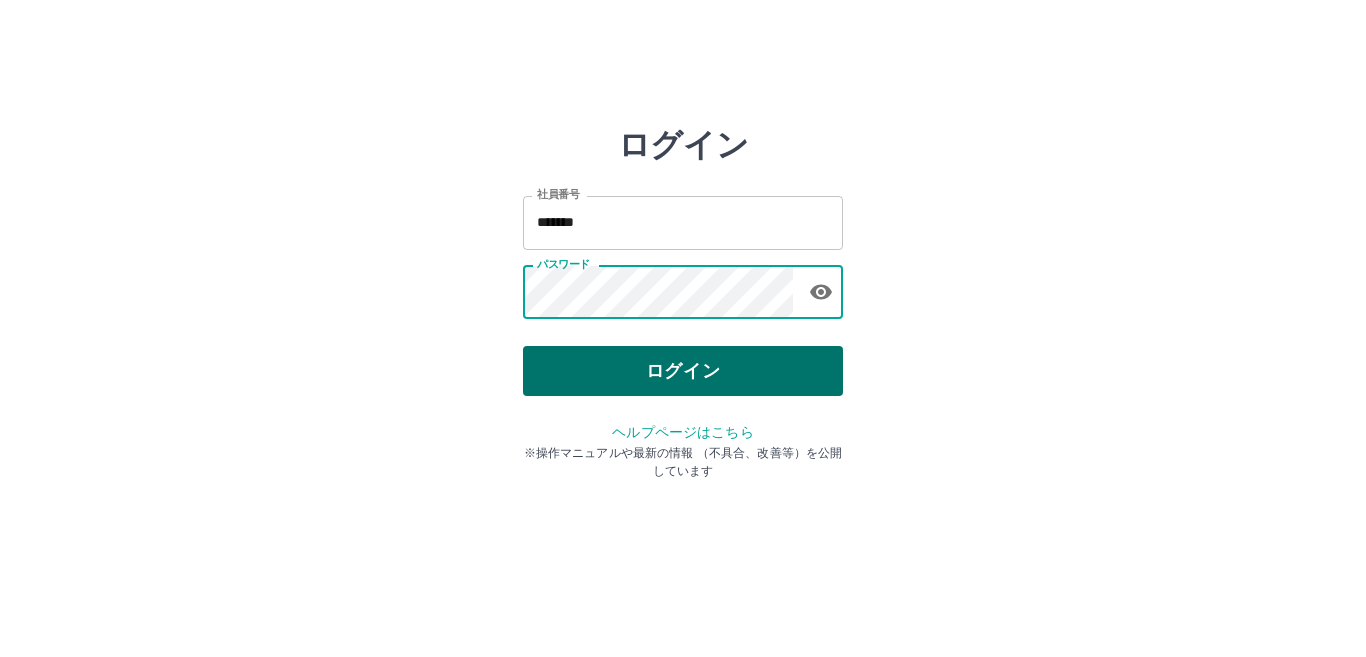 click on "ログイン" at bounding box center (683, 371) 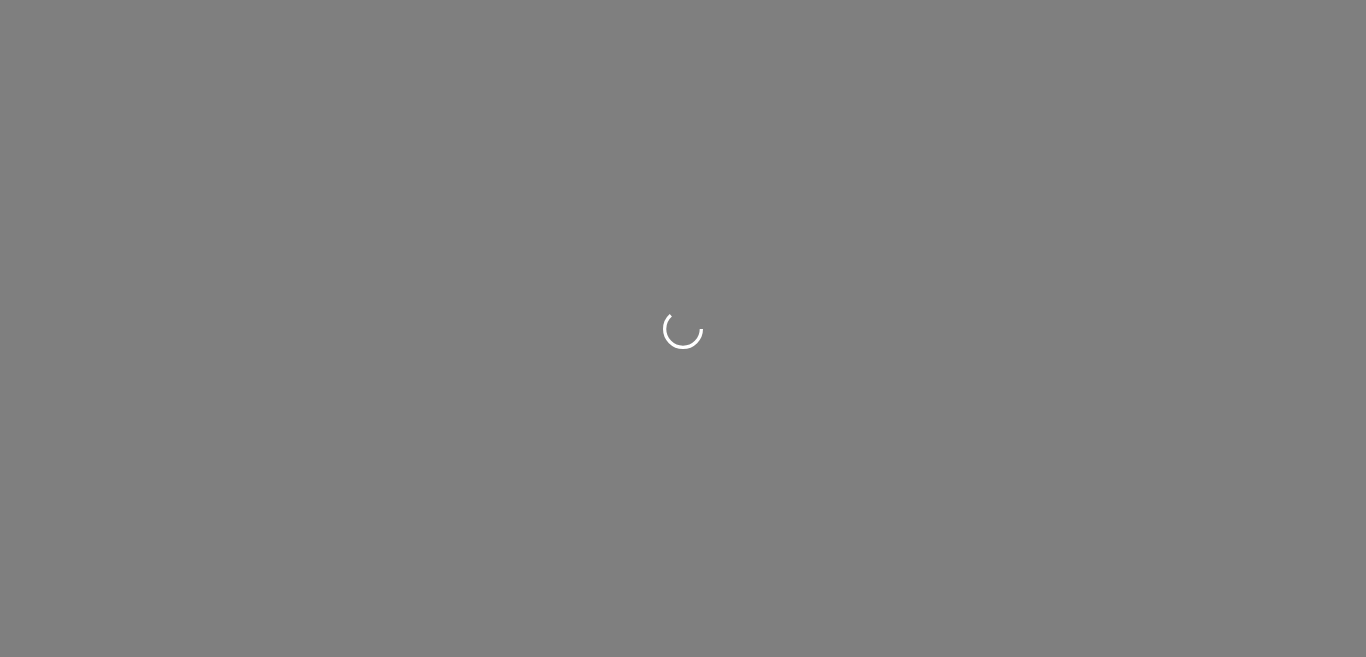 scroll, scrollTop: 0, scrollLeft: 0, axis: both 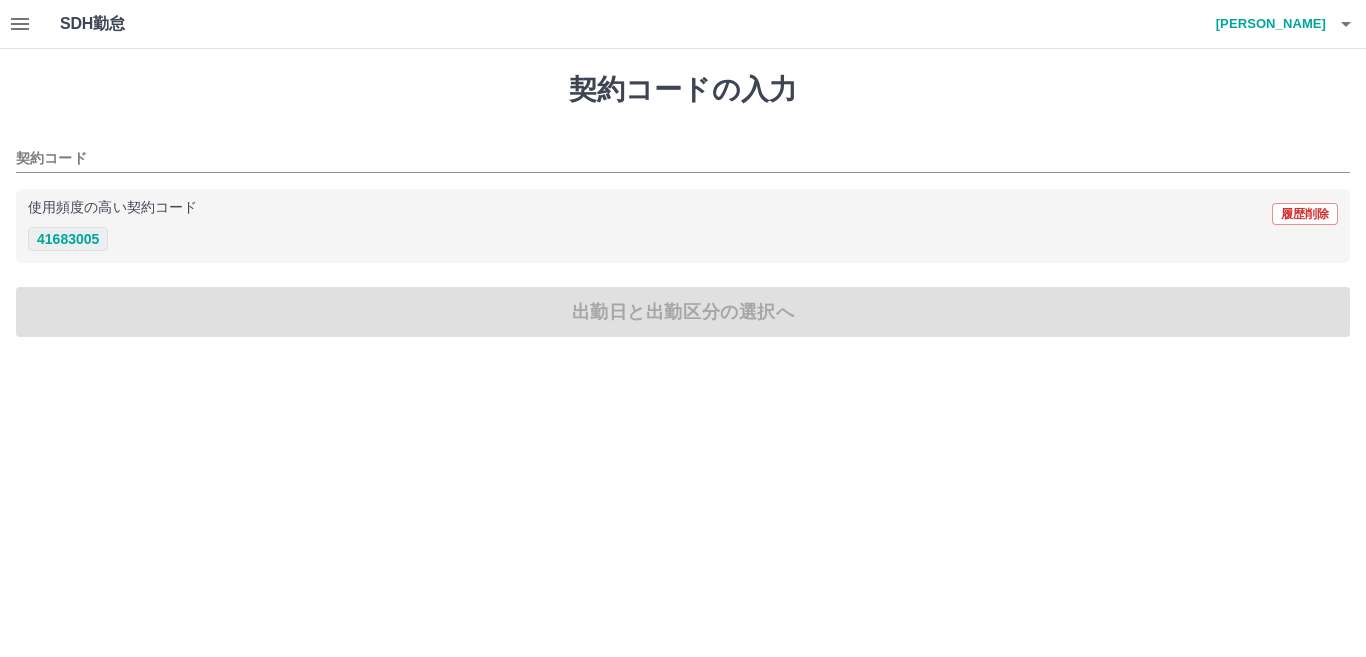 click on "41683005" at bounding box center (68, 239) 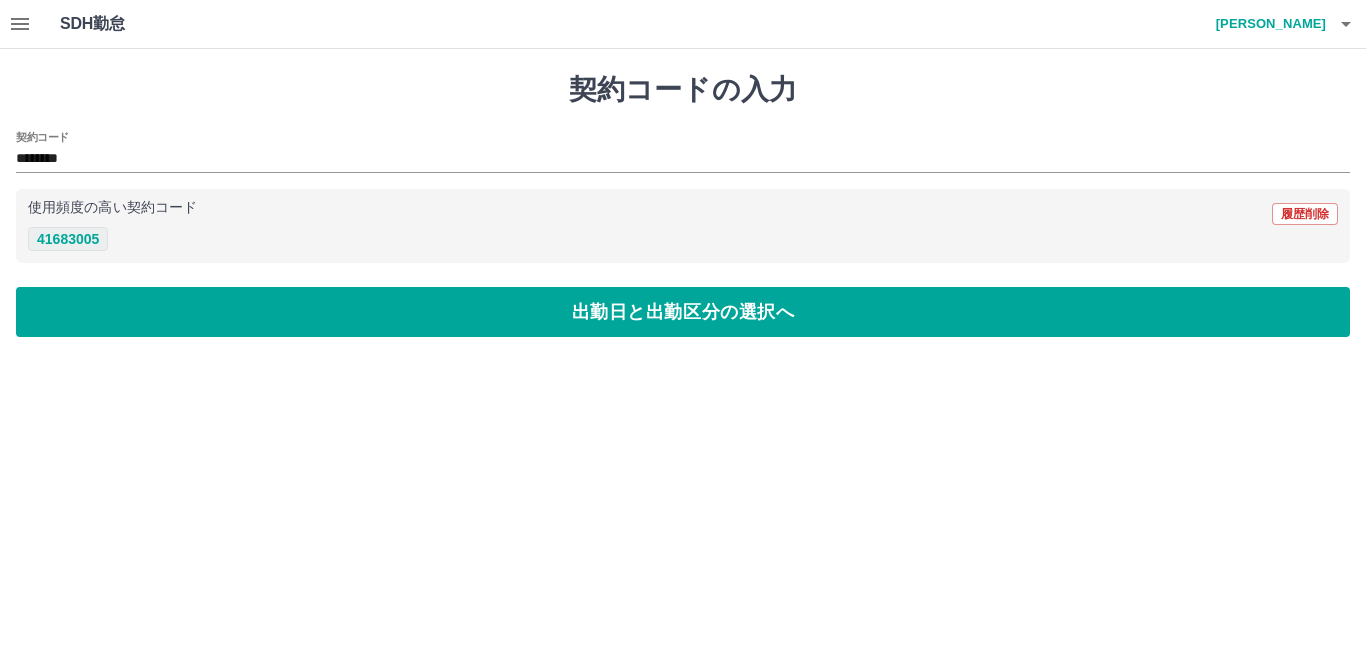 type on "********" 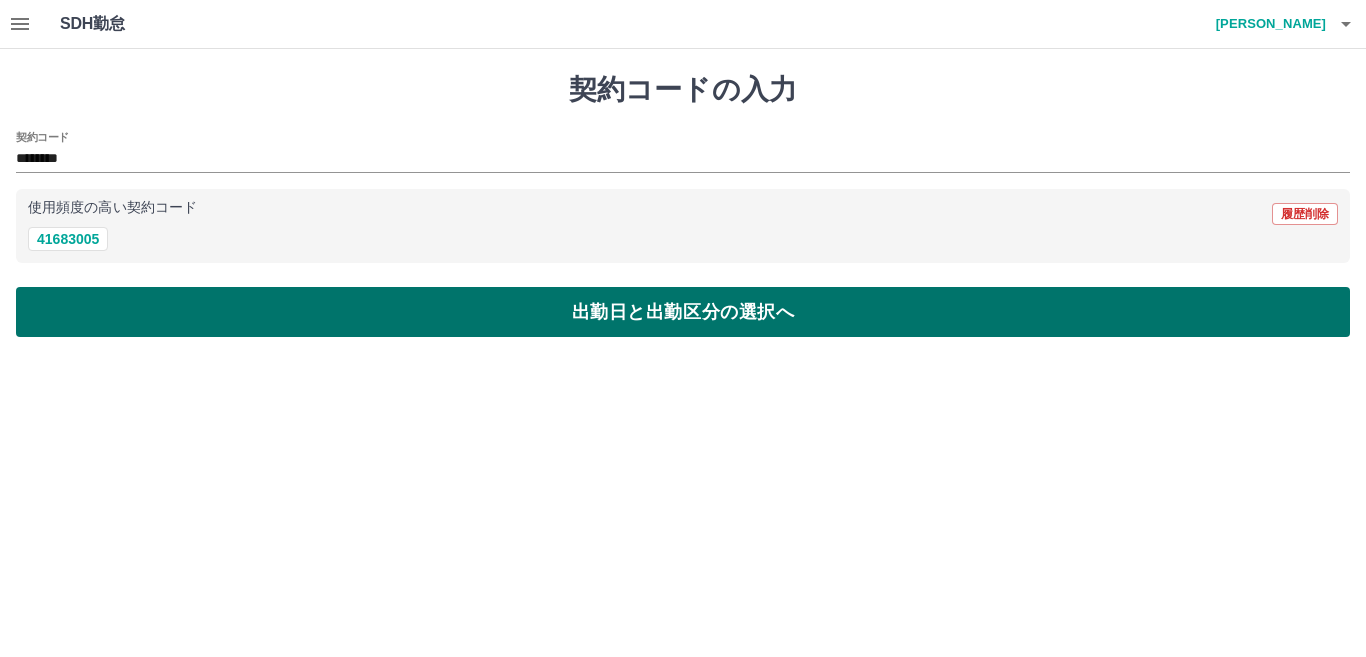 click on "出勤日と出勤区分の選択へ" at bounding box center (683, 312) 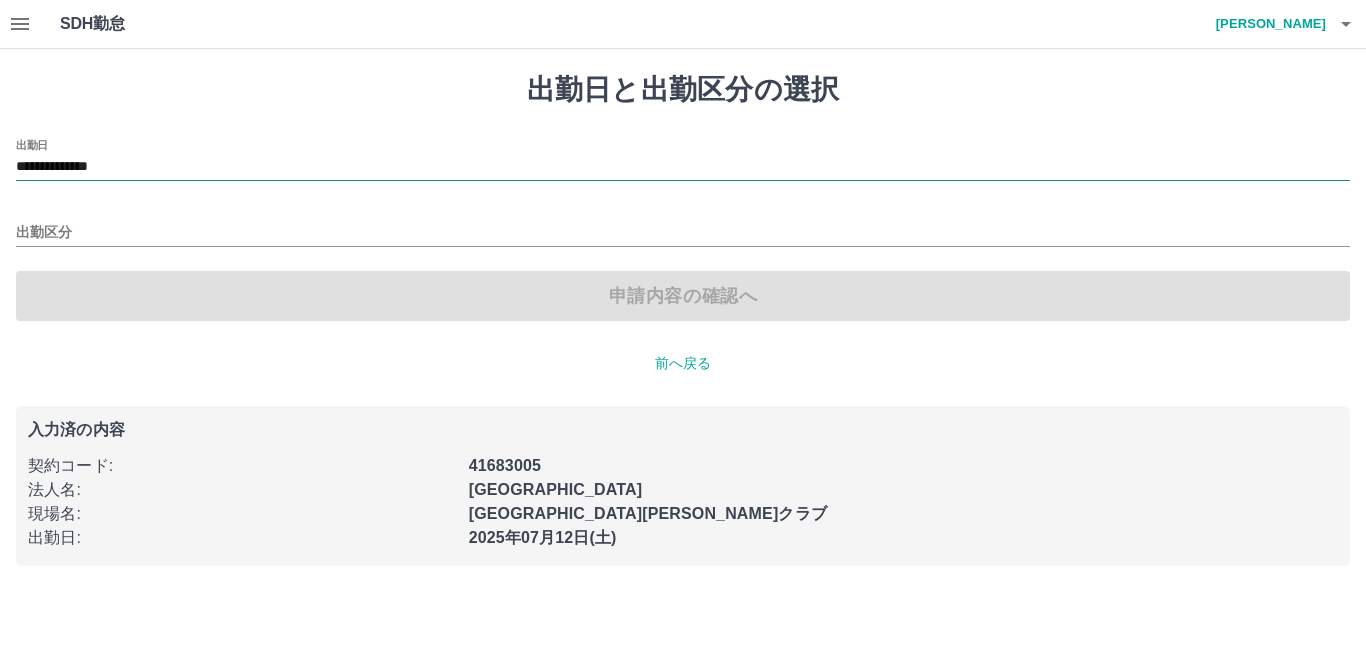 click on "**********" at bounding box center (683, 167) 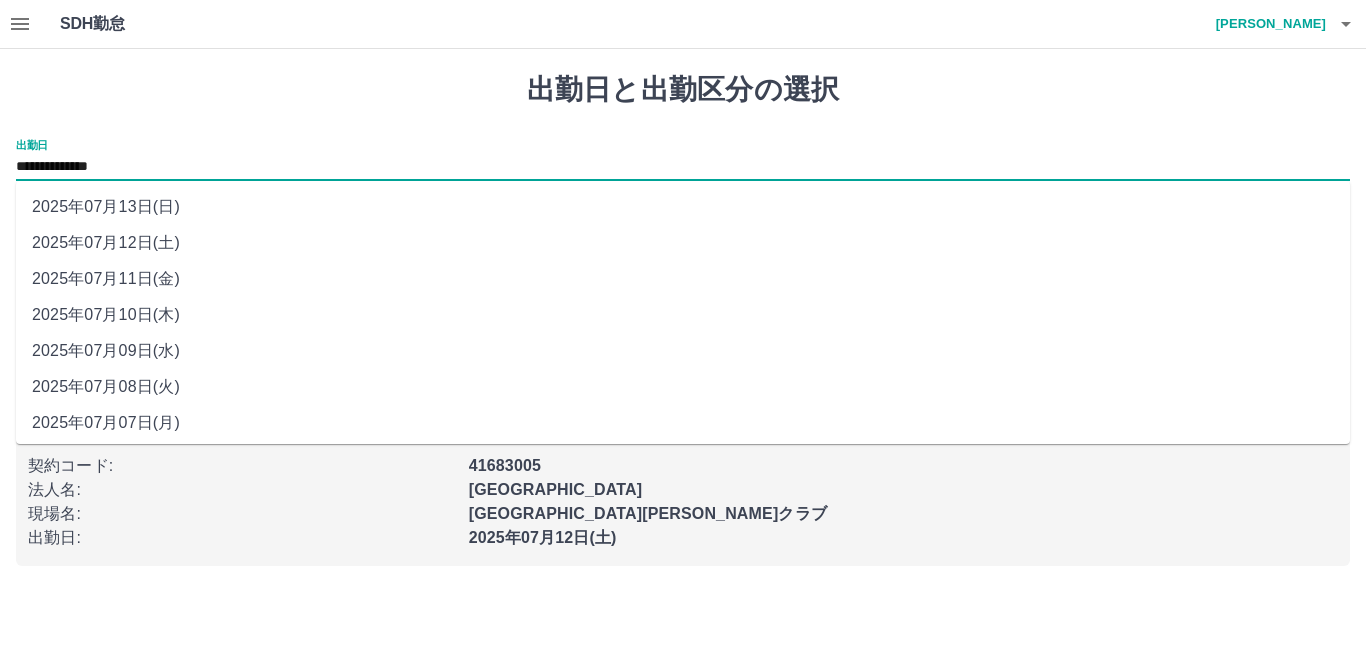 click on "2025年07月13日(日)" at bounding box center [683, 207] 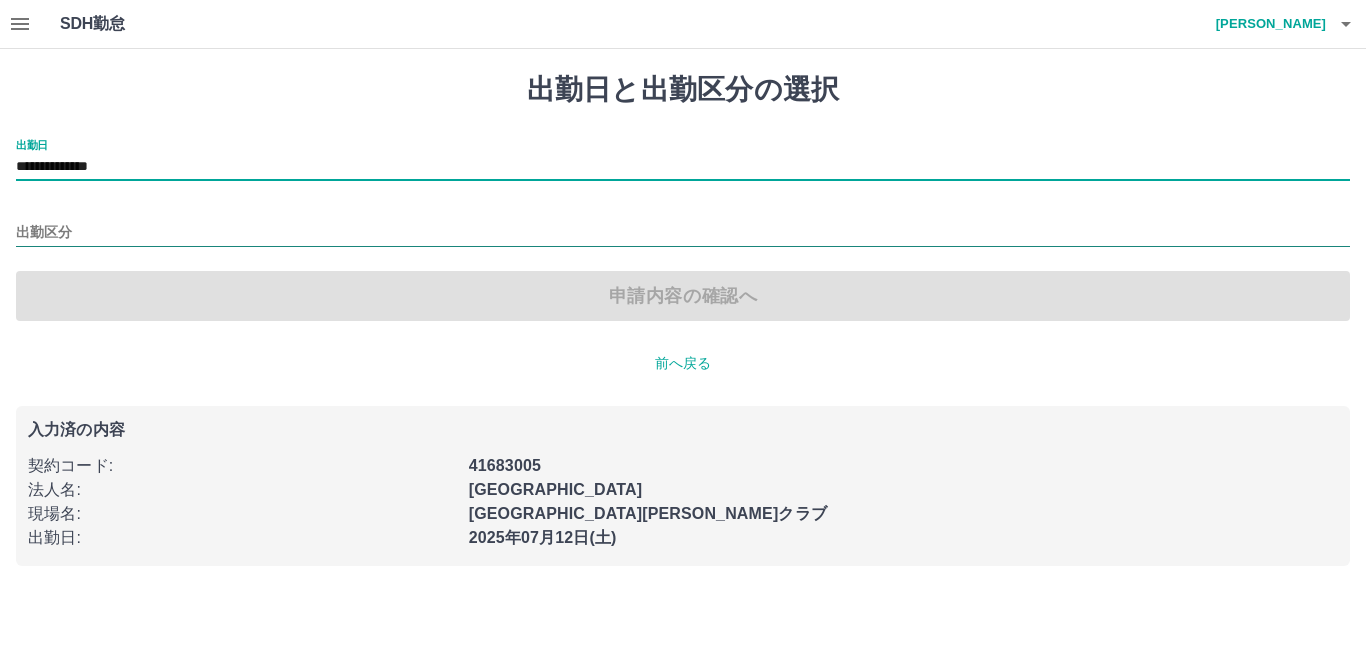 click on "出勤区分" at bounding box center (683, 233) 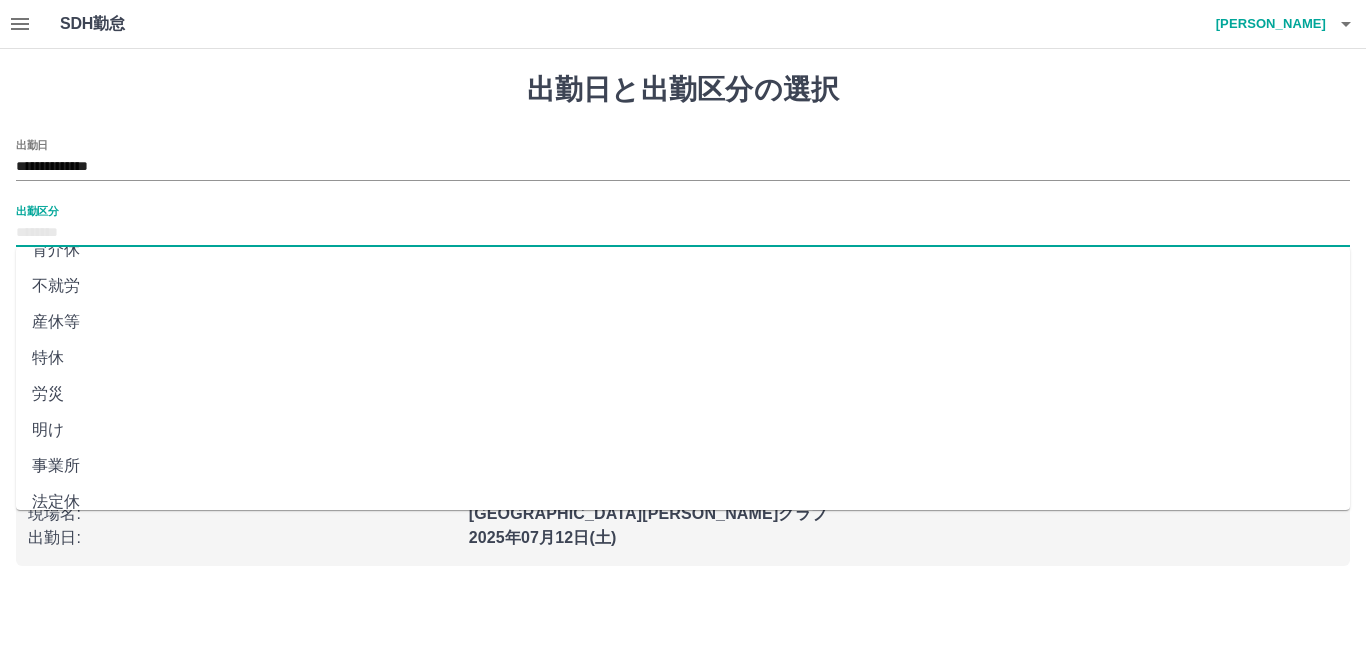 scroll, scrollTop: 401, scrollLeft: 0, axis: vertical 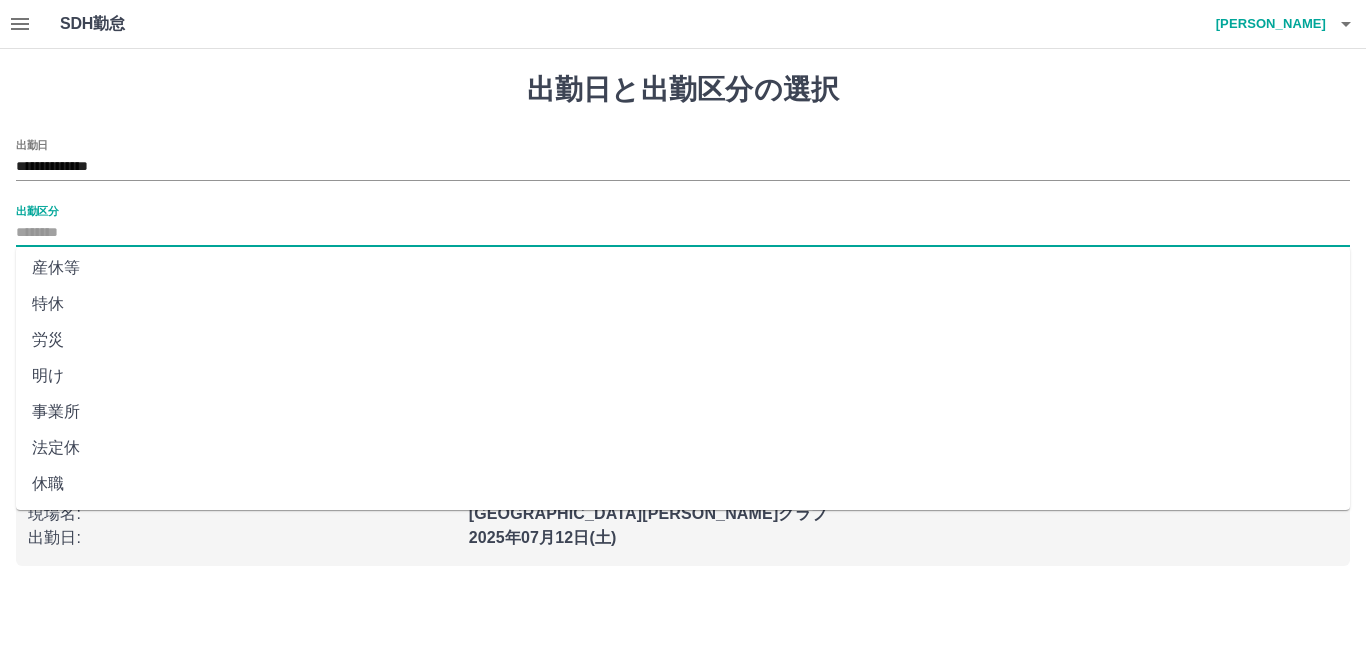 click on "法定休" at bounding box center [683, 448] 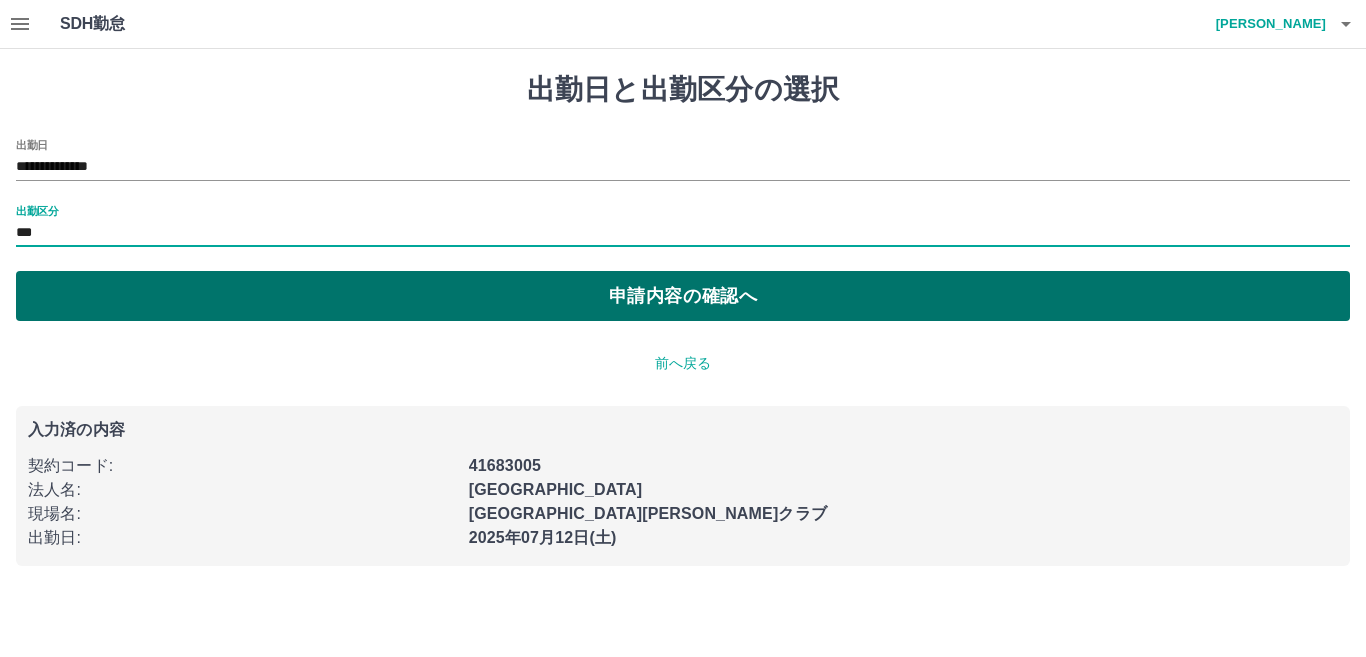 click on "申請内容の確認へ" at bounding box center (683, 296) 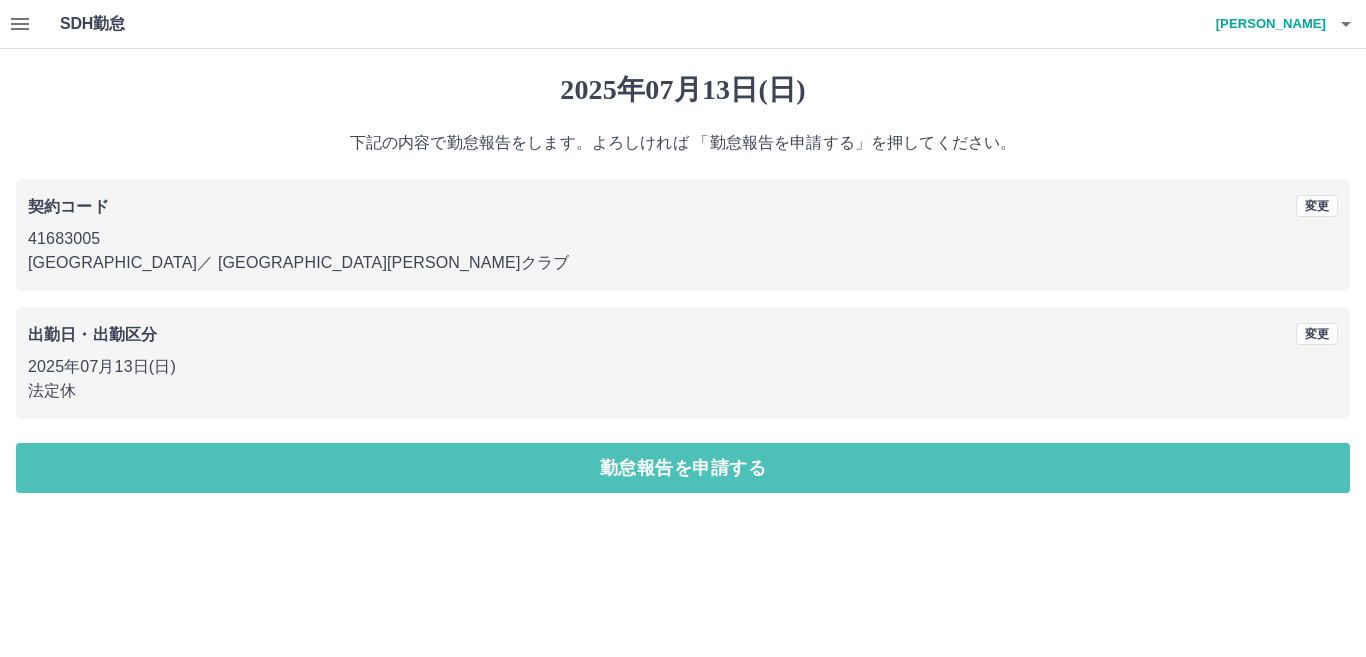 click on "勤怠報告を申請する" at bounding box center (683, 468) 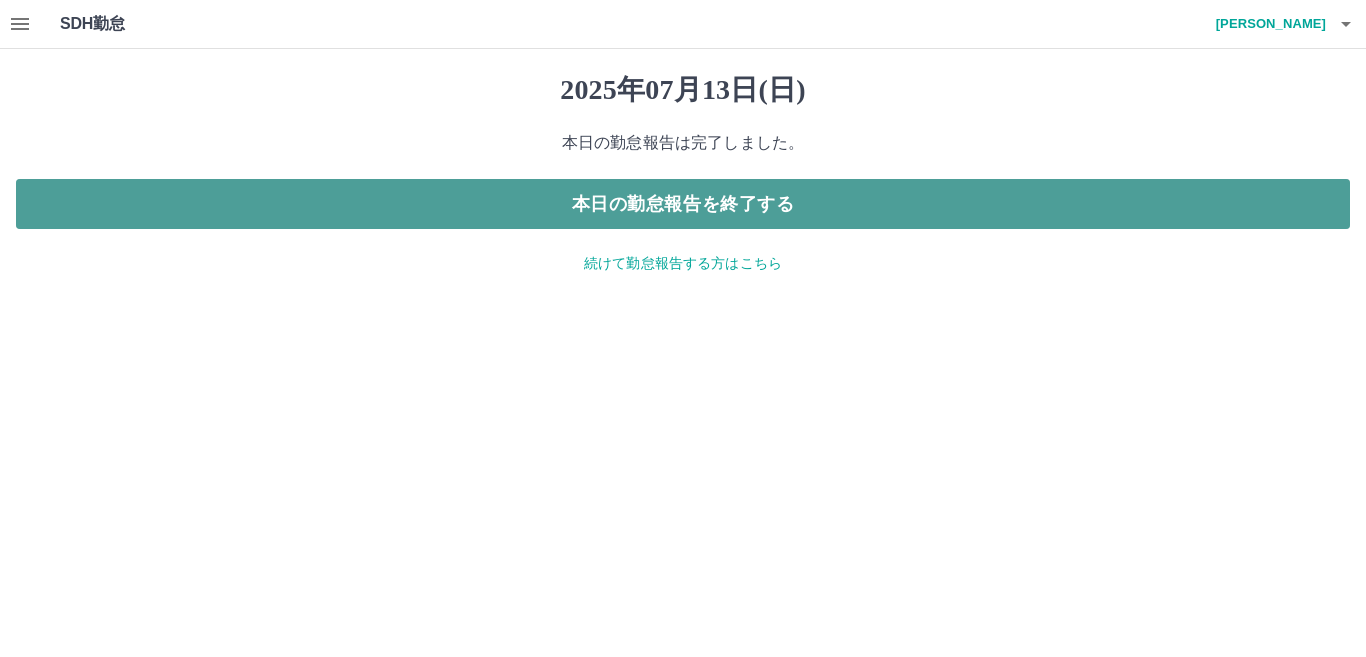 click on "本日の勤怠報告を終了する" at bounding box center [683, 204] 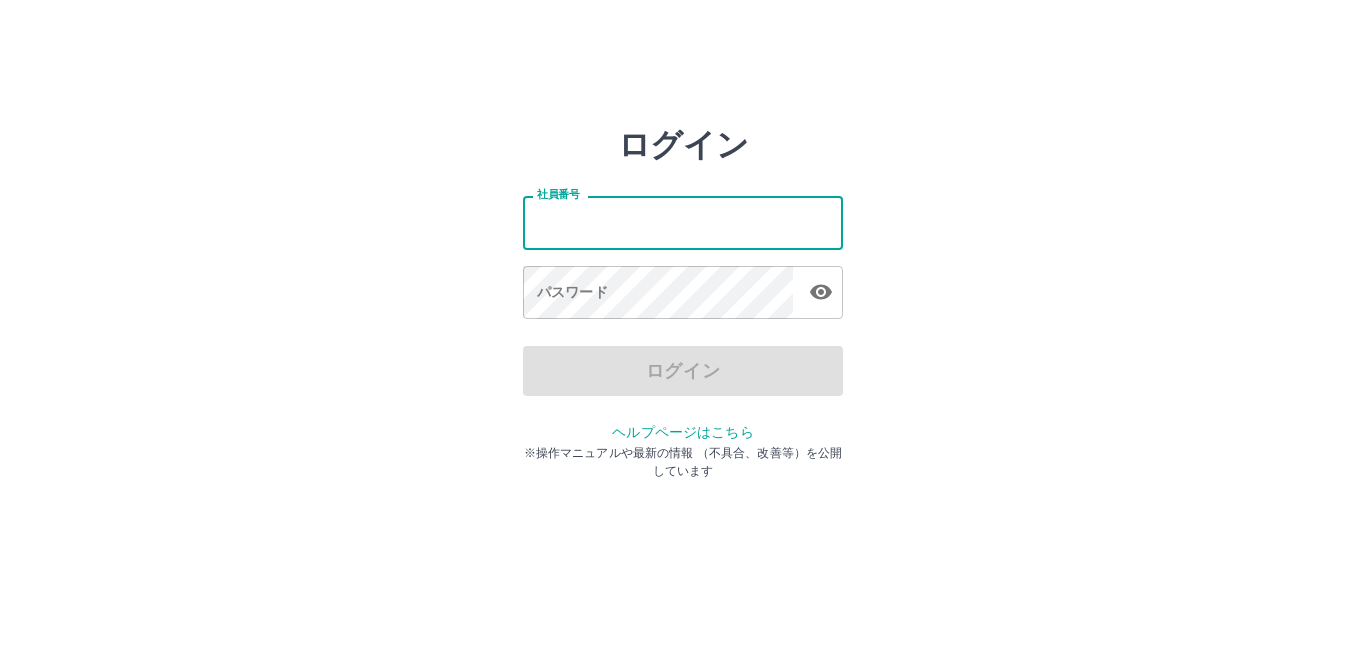 scroll, scrollTop: 0, scrollLeft: 0, axis: both 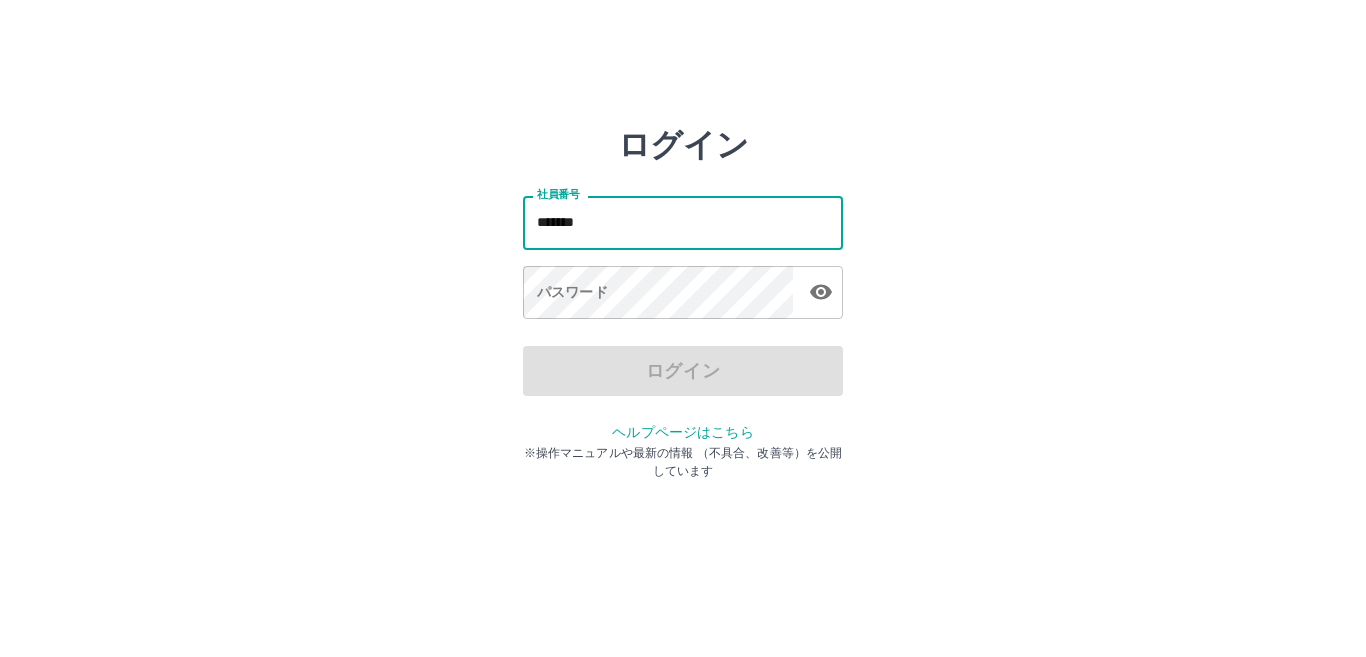 type on "*******" 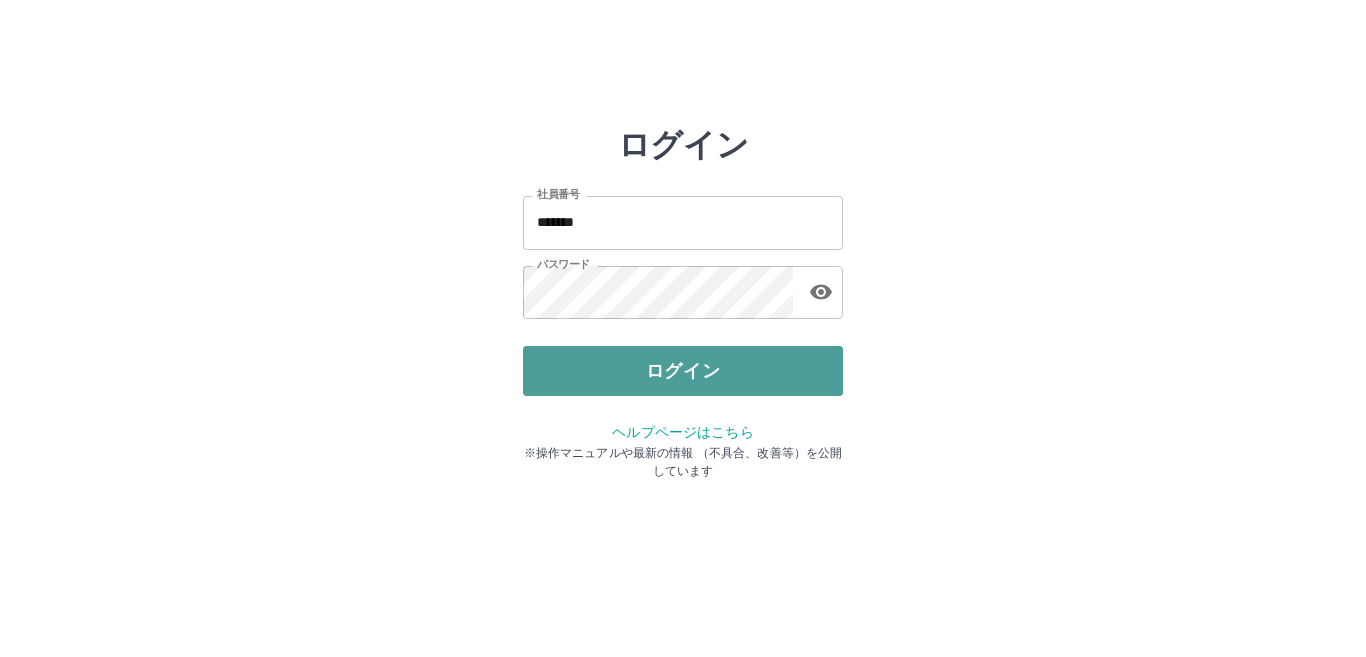 click on "ログイン" at bounding box center [683, 371] 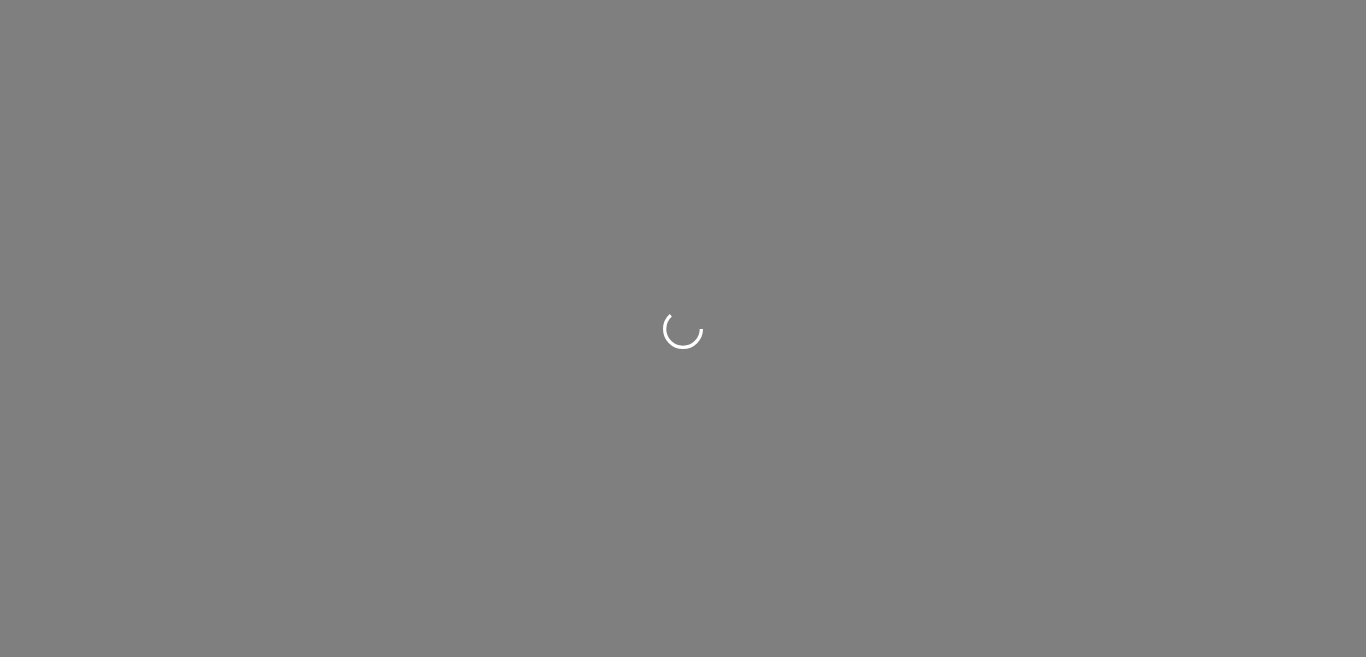 scroll, scrollTop: 0, scrollLeft: 0, axis: both 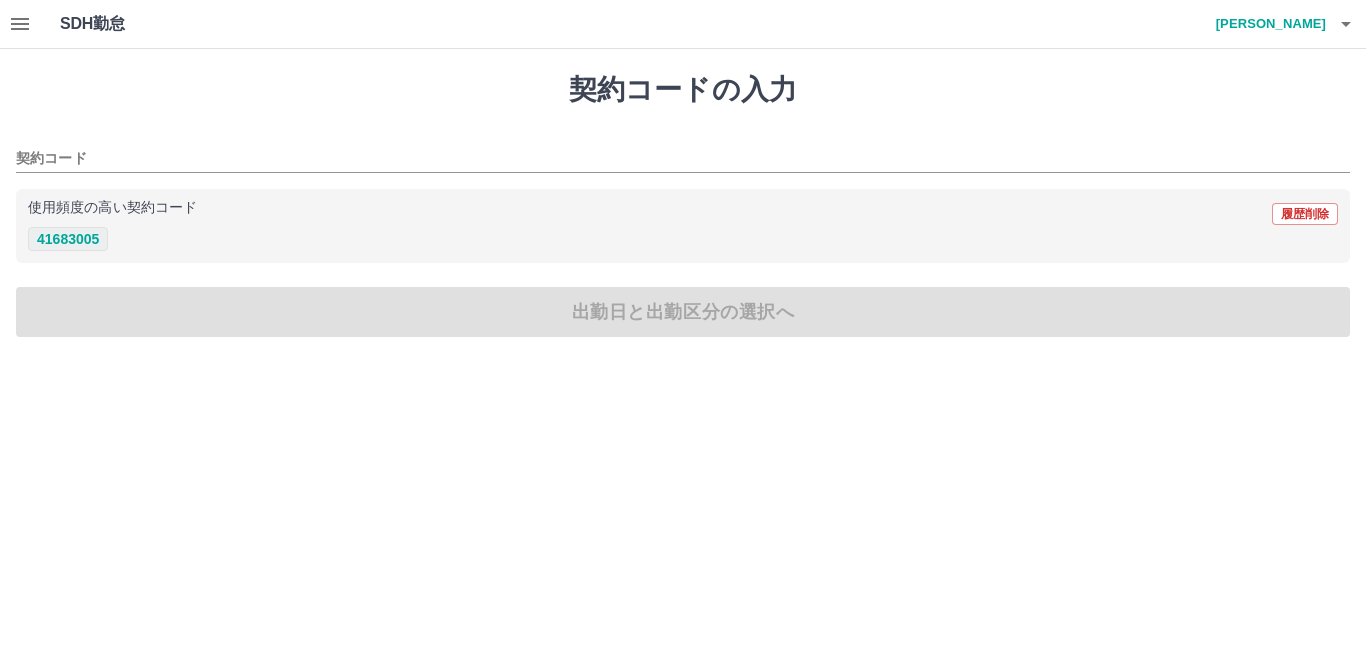 click on "41683005" at bounding box center (68, 239) 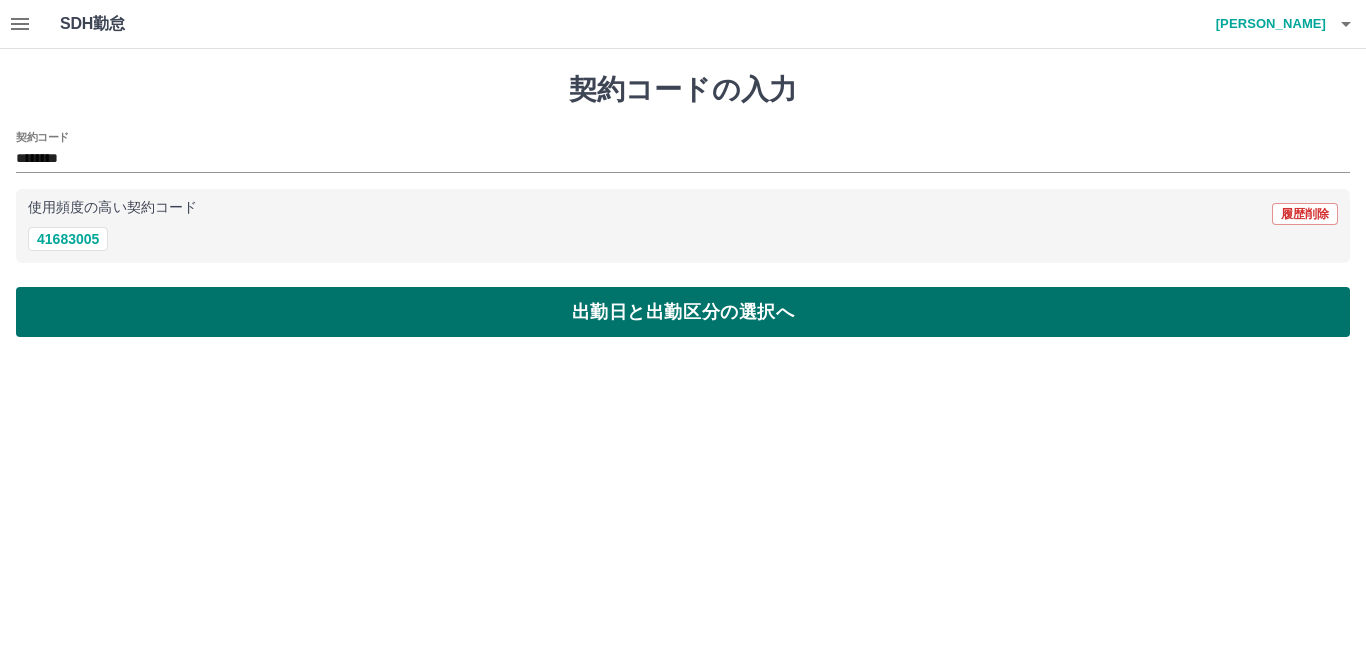 click on "出勤日と出勤区分の選択へ" at bounding box center [683, 312] 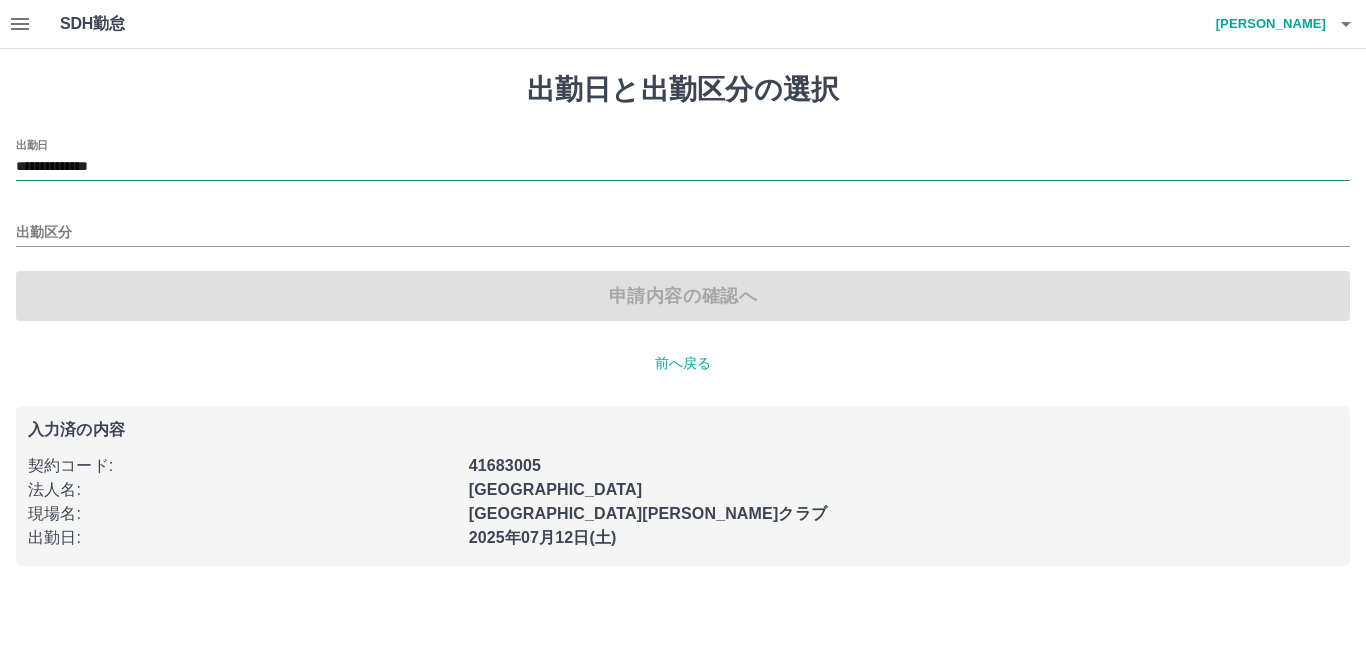 click on "**********" at bounding box center (683, 168) 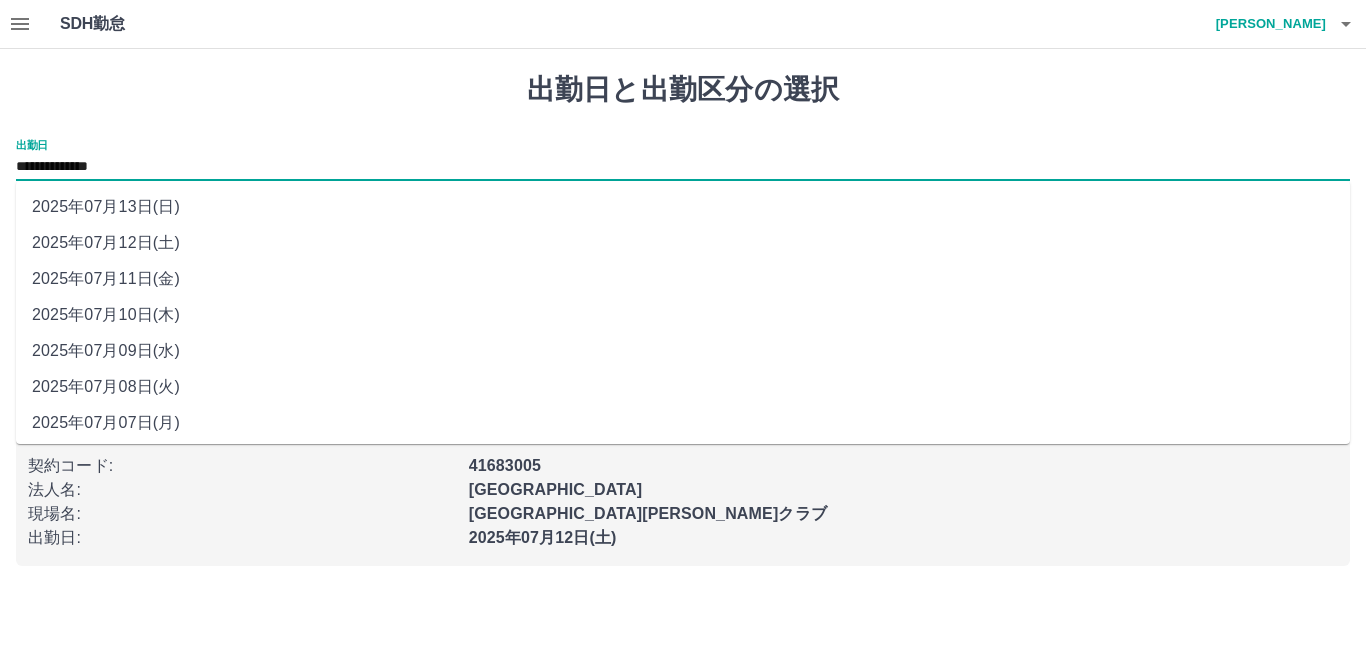 click on "2025年07月13日(日)" at bounding box center (683, 207) 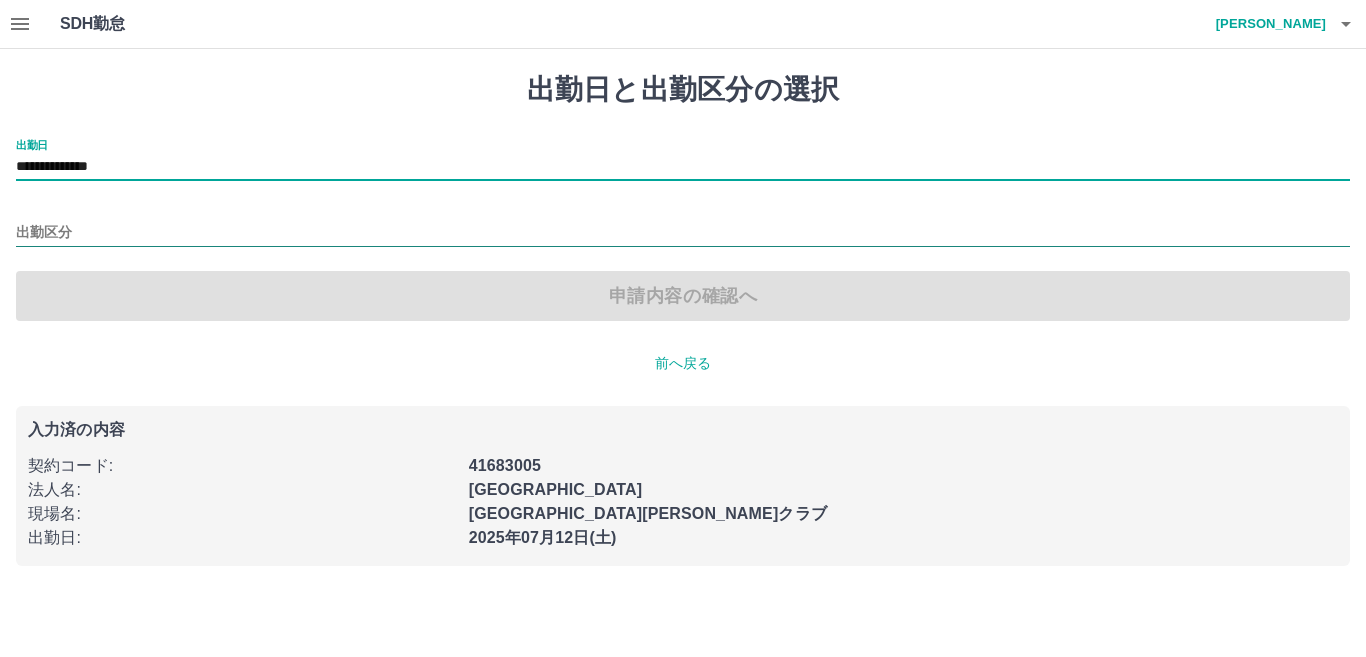 click on "出勤区分" at bounding box center (683, 233) 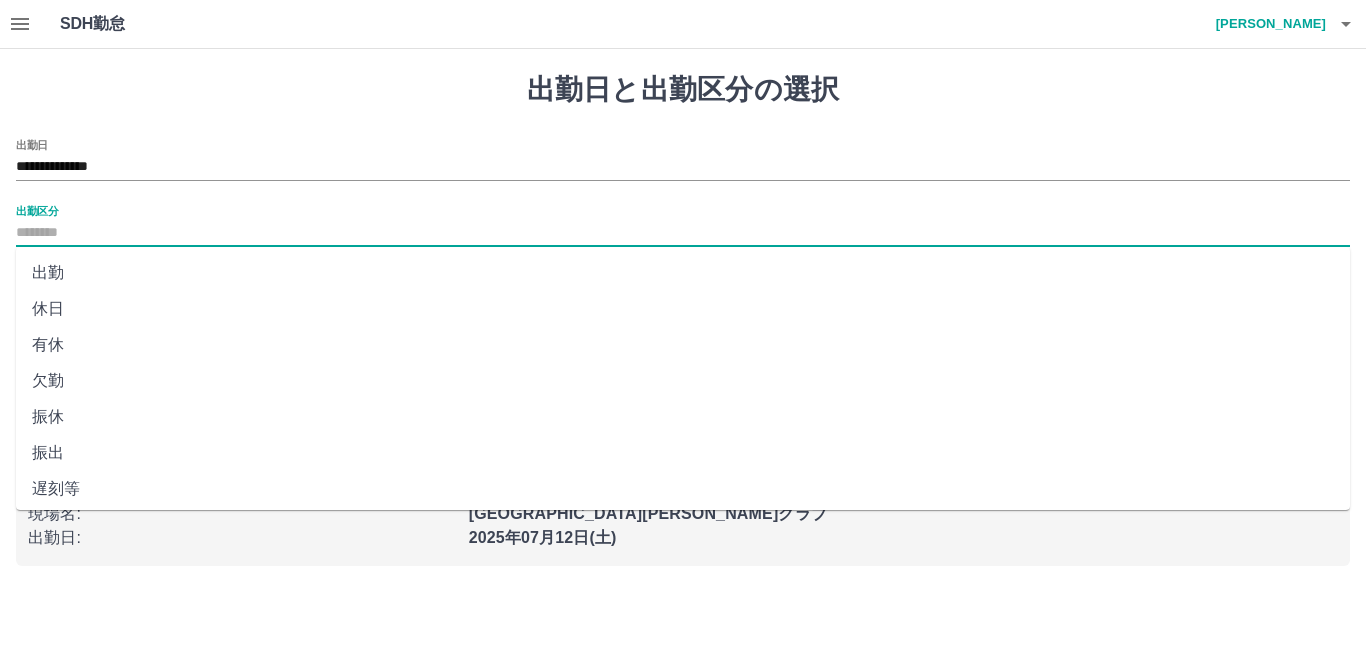 scroll, scrollTop: 401, scrollLeft: 0, axis: vertical 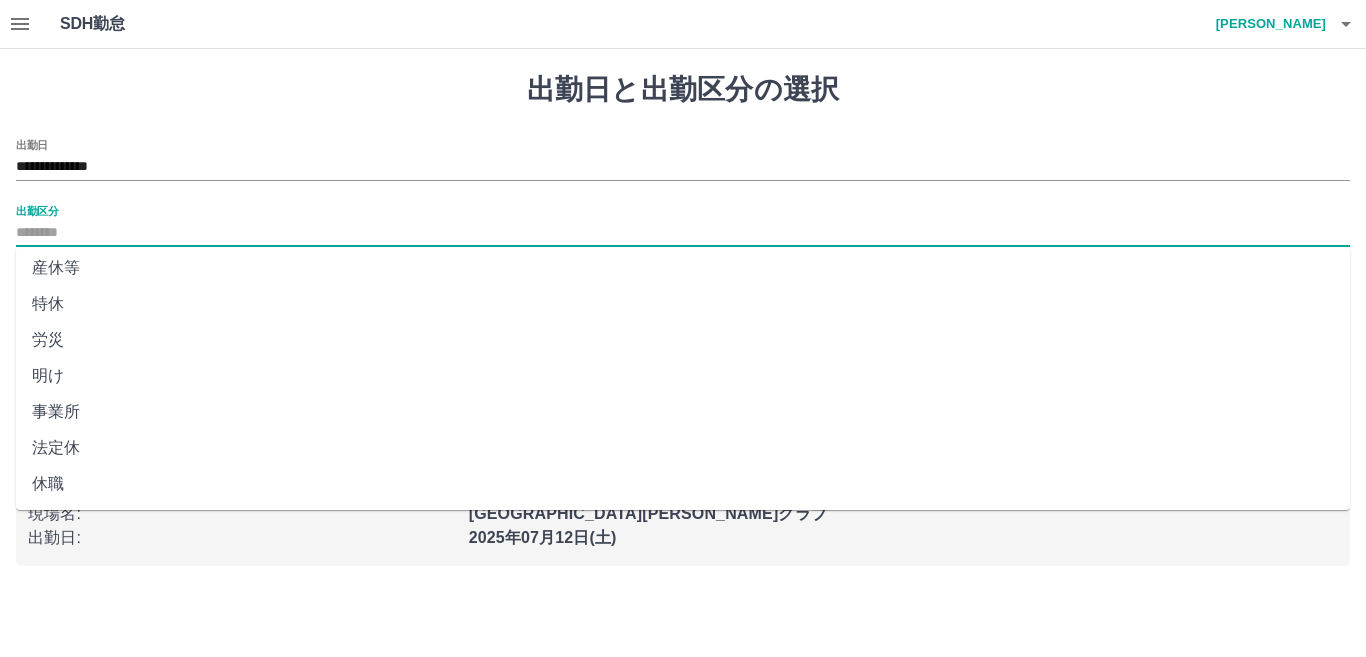 click on "法定休" at bounding box center (683, 448) 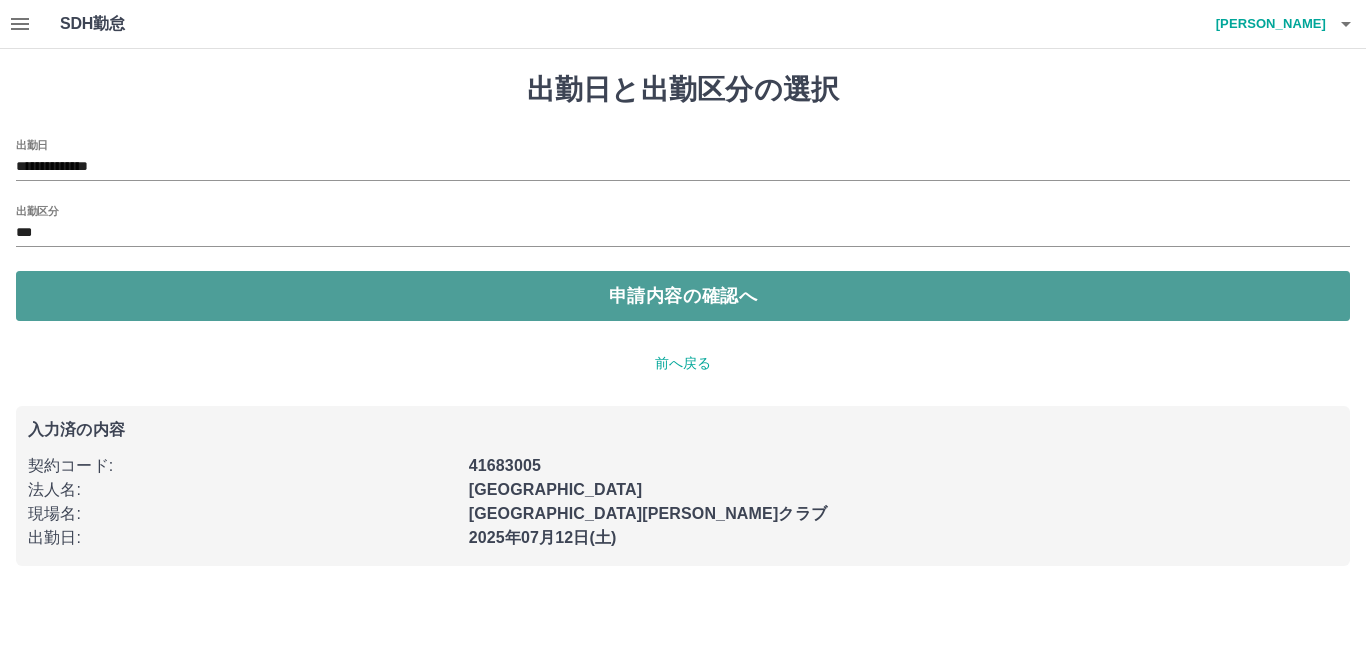 click on "申請内容の確認へ" at bounding box center [683, 296] 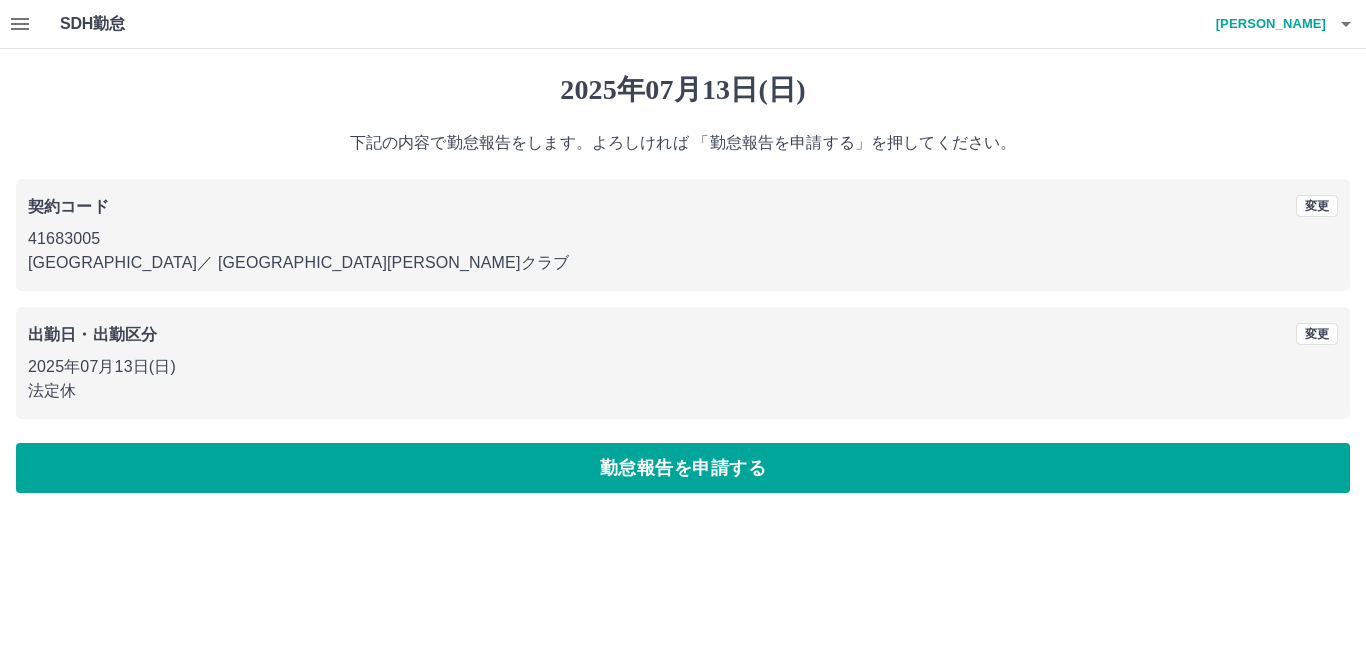 click on "勤怠報告を申請する" at bounding box center (683, 468) 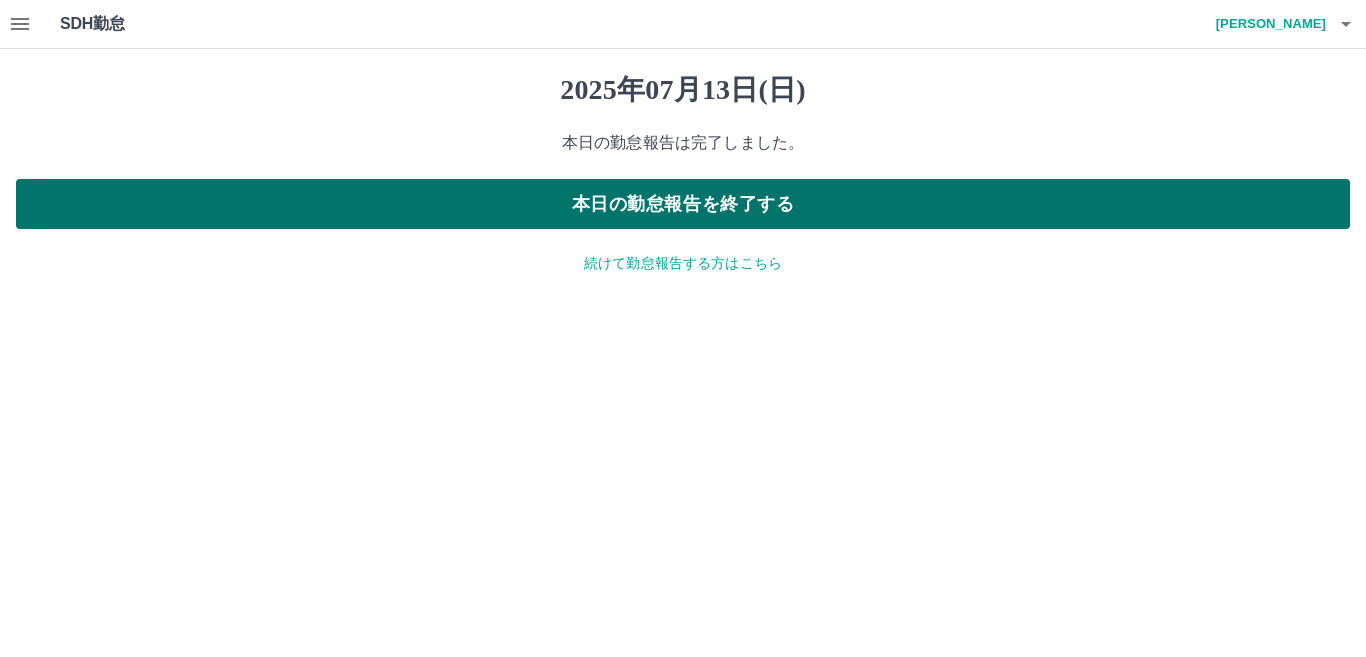 click on "本日の勤怠報告を終了する" at bounding box center (683, 204) 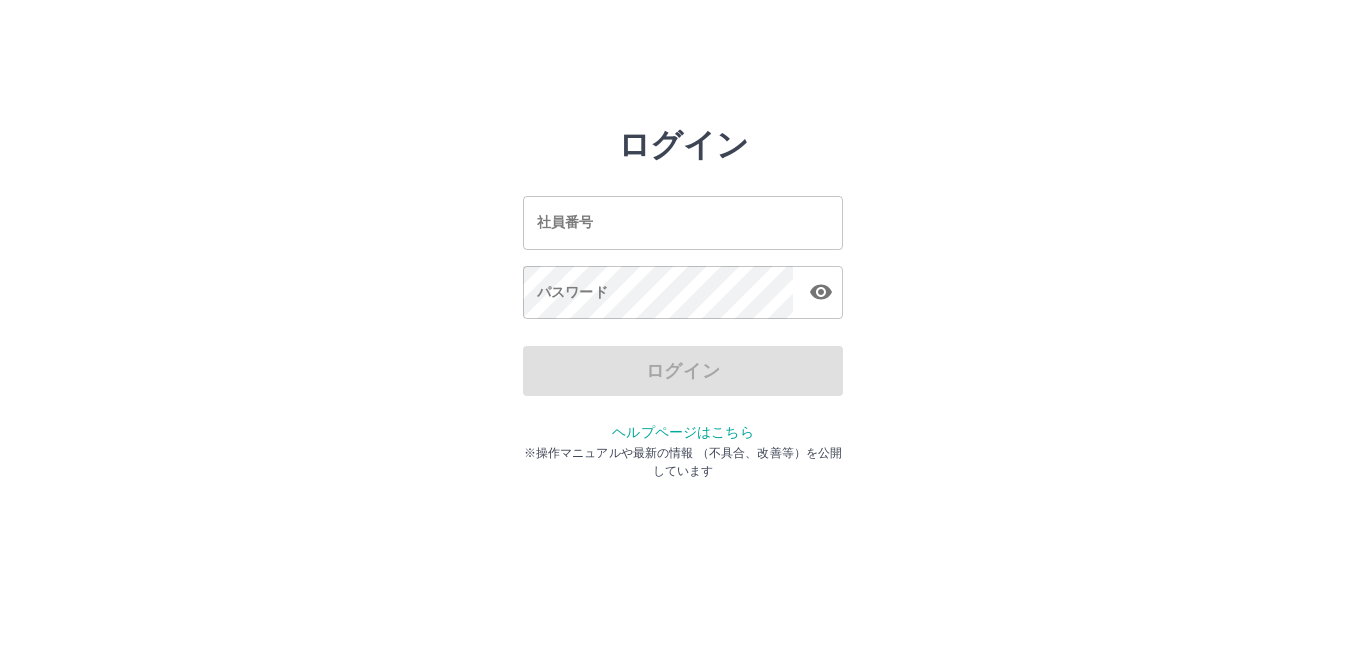 scroll, scrollTop: 0, scrollLeft: 0, axis: both 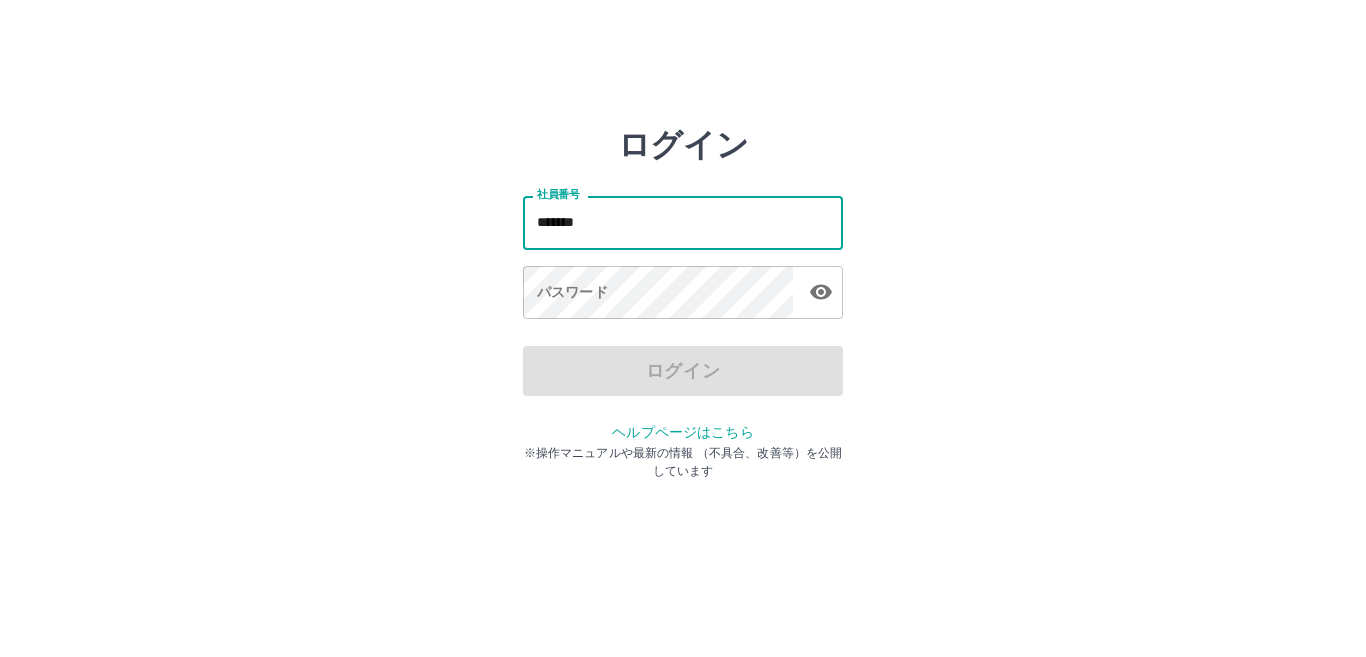 type on "*******" 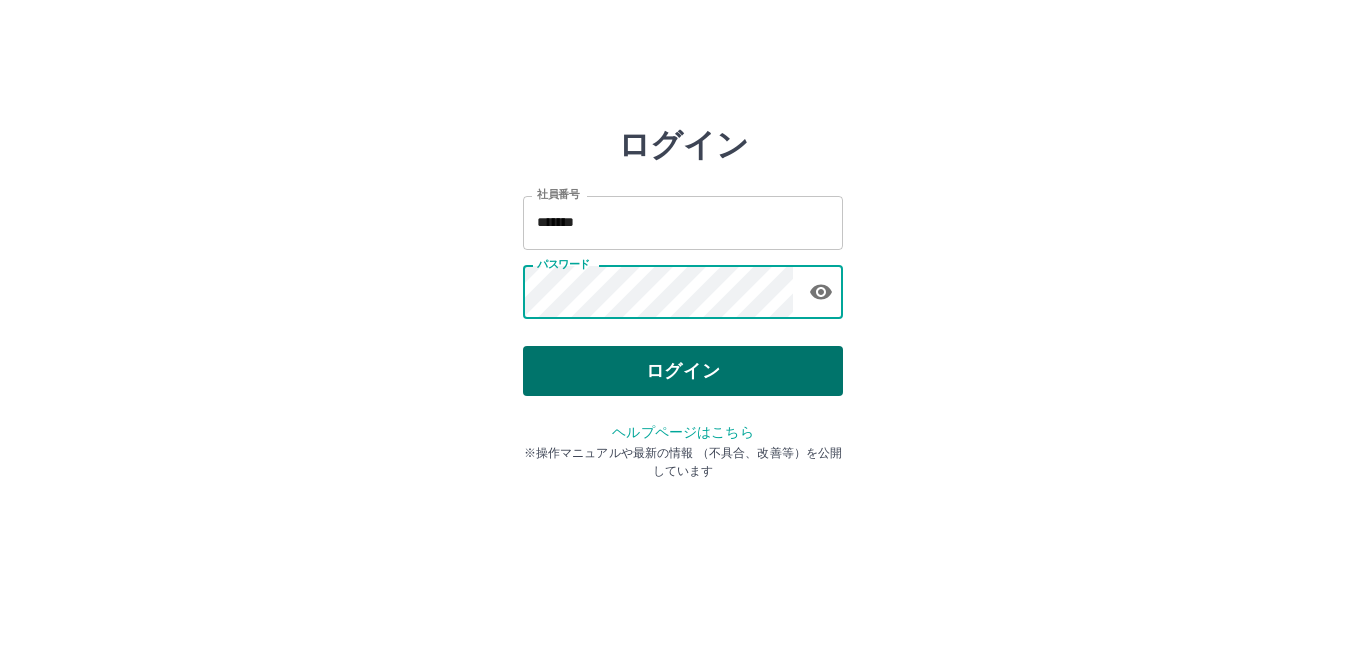 click on "ログイン" at bounding box center (683, 371) 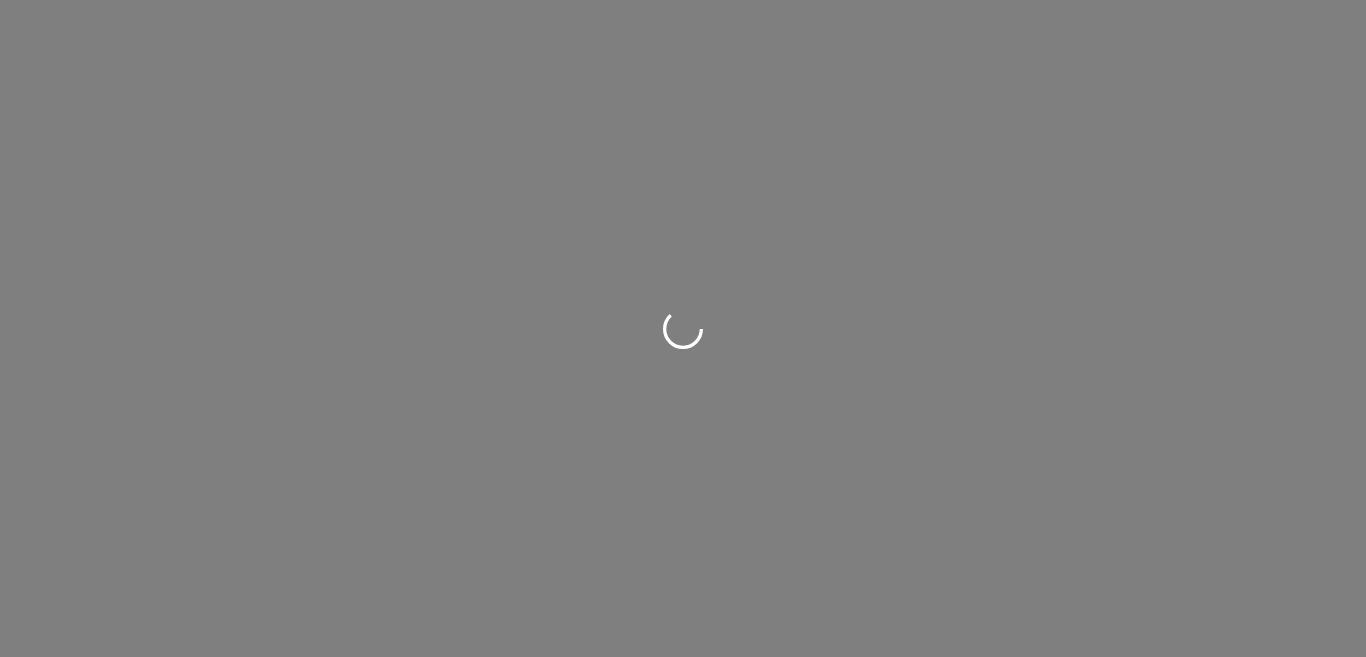 scroll, scrollTop: 0, scrollLeft: 0, axis: both 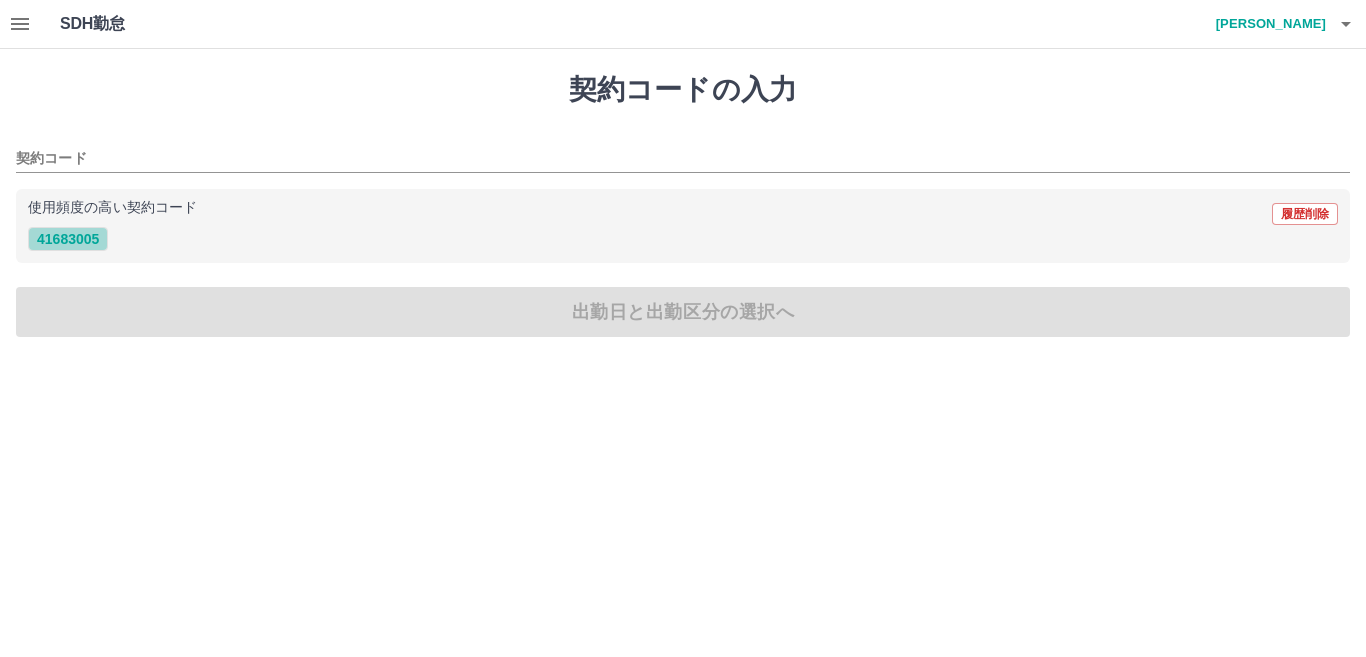 click on "41683005" at bounding box center (68, 239) 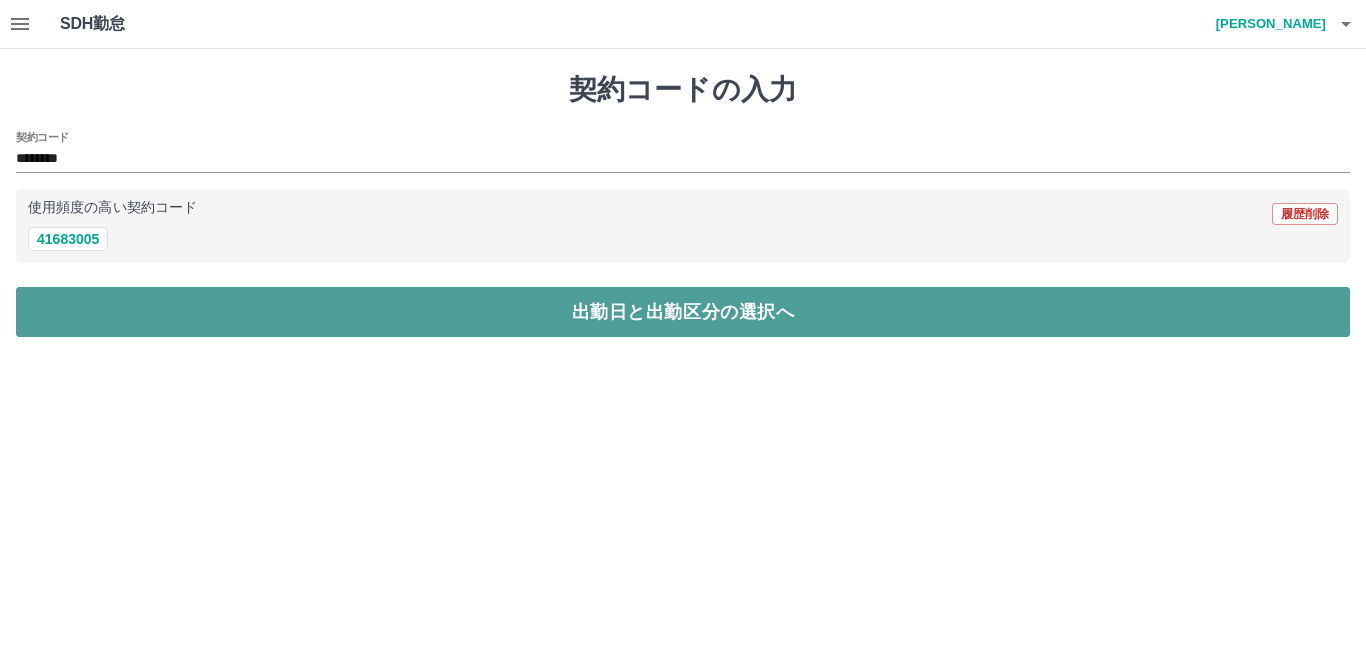 click on "出勤日と出勤区分の選択へ" at bounding box center [683, 312] 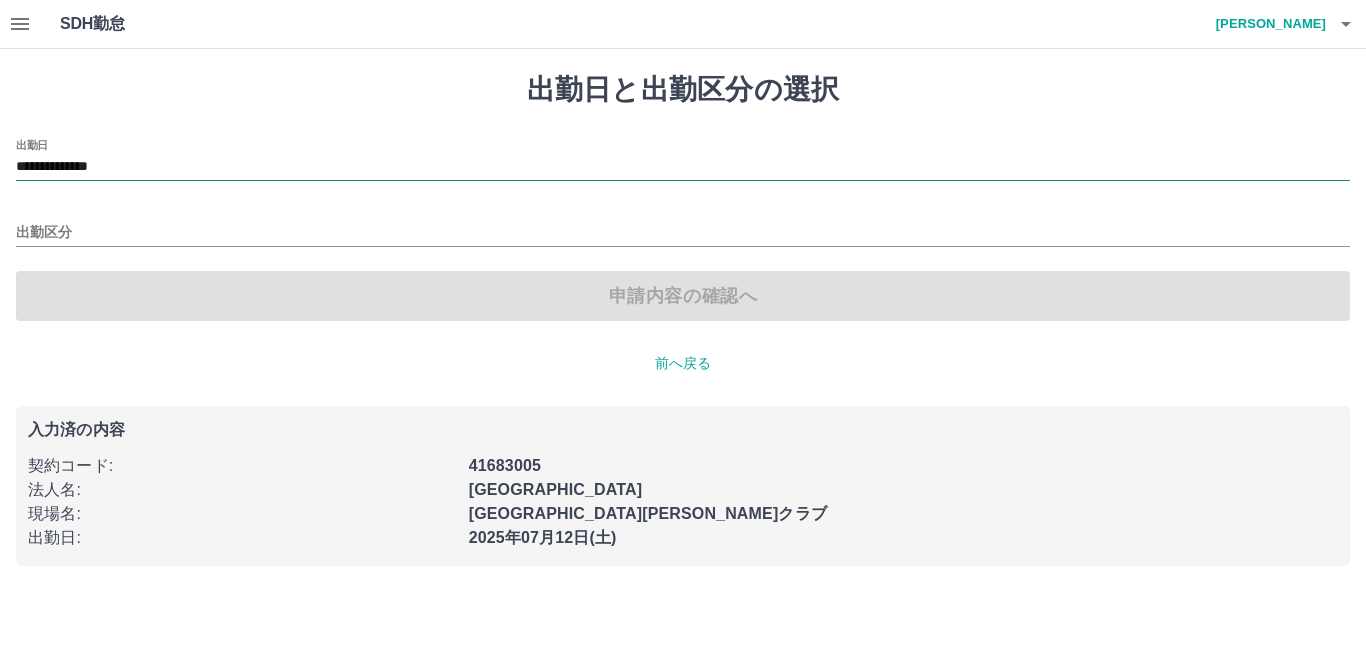click on "**********" at bounding box center [683, 167] 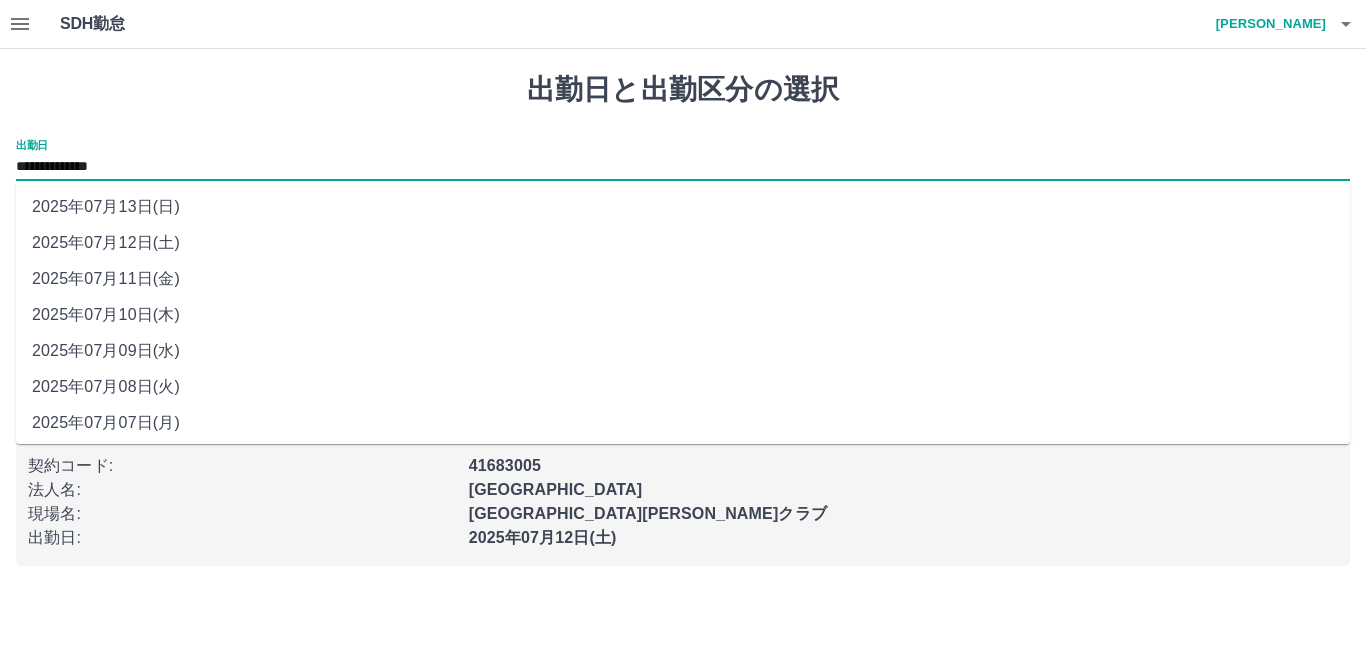 click on "2025年07月13日(日)" at bounding box center [683, 207] 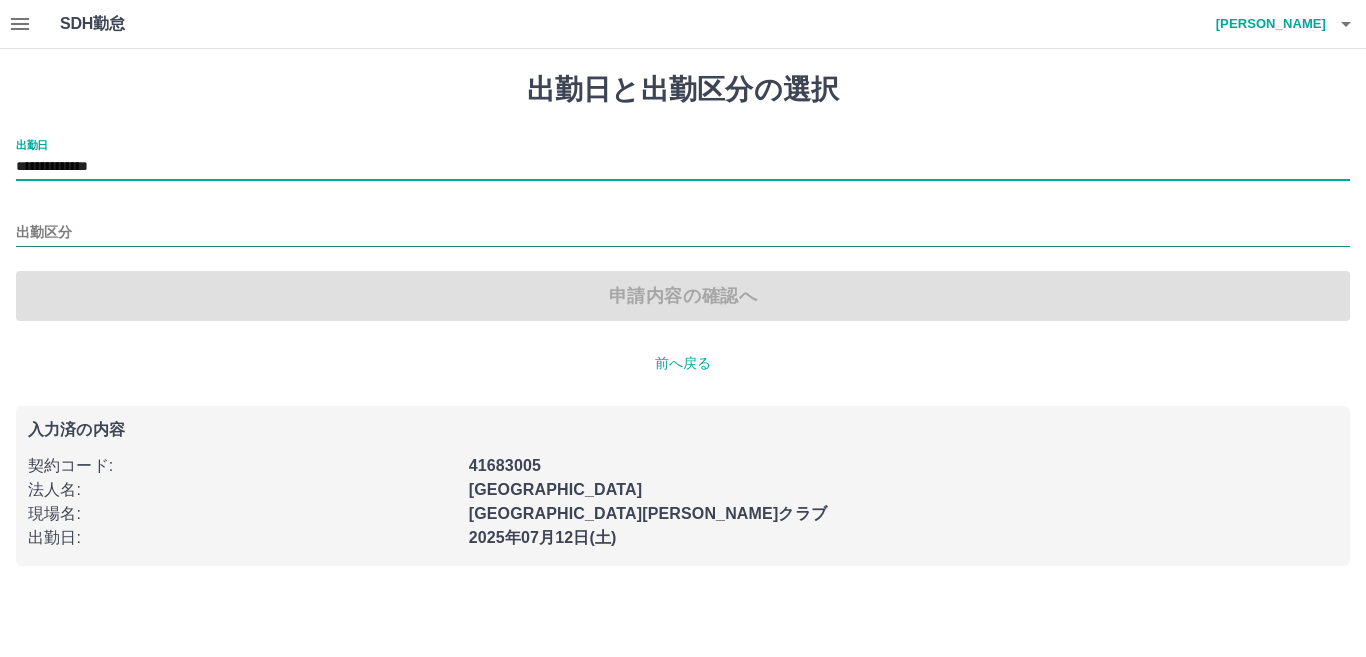 click on "出勤区分" at bounding box center [683, 233] 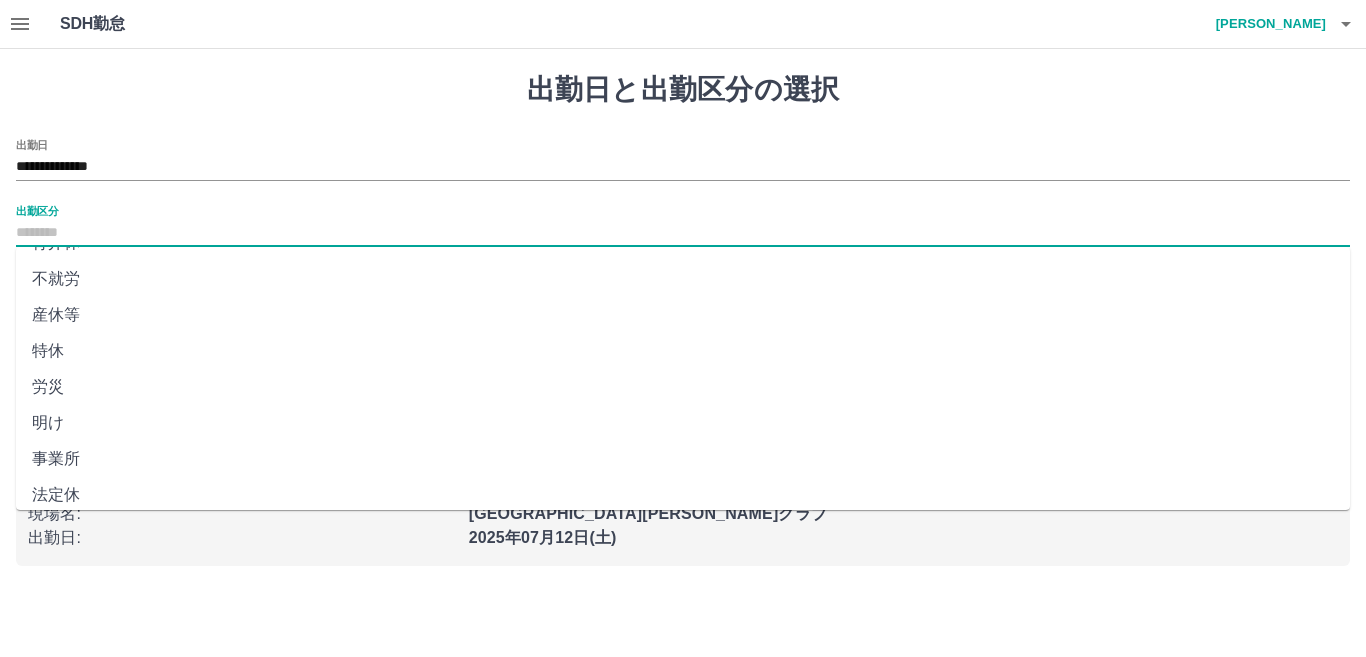 scroll, scrollTop: 401, scrollLeft: 0, axis: vertical 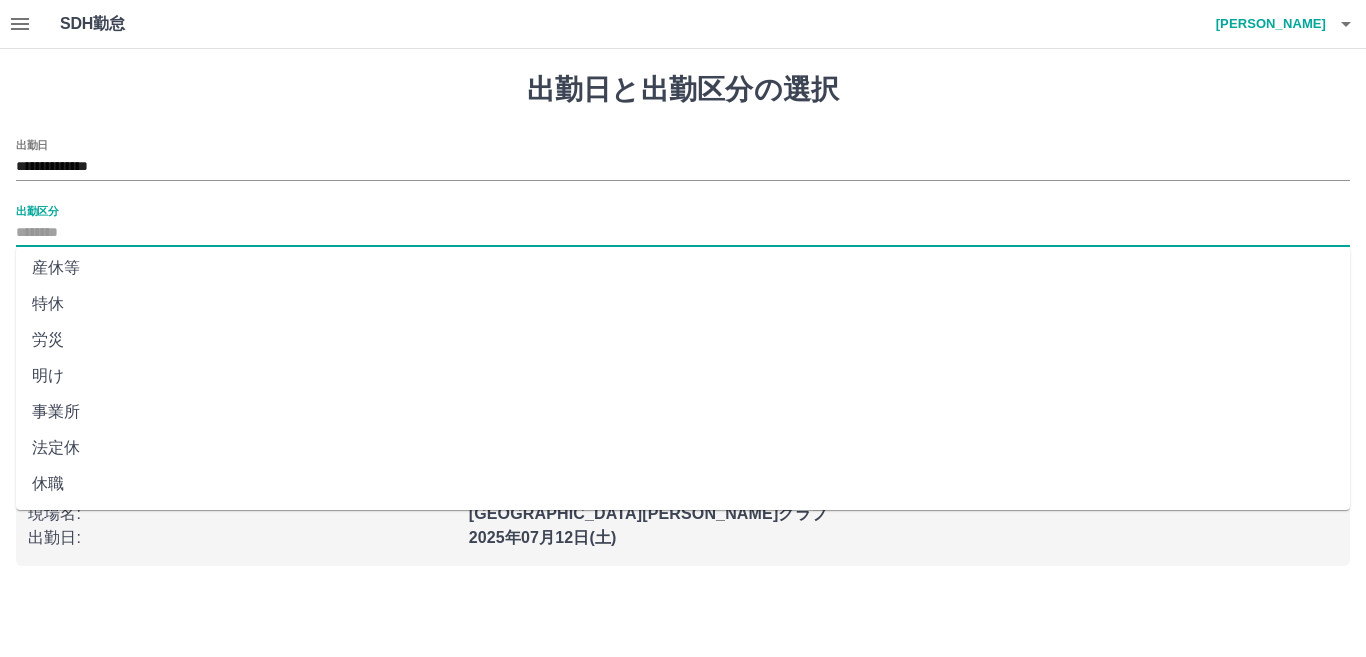 click on "法定休" at bounding box center [683, 448] 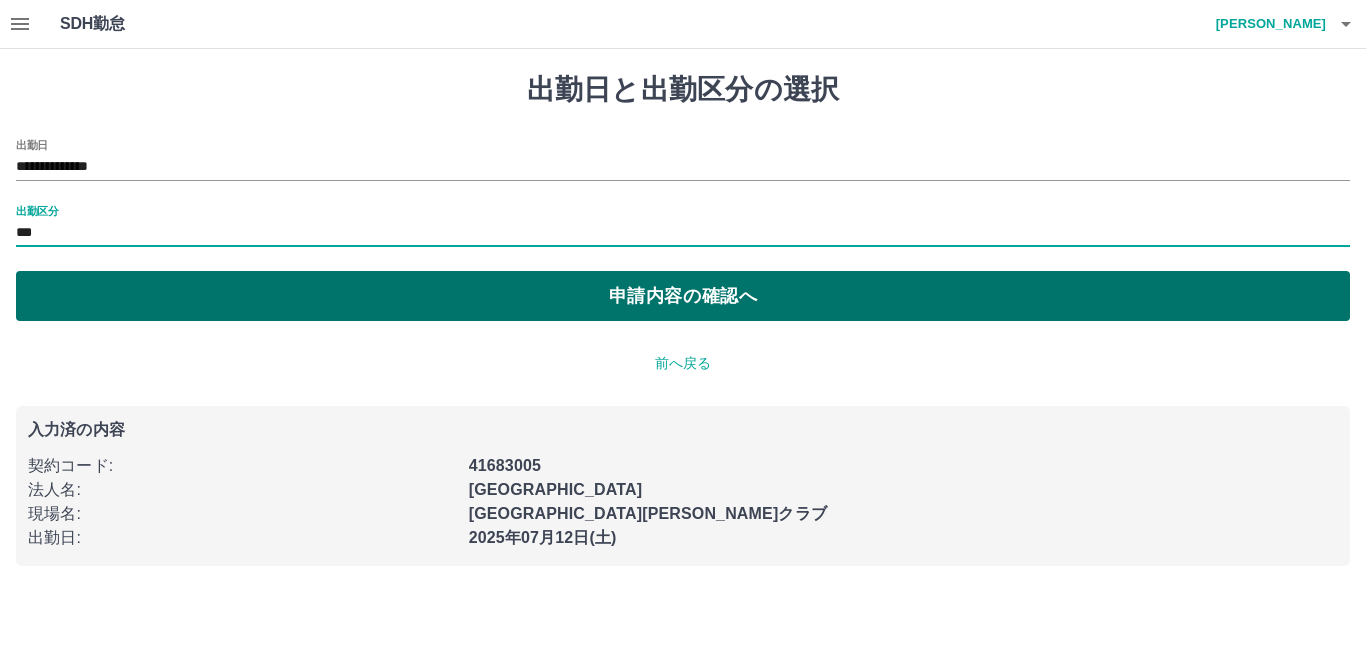 click on "申請内容の確認へ" at bounding box center (683, 296) 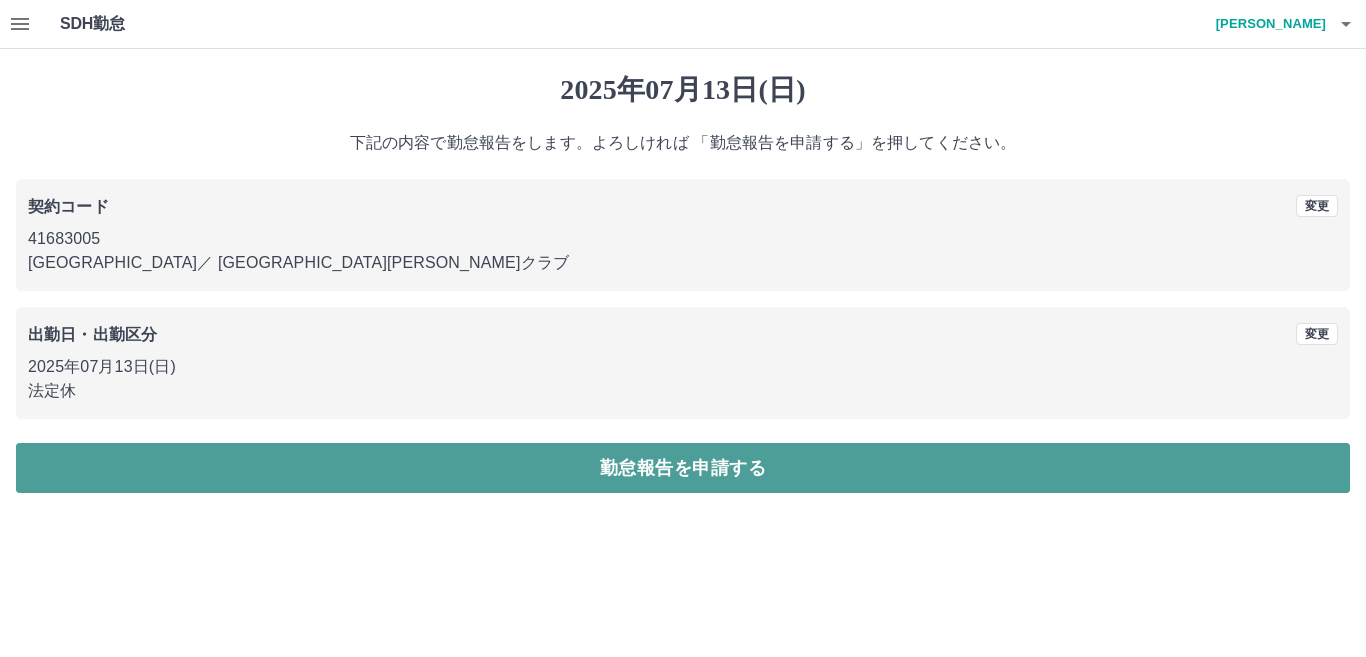 click on "勤怠報告を申請する" at bounding box center [683, 468] 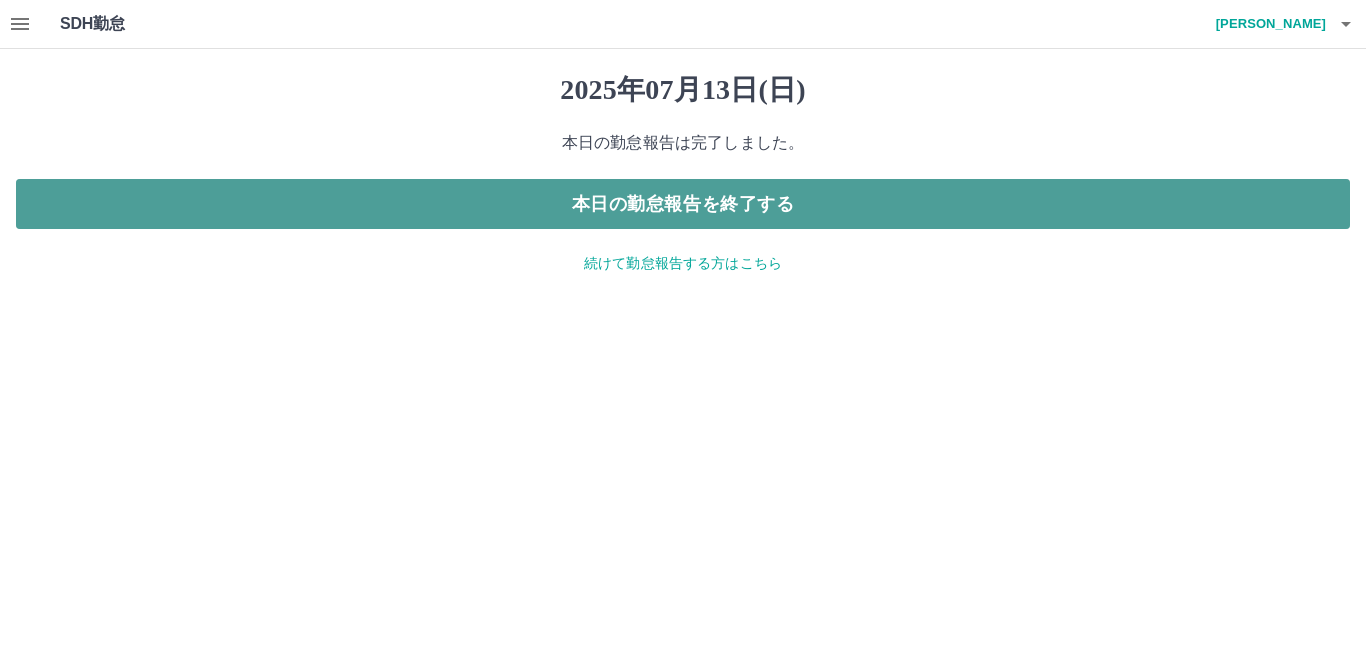 click on "本日の勤怠報告を終了する" at bounding box center [683, 204] 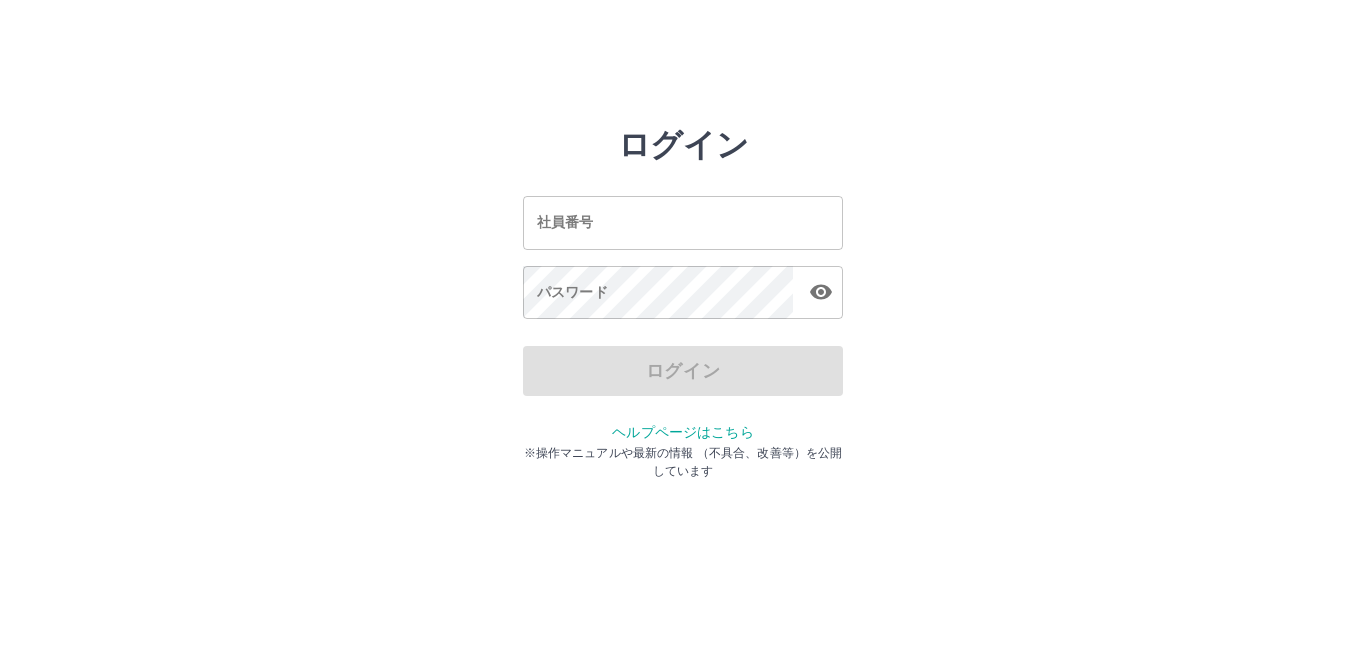 scroll, scrollTop: 0, scrollLeft: 0, axis: both 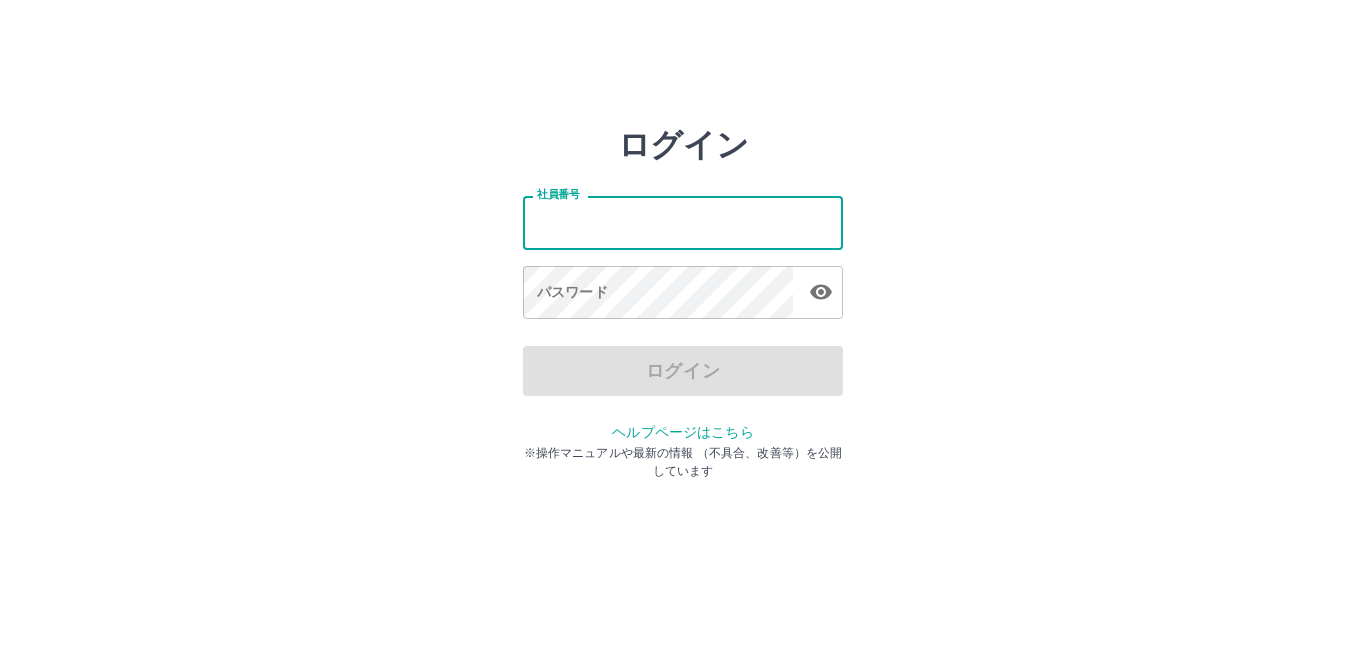 click on "社員番号" at bounding box center (683, 222) 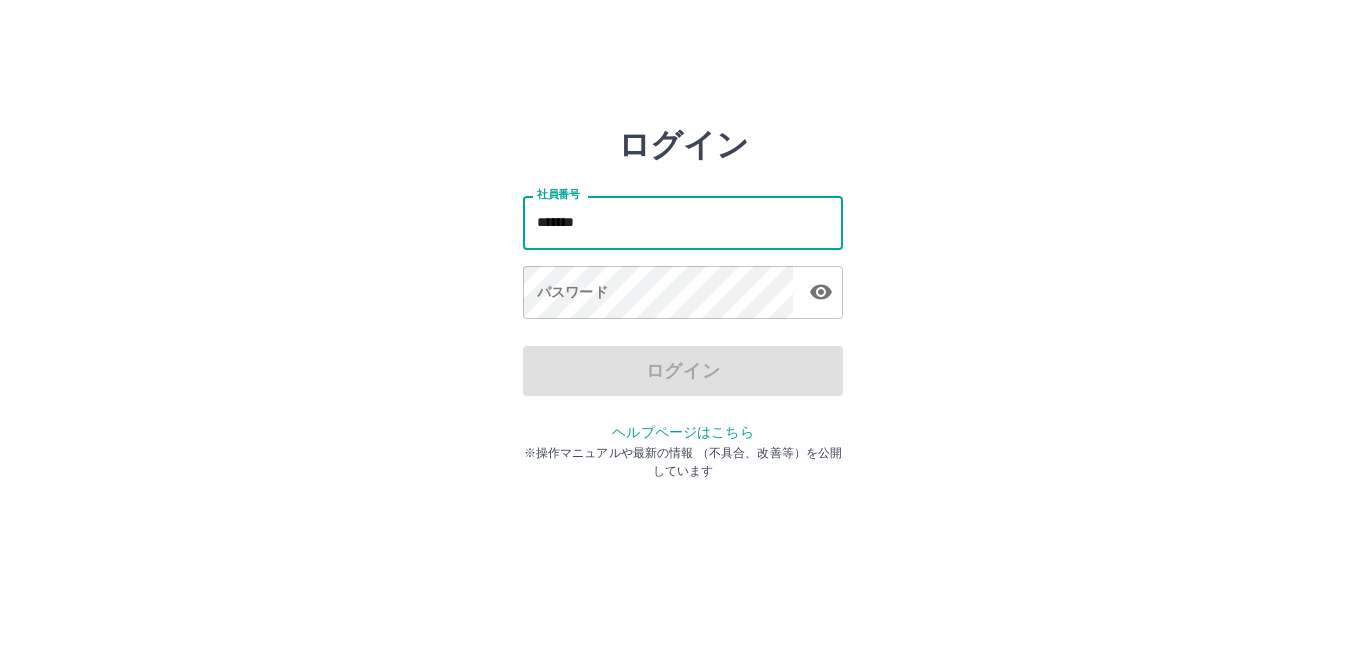type on "*******" 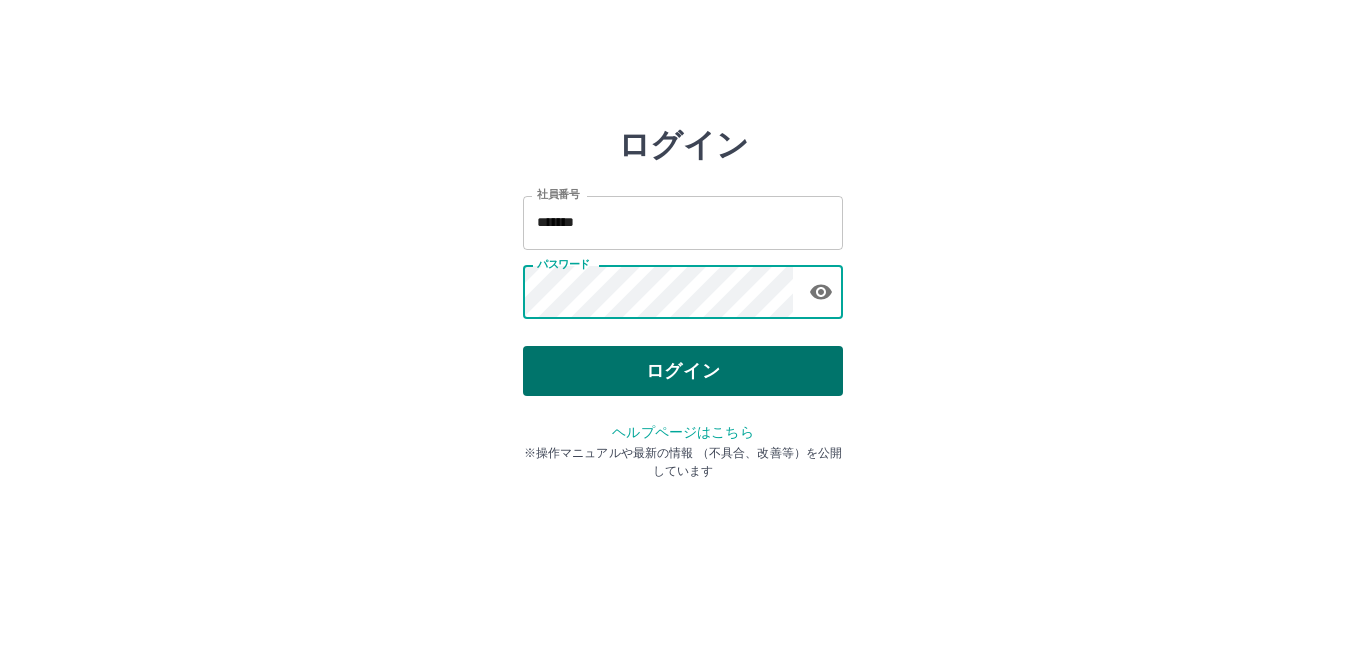 click on "ログイン" at bounding box center [683, 371] 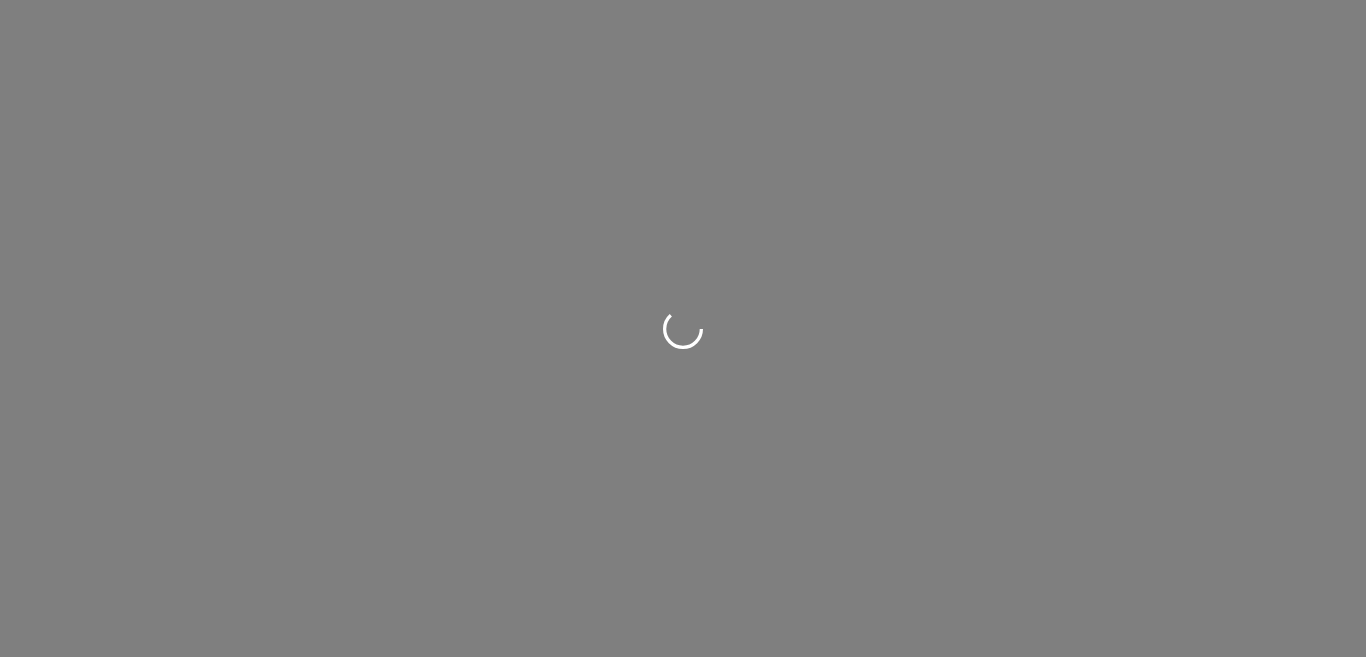 scroll, scrollTop: 0, scrollLeft: 0, axis: both 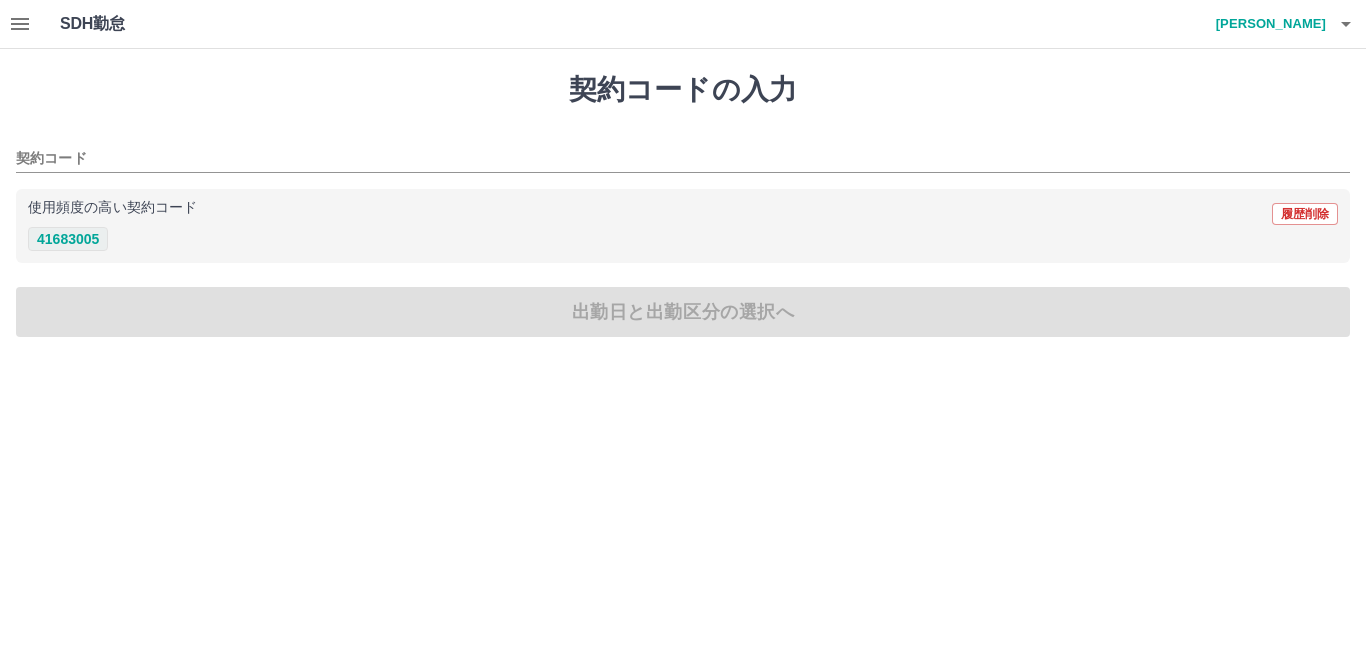 click on "41683005" at bounding box center [68, 239] 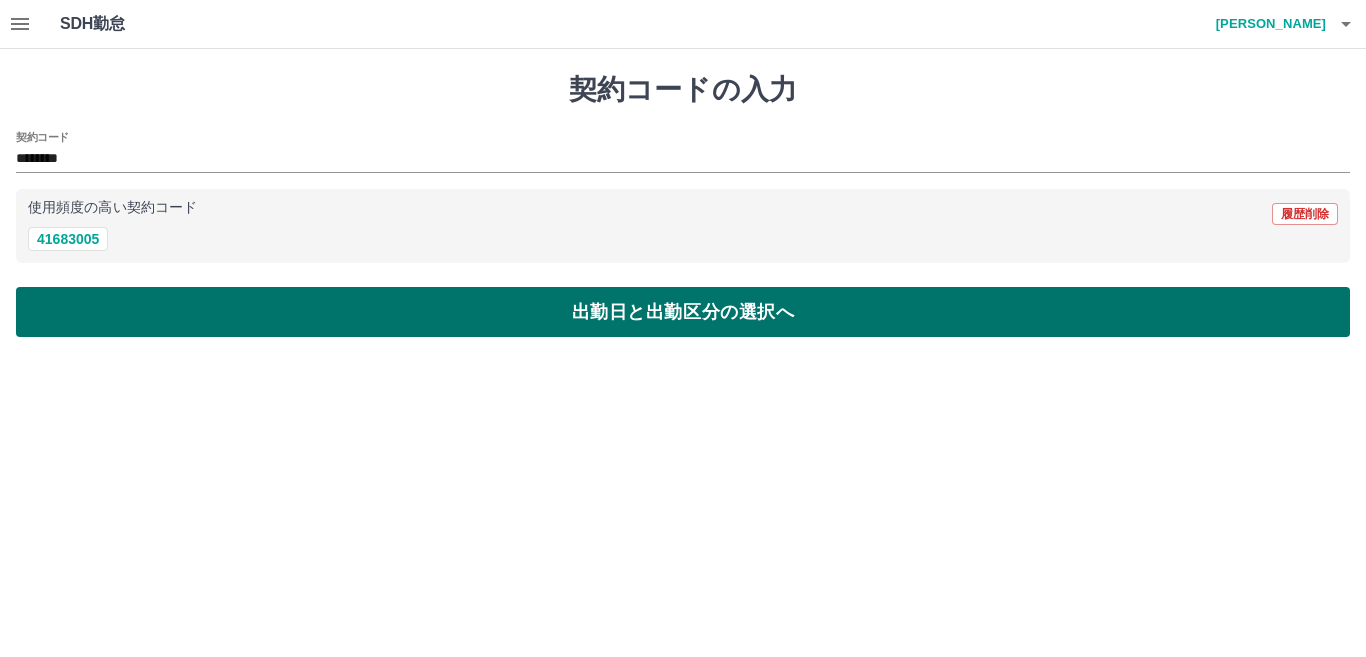 click on "出勤日と出勤区分の選択へ" at bounding box center [683, 312] 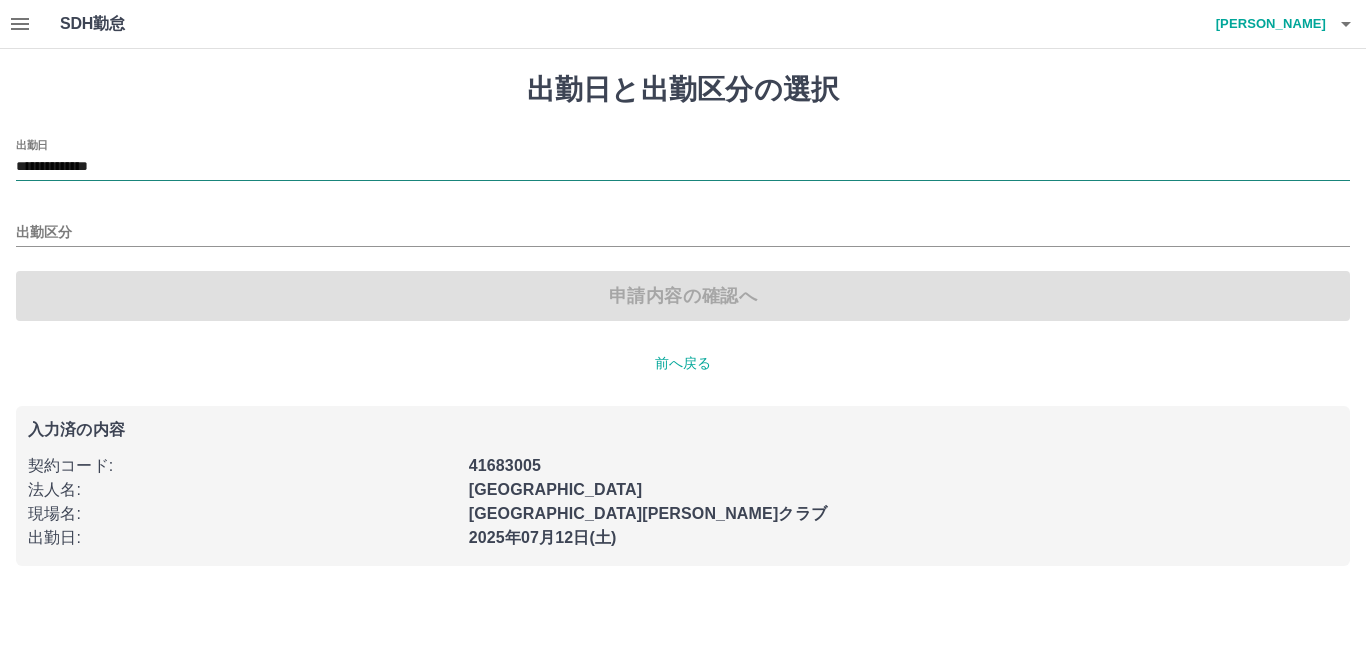 click on "**********" at bounding box center (683, 167) 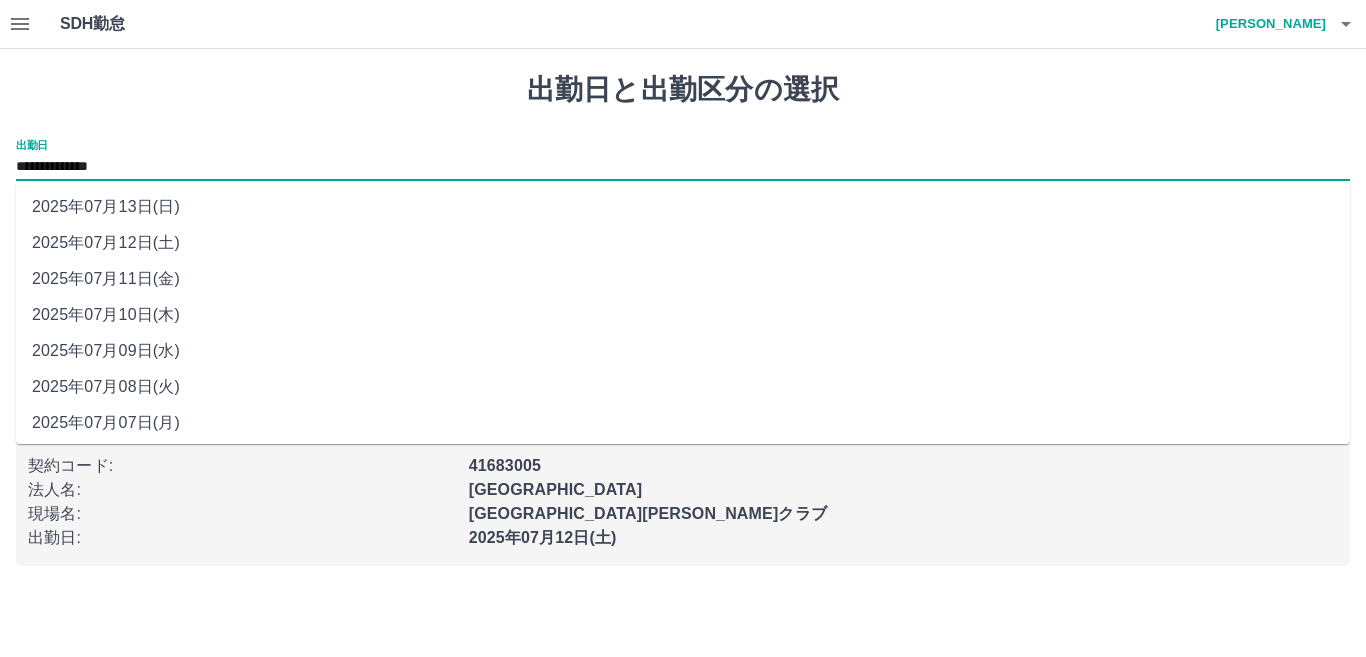 click on "2025年07月13日(日)" at bounding box center (683, 207) 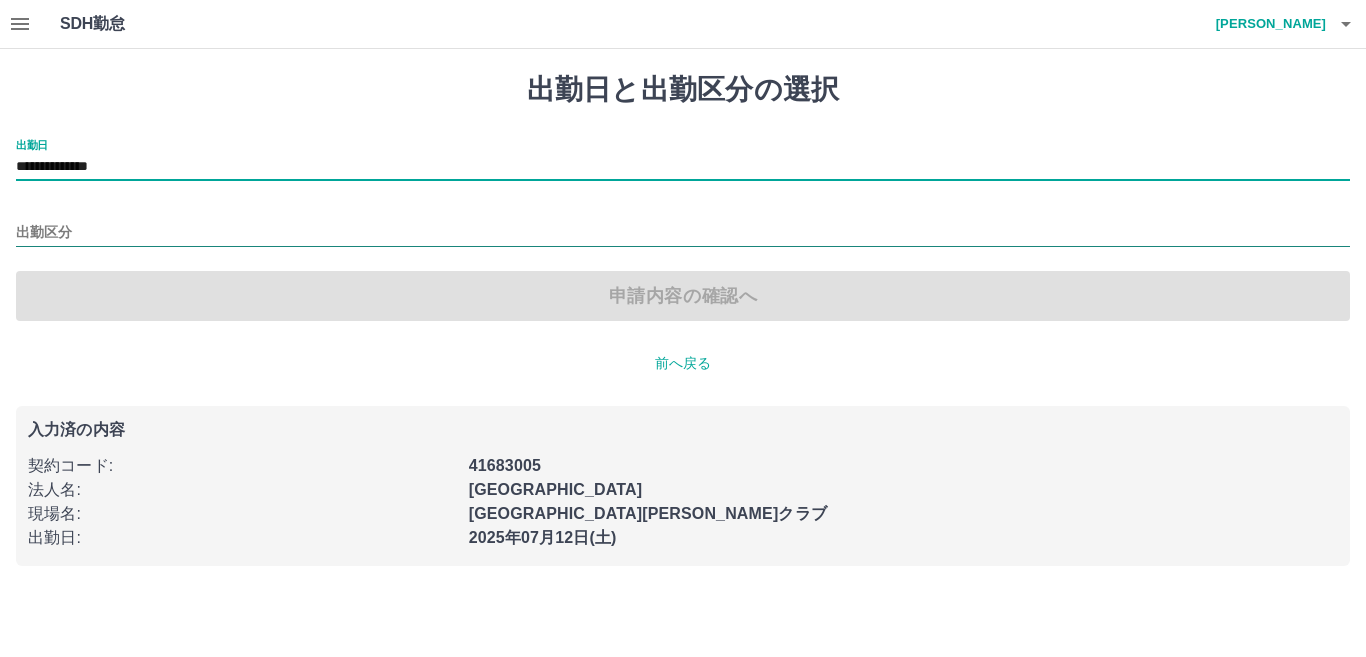 click on "出勤区分" at bounding box center [683, 233] 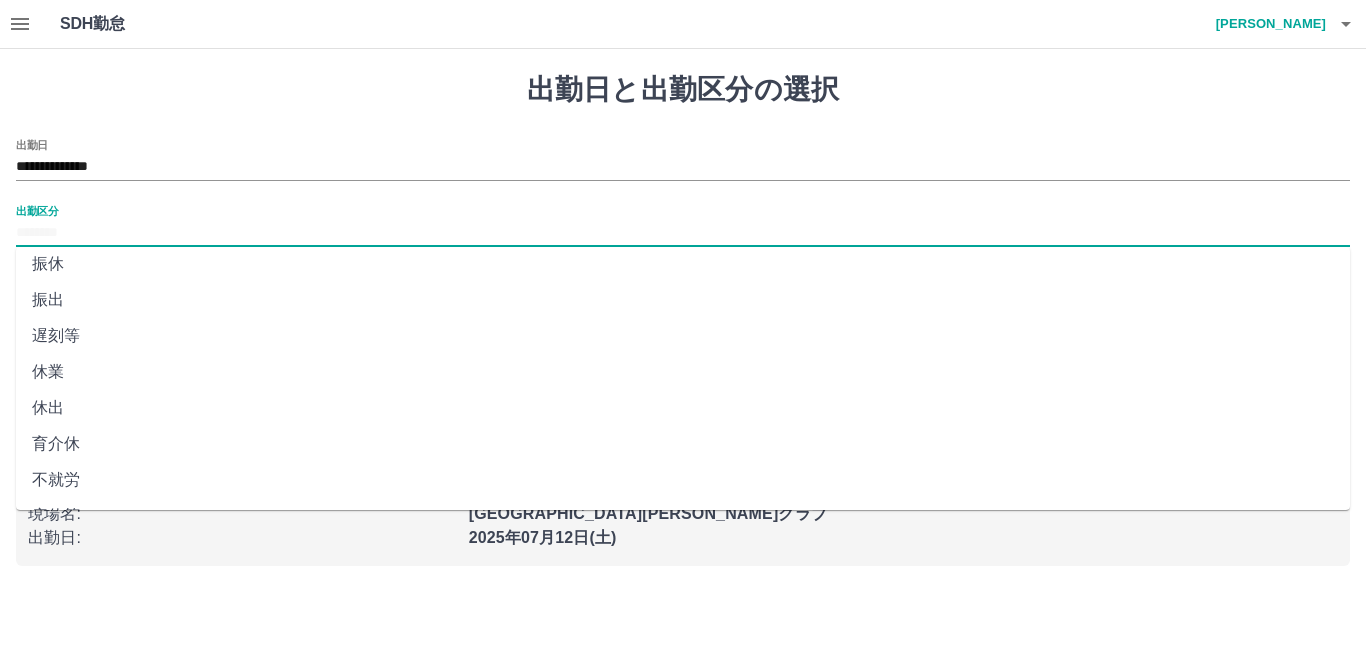 scroll, scrollTop: 401, scrollLeft: 0, axis: vertical 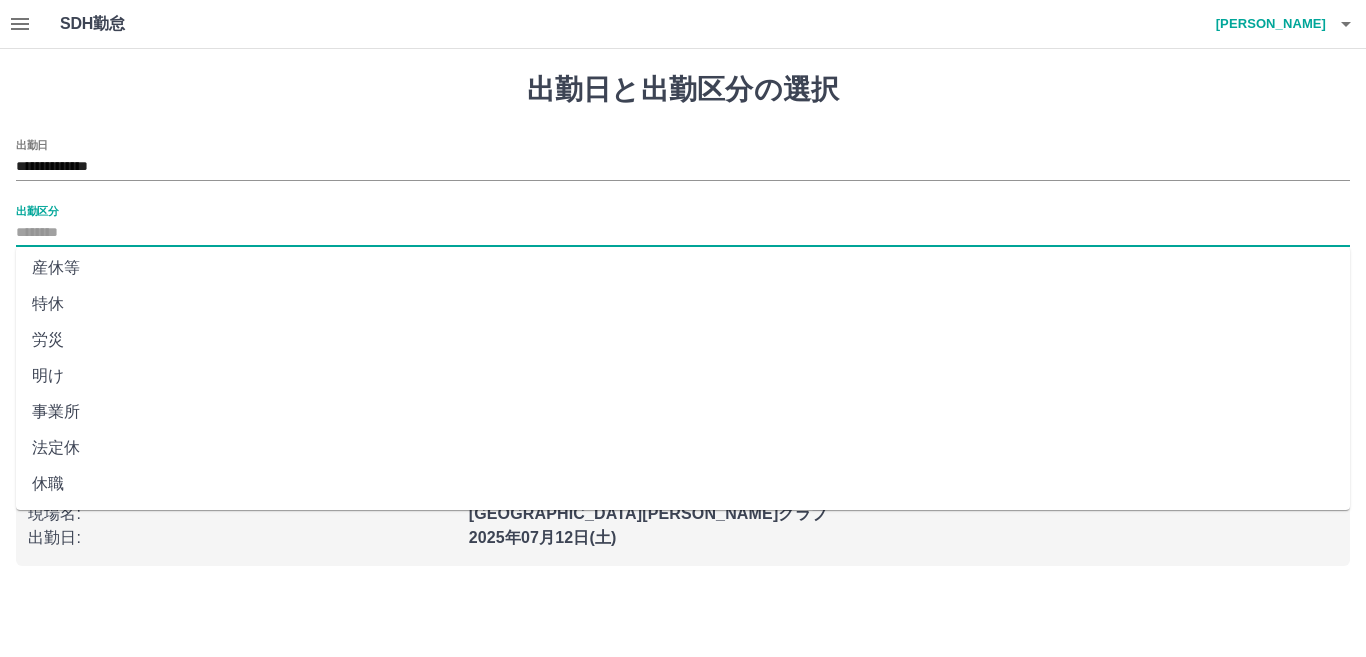 click on "法定休" at bounding box center [683, 448] 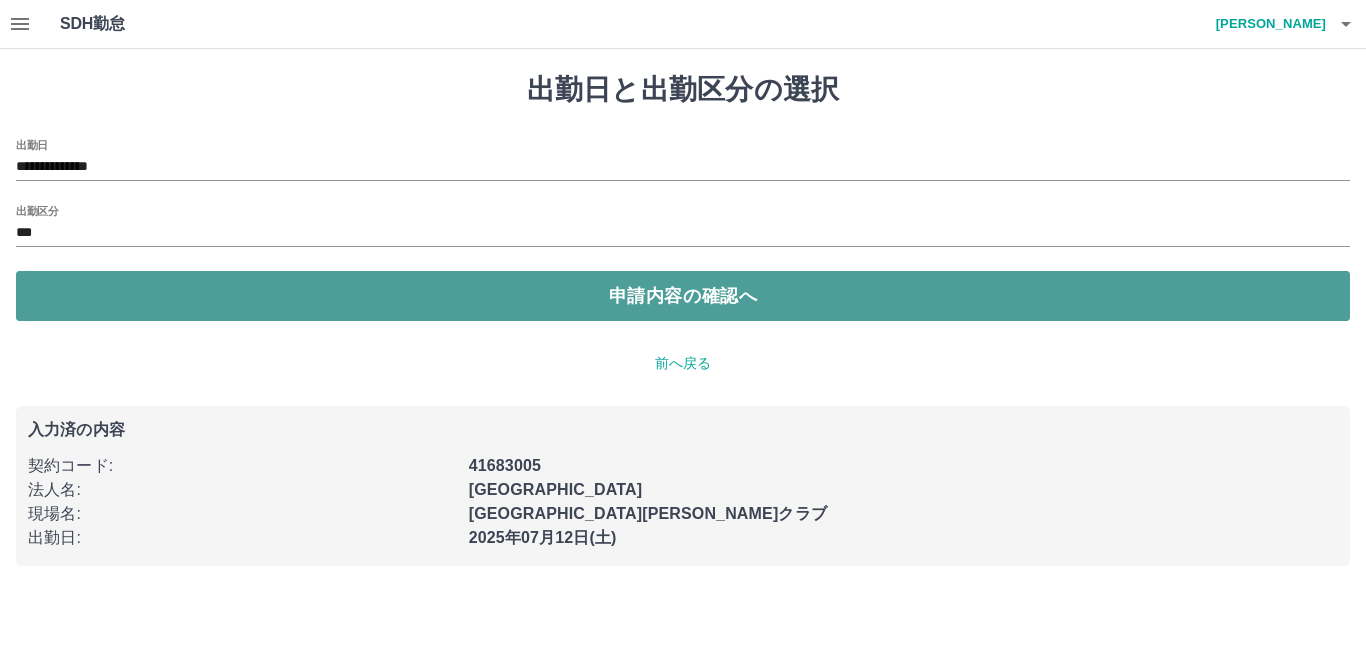 click on "申請内容の確認へ" at bounding box center (683, 296) 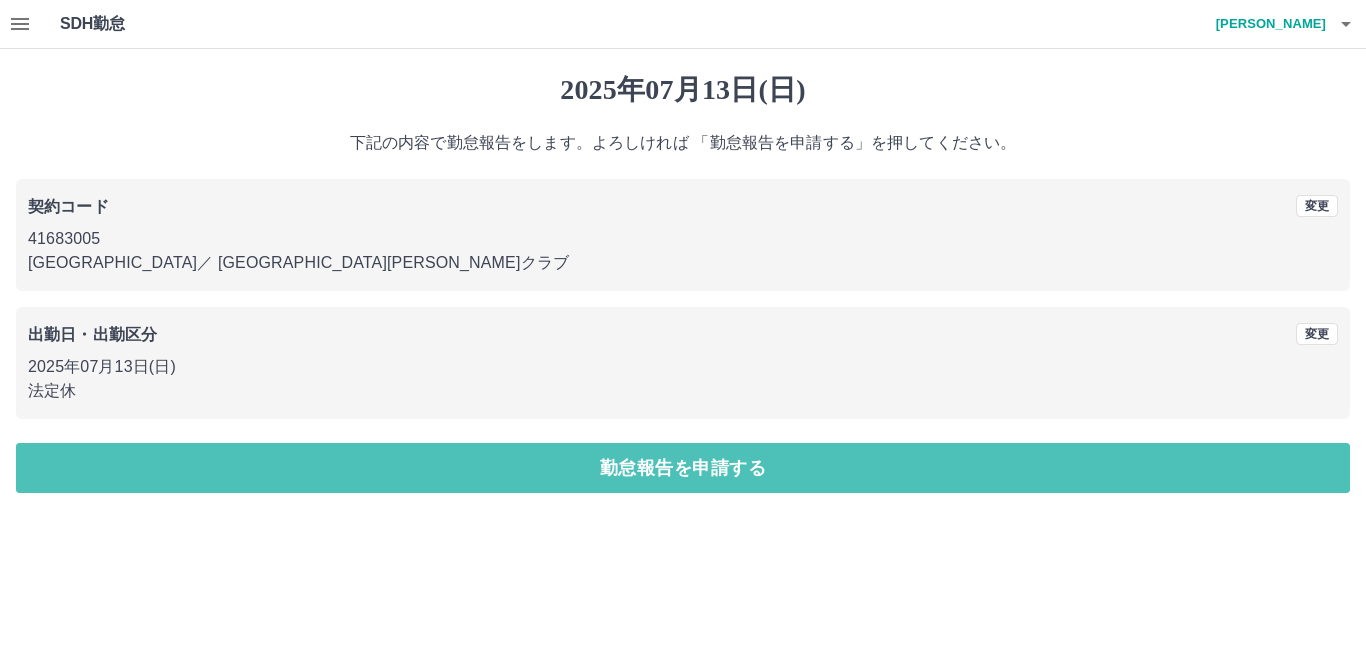 click on "勤怠報告を申請する" at bounding box center [683, 468] 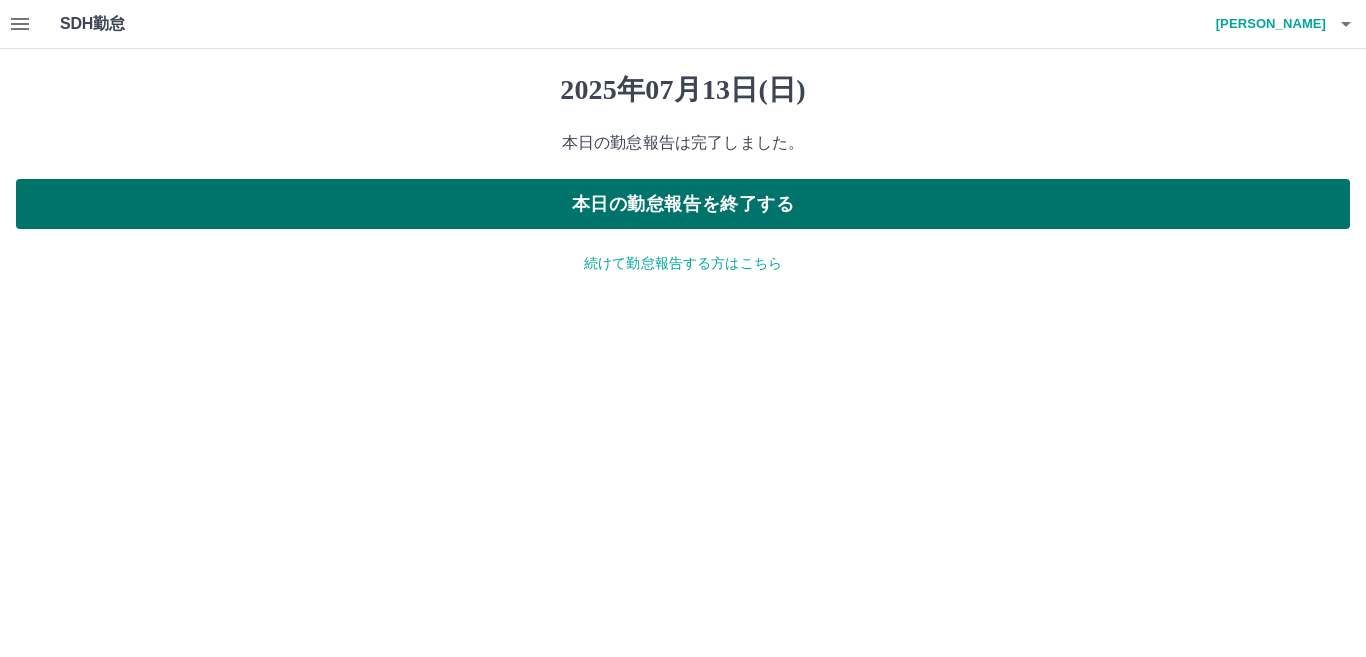 click on "本日の勤怠報告を終了する" at bounding box center (683, 204) 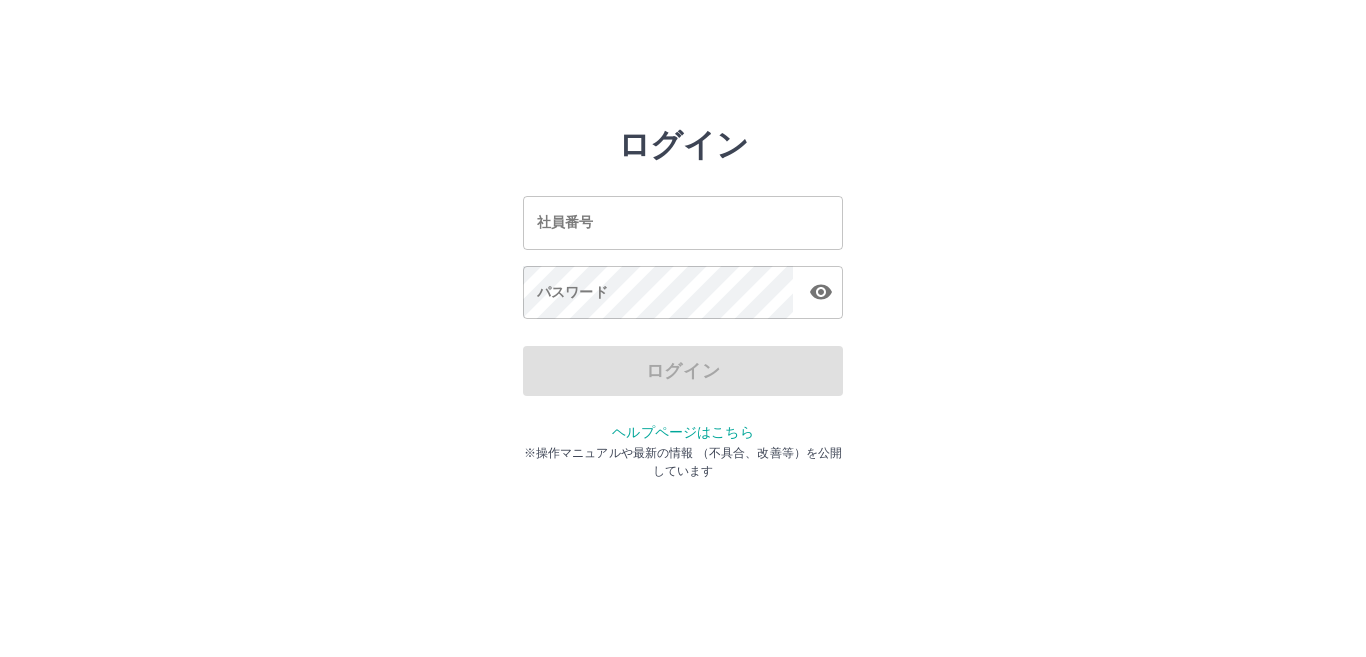 scroll, scrollTop: 0, scrollLeft: 0, axis: both 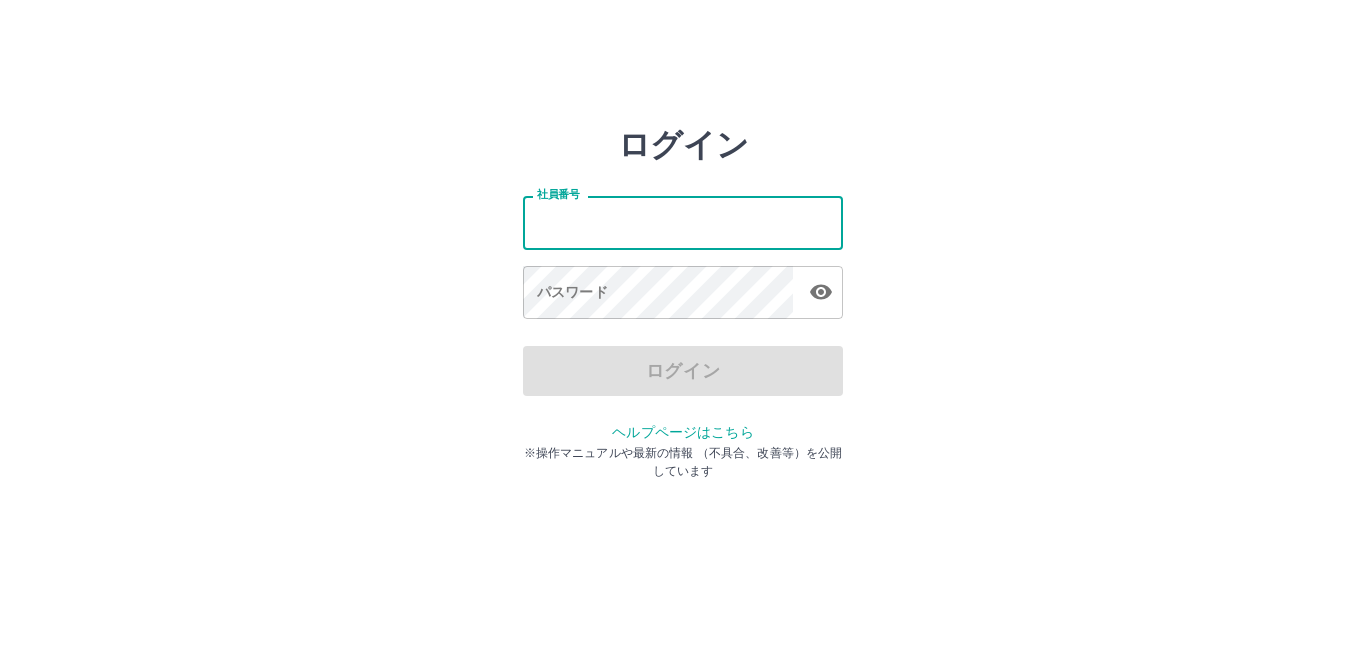 click on "社員番号" at bounding box center [683, 222] 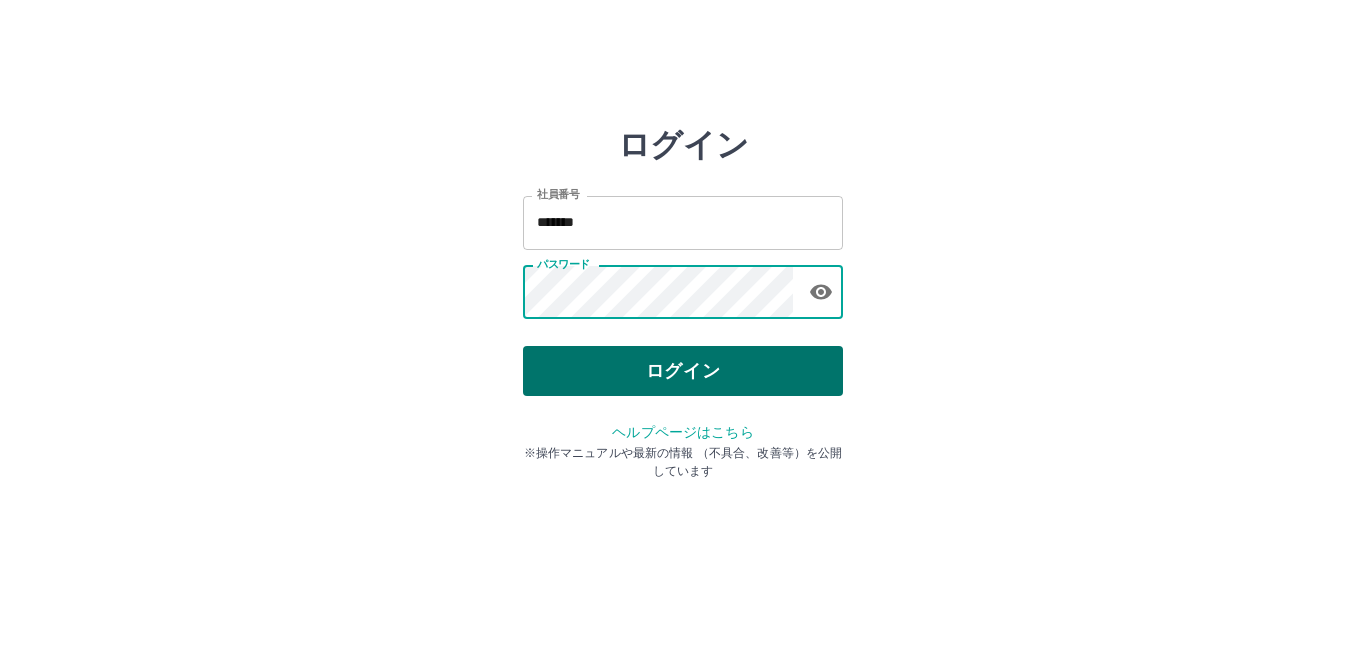 click on "ログイン" at bounding box center (683, 371) 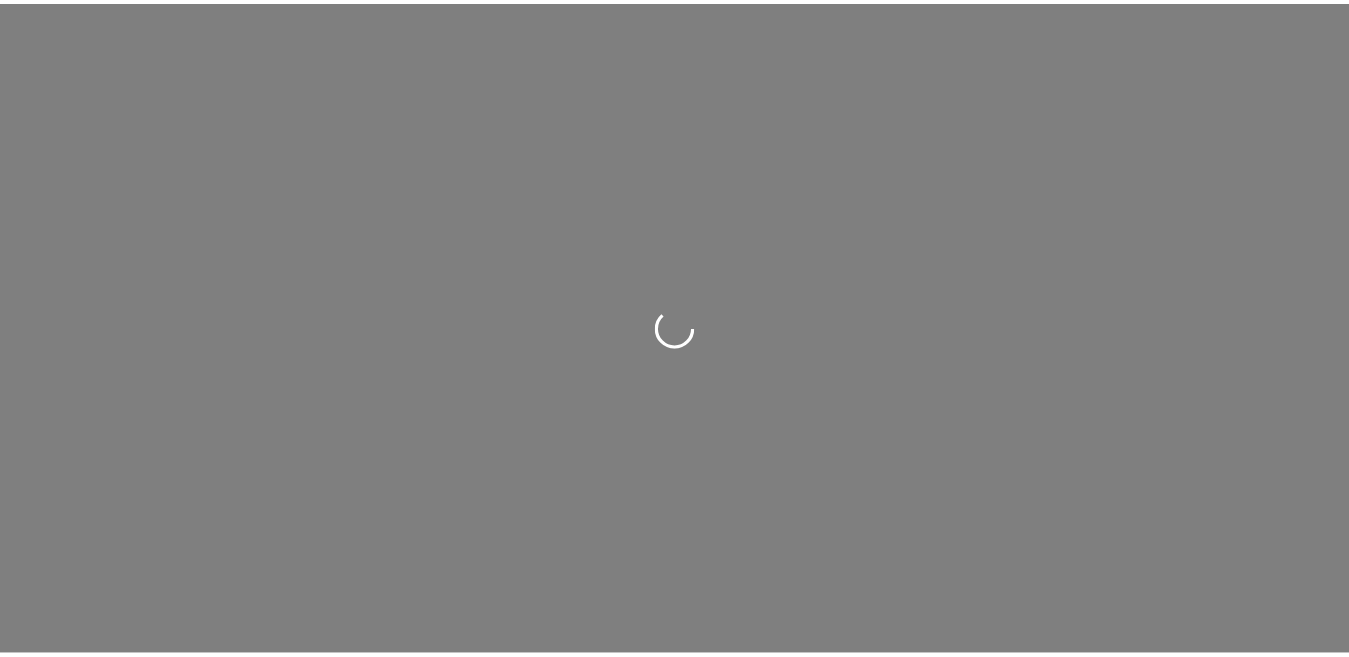 scroll, scrollTop: 0, scrollLeft: 0, axis: both 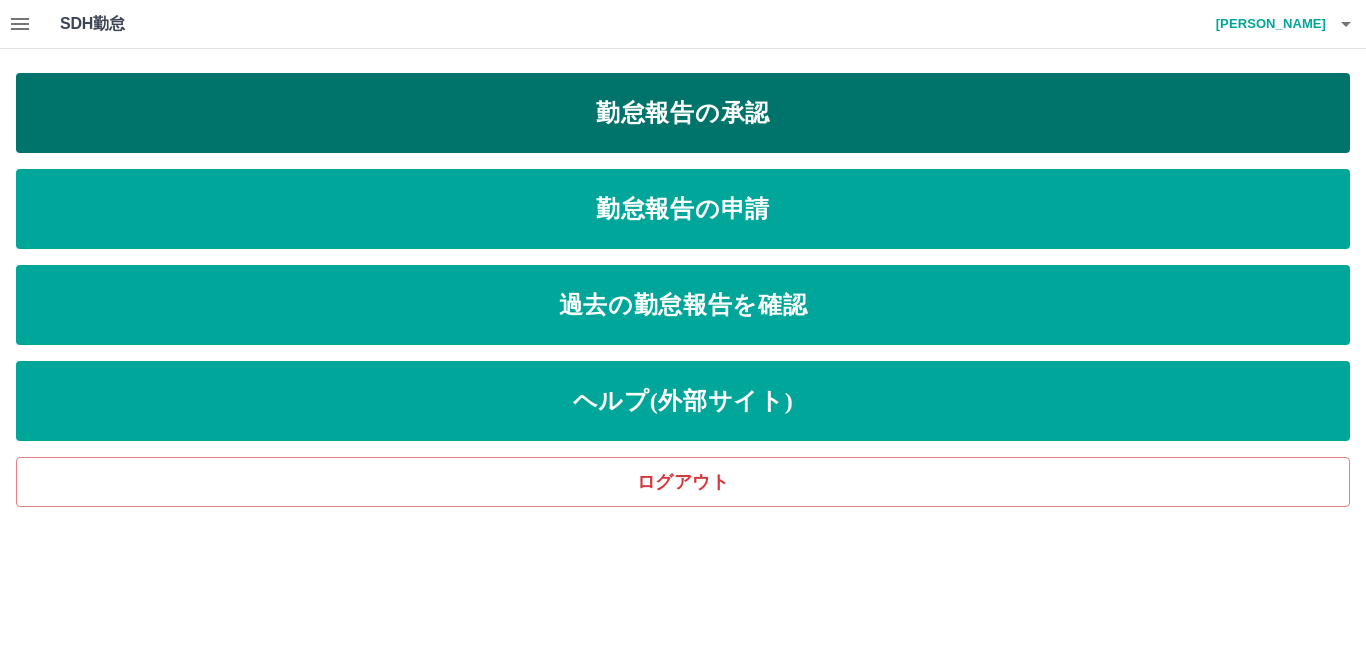 click on "勤怠報告の承認" at bounding box center [683, 113] 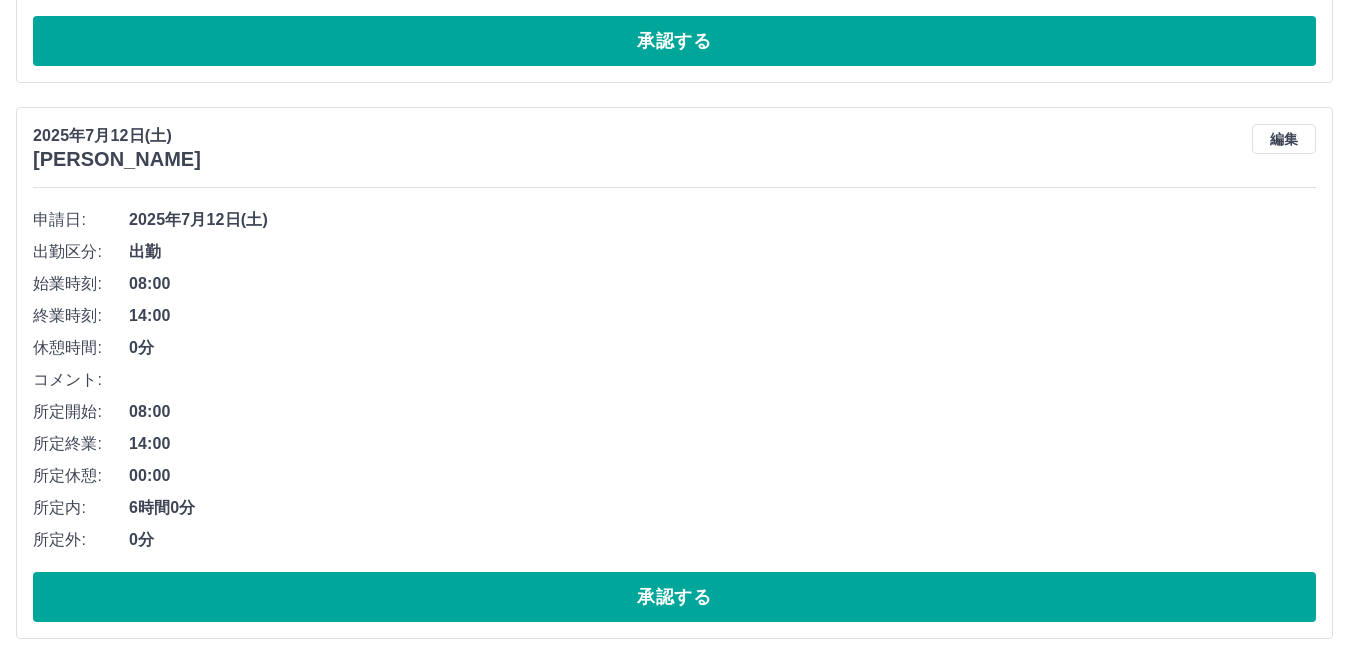 scroll, scrollTop: 3300, scrollLeft: 0, axis: vertical 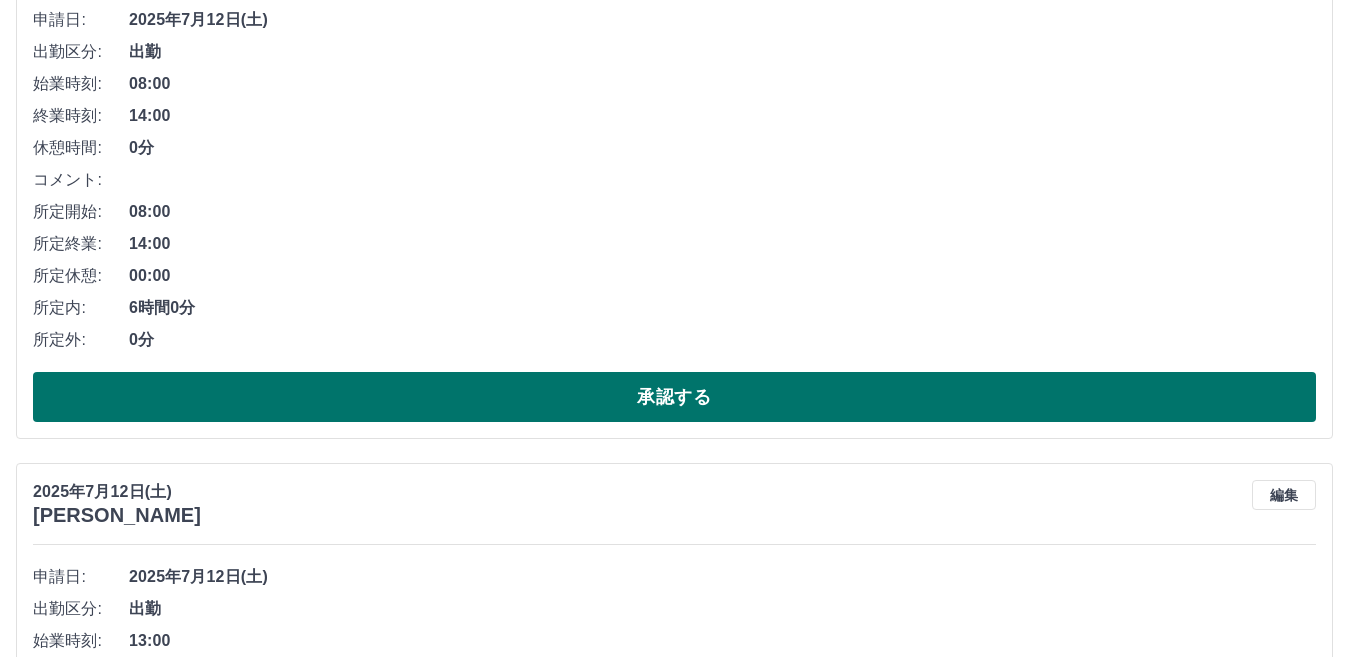 click on "承認する" at bounding box center (674, 397) 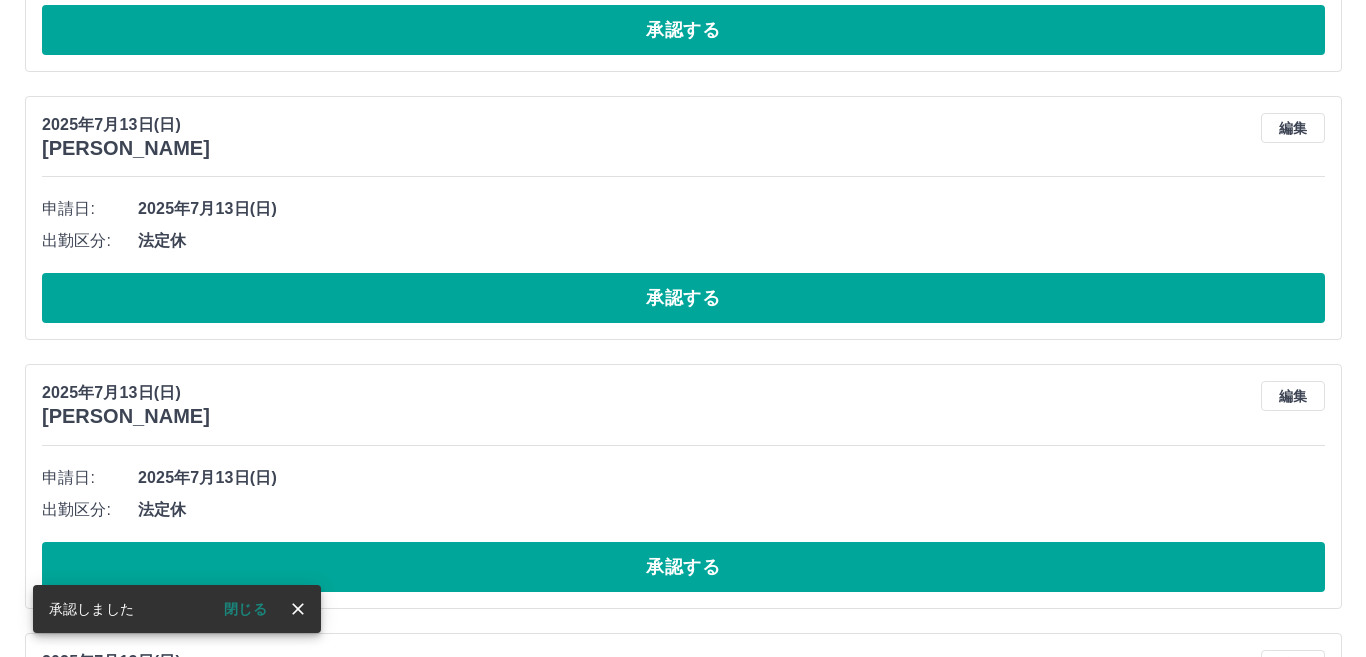 scroll, scrollTop: 0, scrollLeft: 0, axis: both 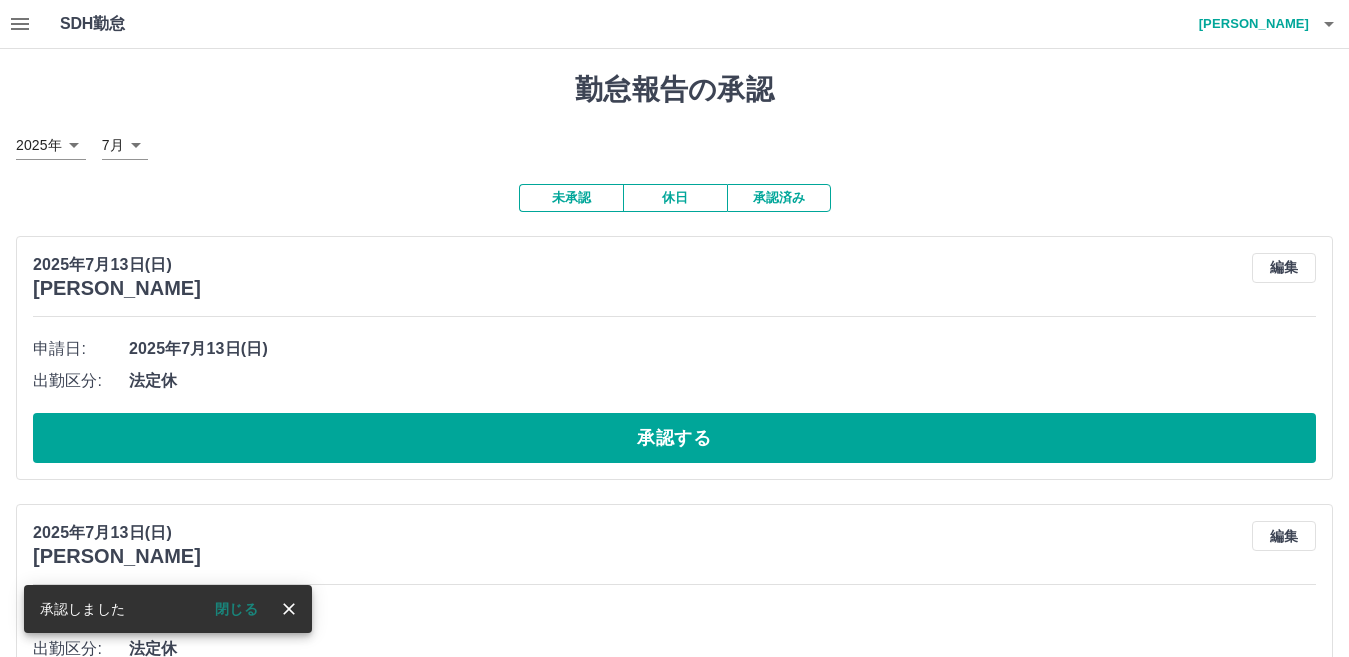 click on "安藤　充彦" at bounding box center (1249, 24) 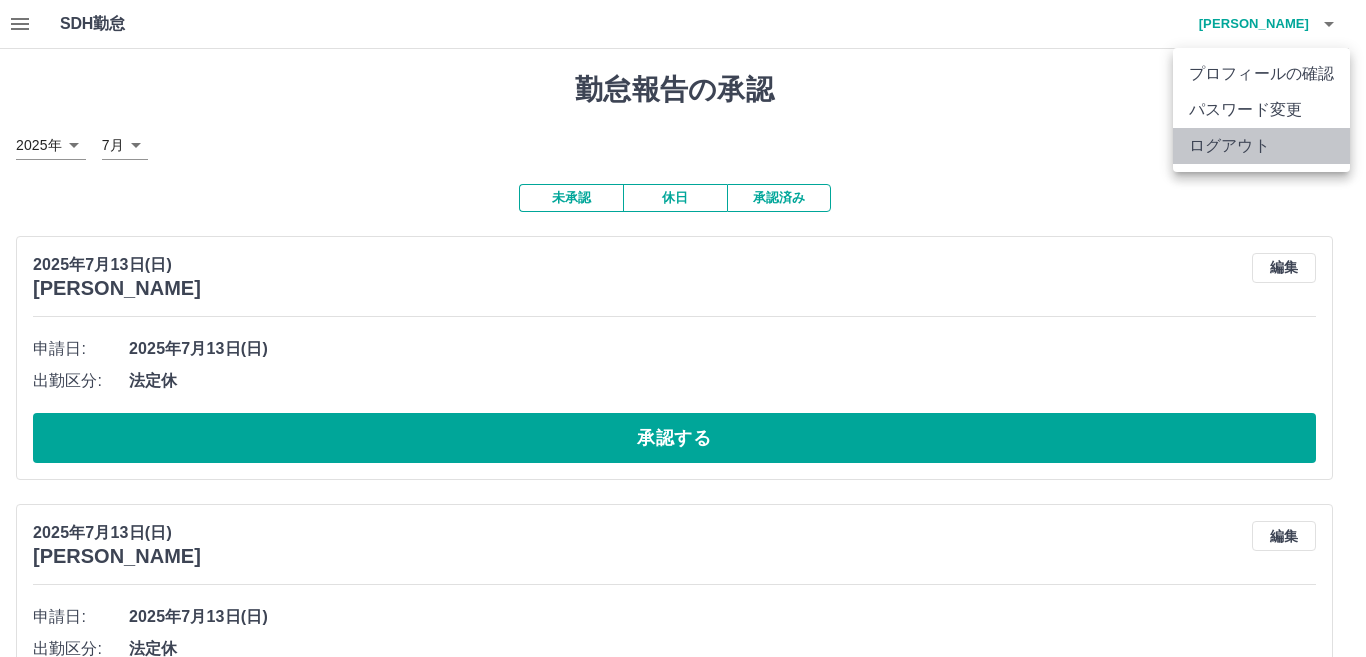 click on "ログアウト" at bounding box center [1261, 146] 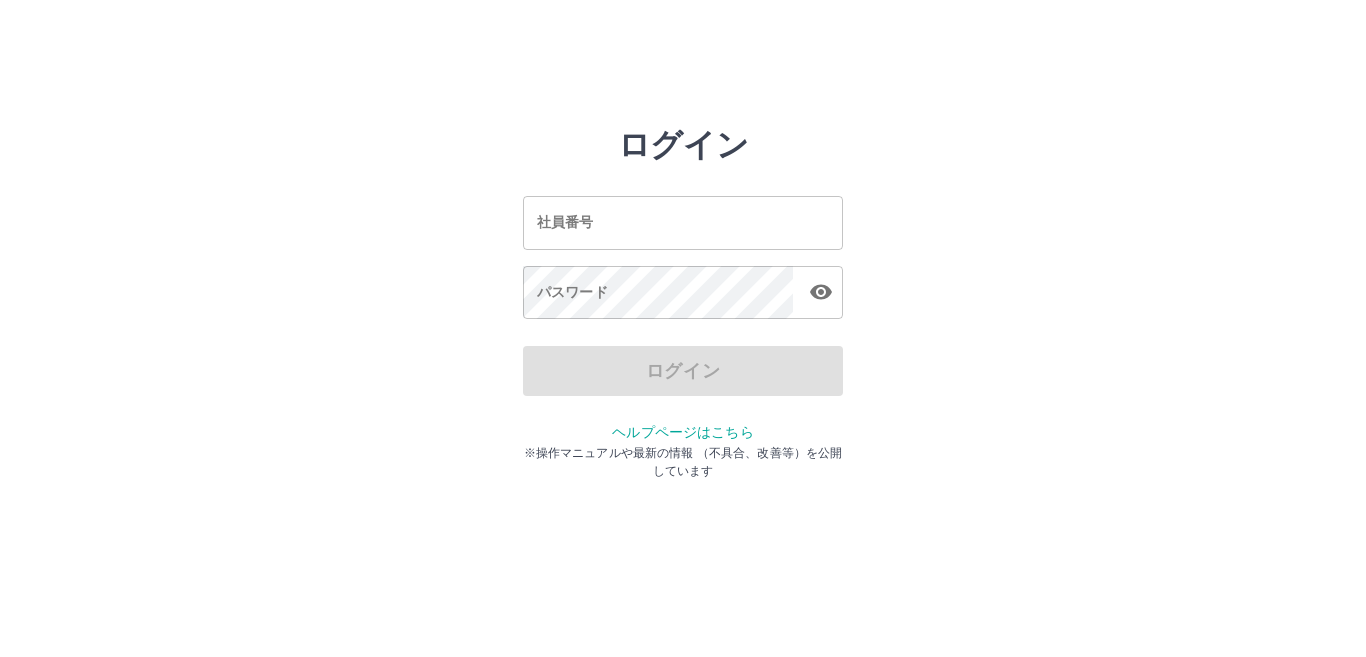 scroll, scrollTop: 0, scrollLeft: 0, axis: both 